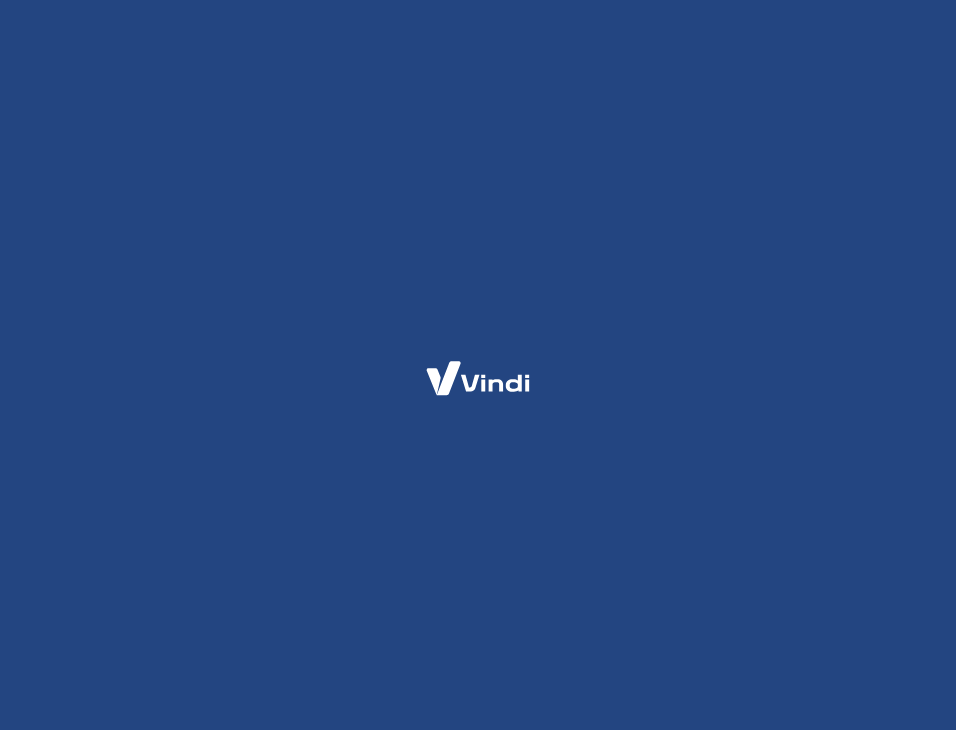 scroll, scrollTop: 0, scrollLeft: 0, axis: both 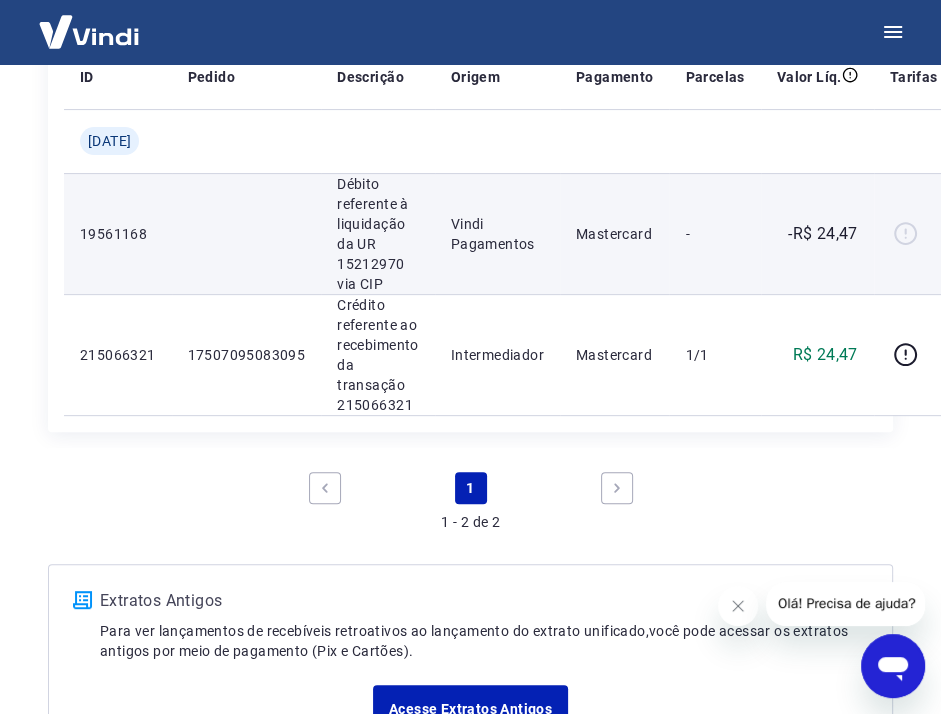 click on "Mastercard" at bounding box center [615, 234] 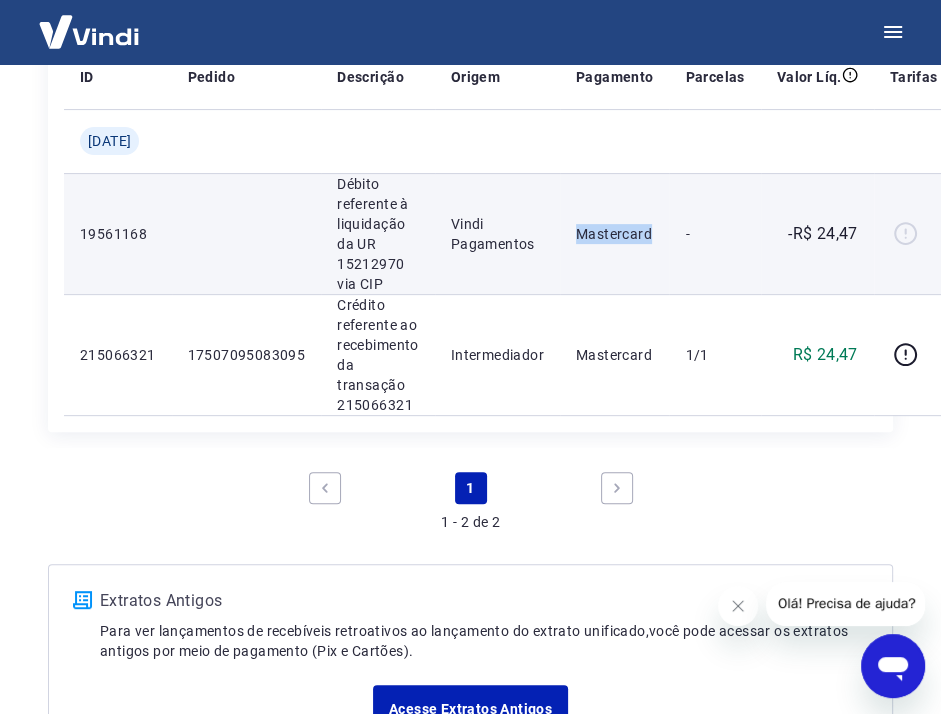 click on "Mastercard" at bounding box center (615, 234) 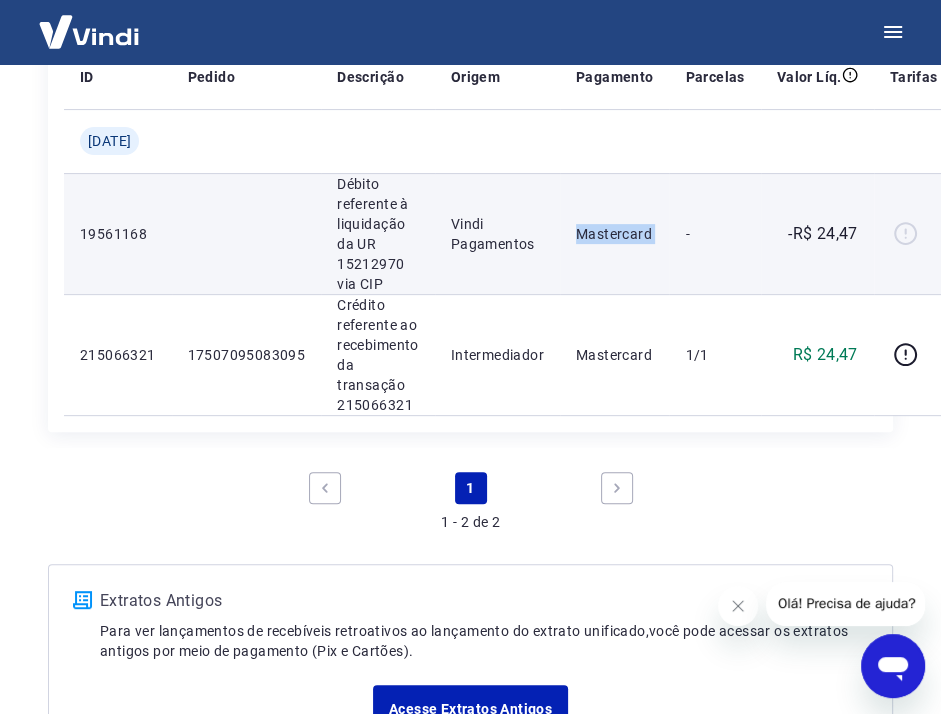 click on "Mastercard" at bounding box center [615, 234] 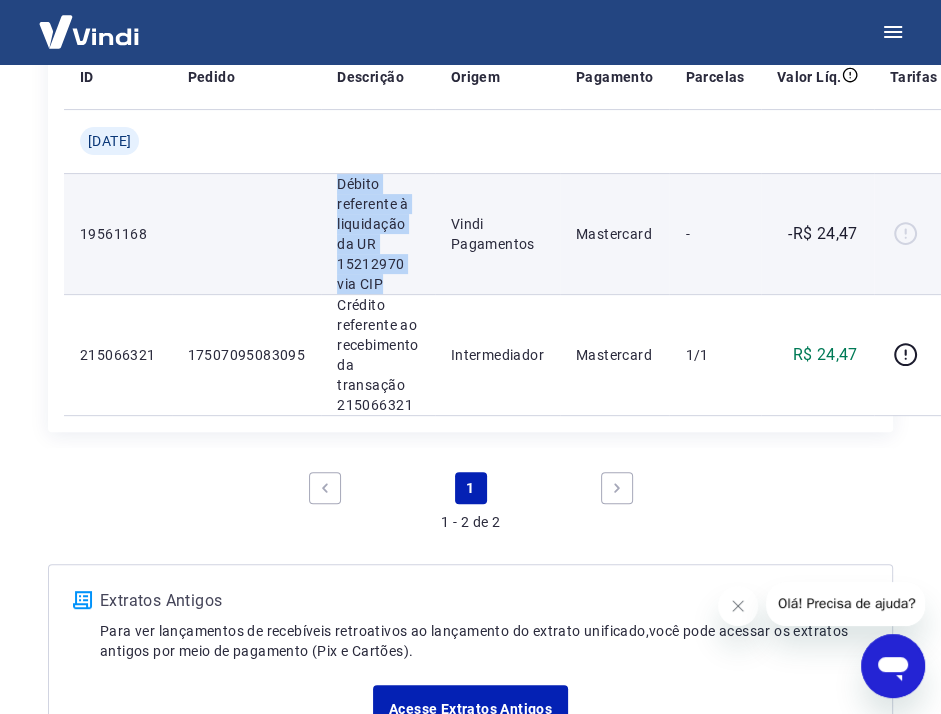 drag, startPoint x: 348, startPoint y: 178, endPoint x: 396, endPoint y: 286, distance: 118.186295 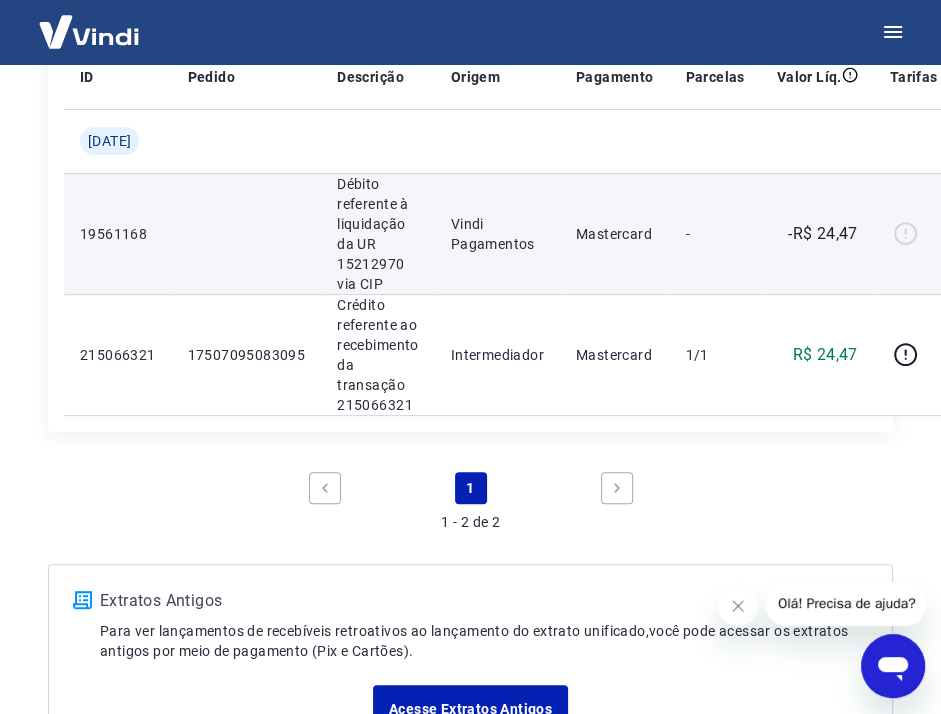 click on "-" at bounding box center [714, 233] 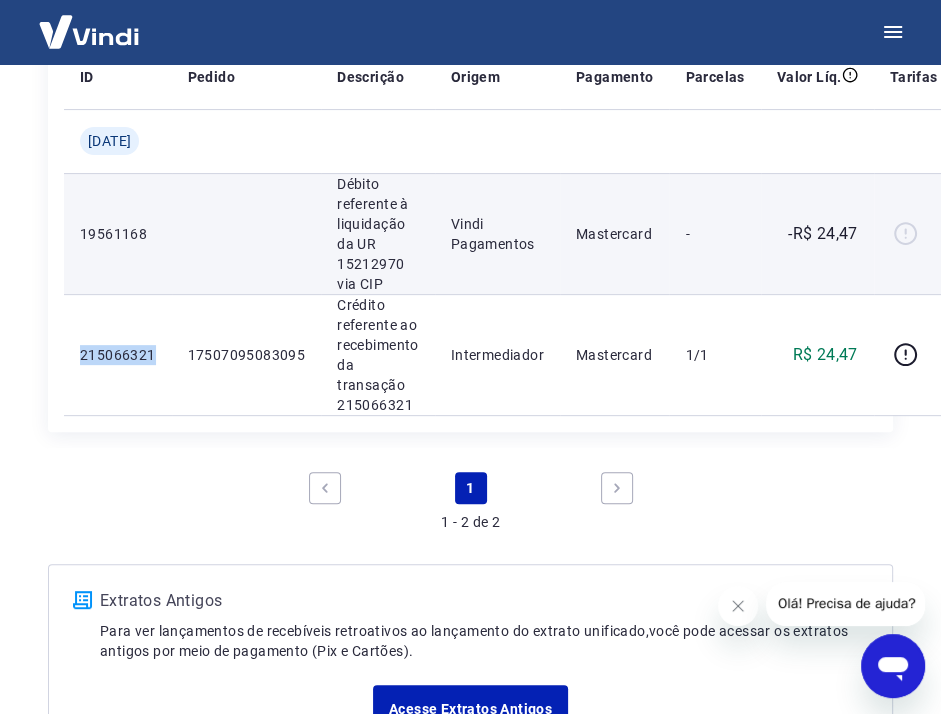 click at bounding box center (914, 234) 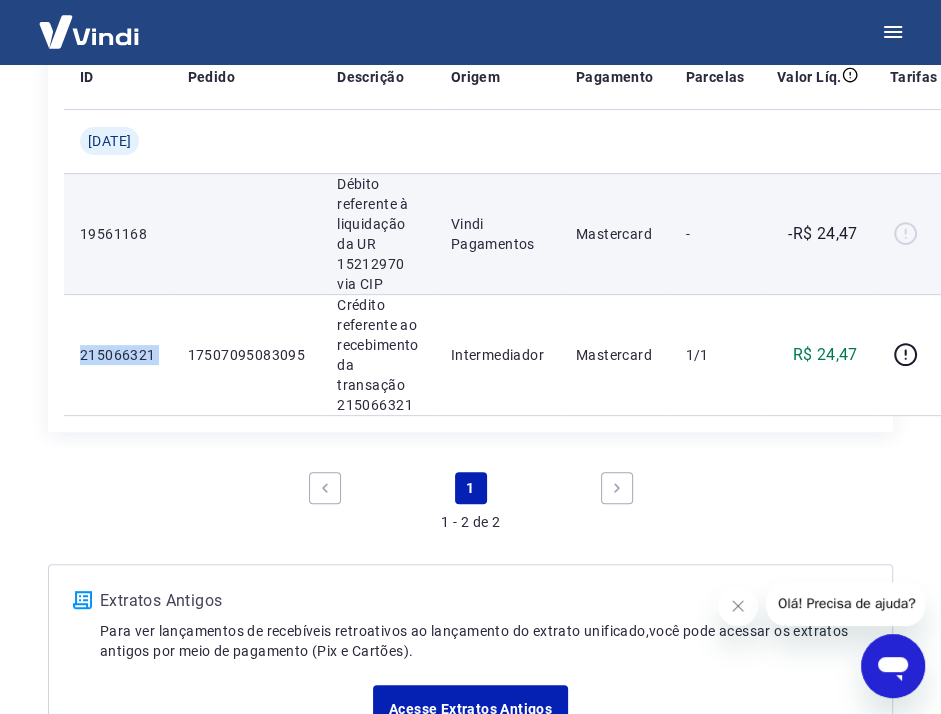 click at bounding box center [914, 234] 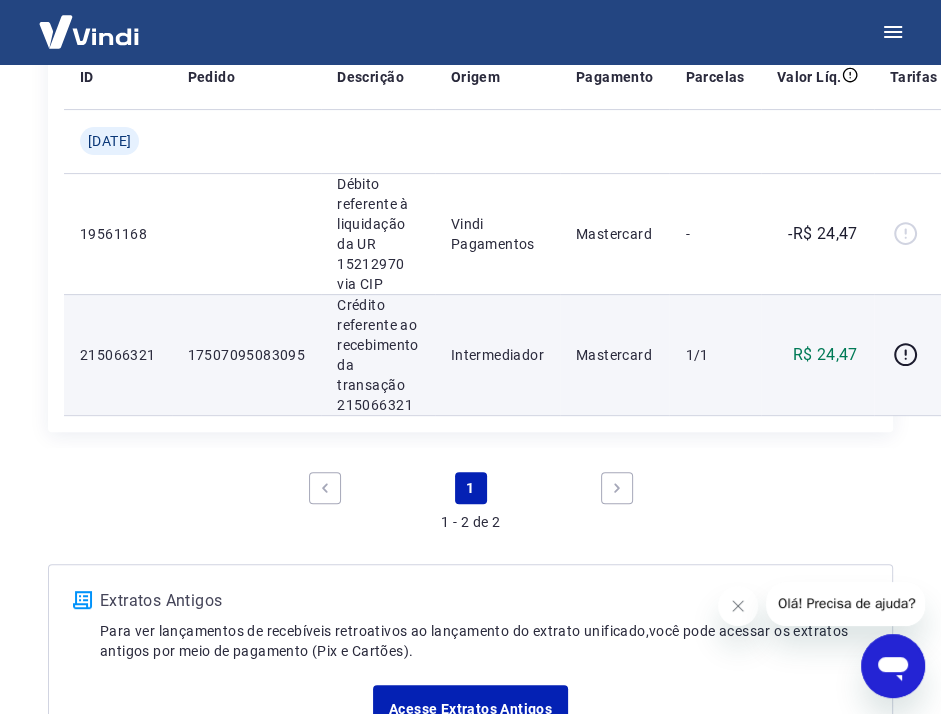 click on "1/1" at bounding box center [714, 354] 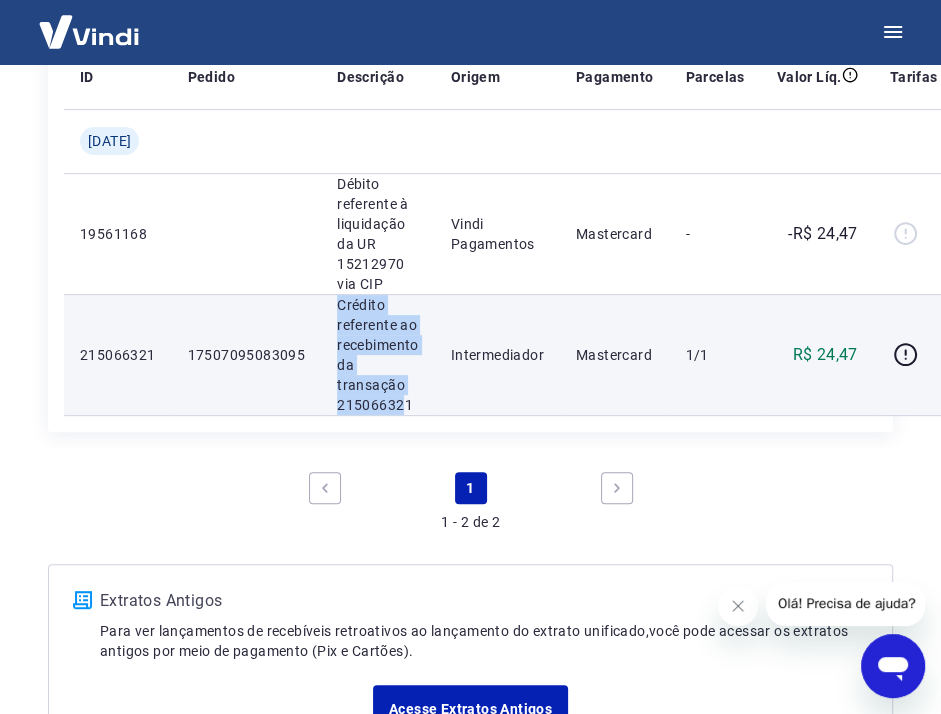 drag, startPoint x: 345, startPoint y: 303, endPoint x: 406, endPoint y: 398, distance: 112.898186 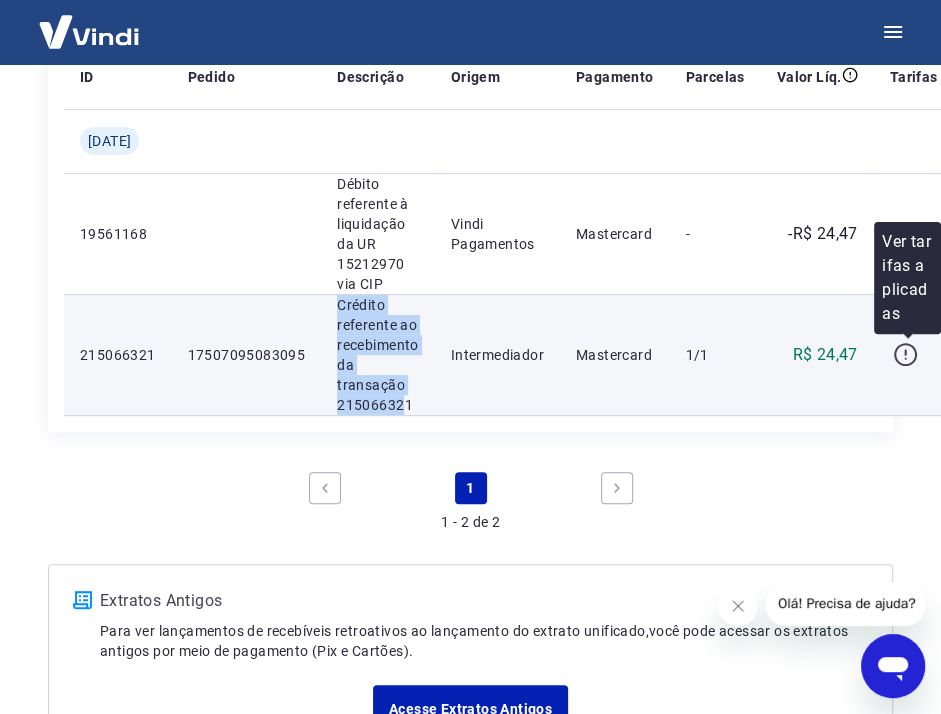 click 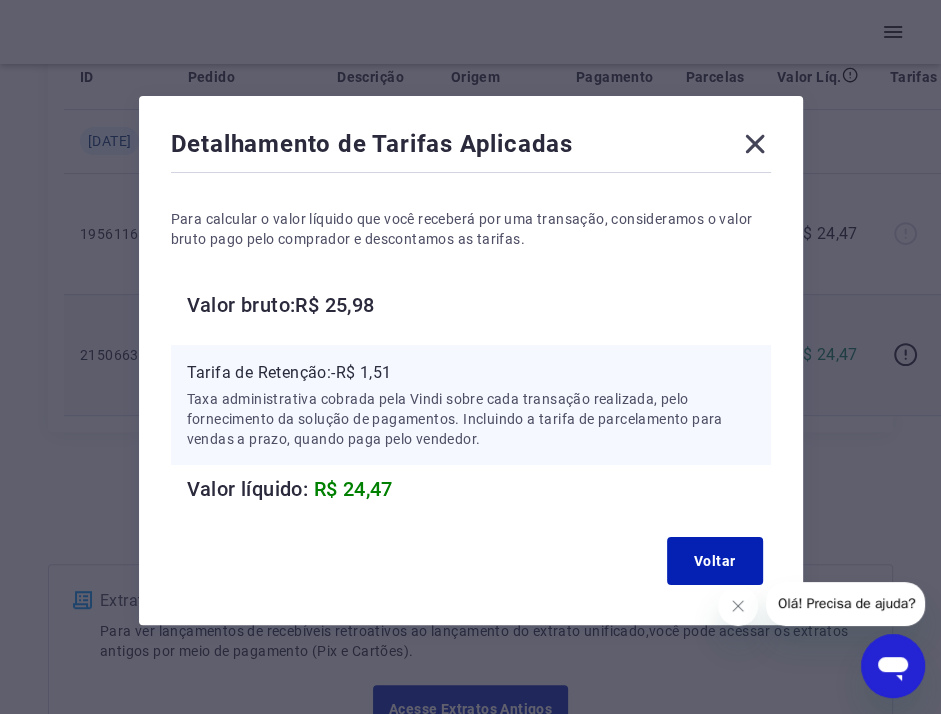 click 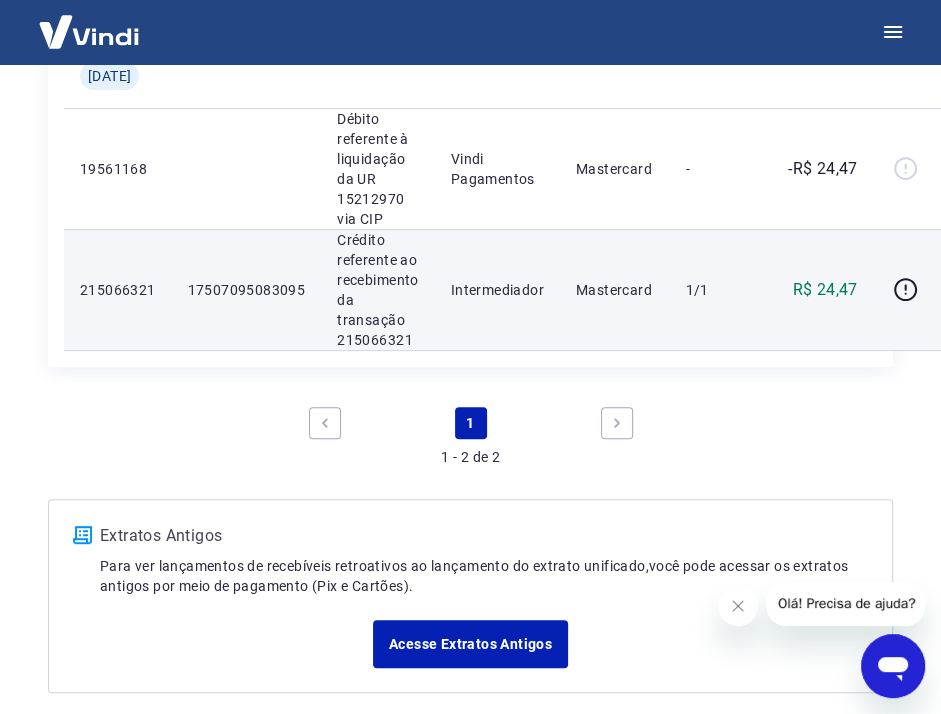 scroll, scrollTop: 436, scrollLeft: 0, axis: vertical 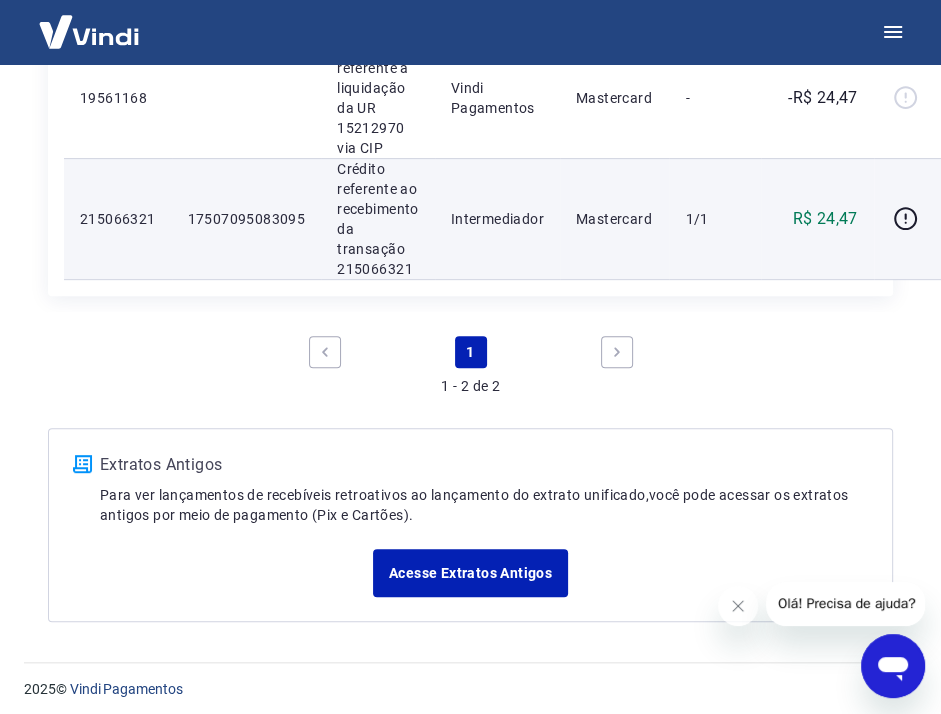 click 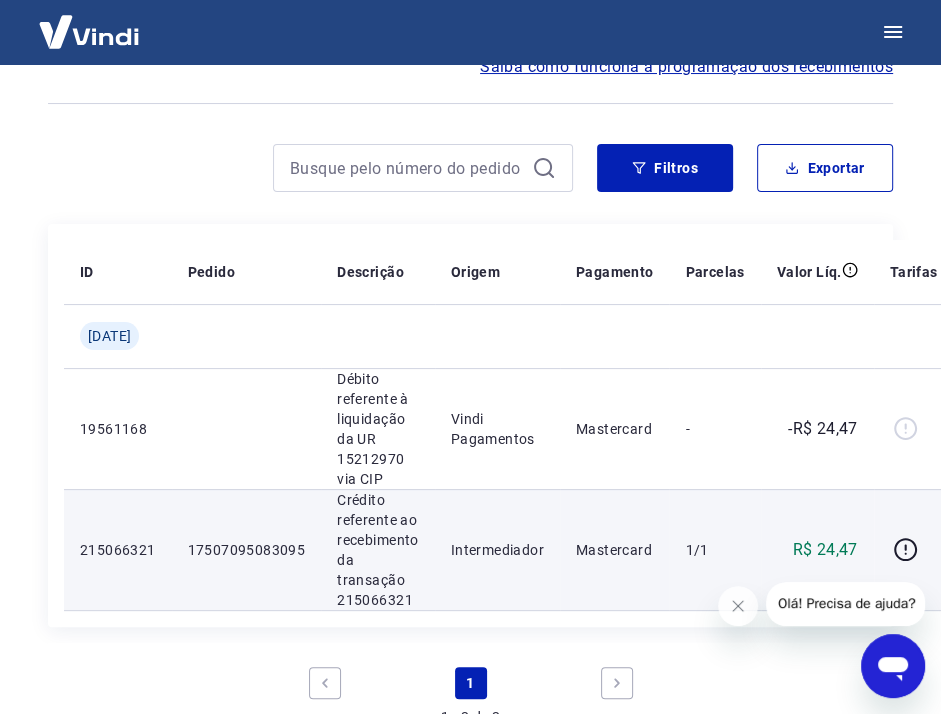 scroll, scrollTop: 0, scrollLeft: 0, axis: both 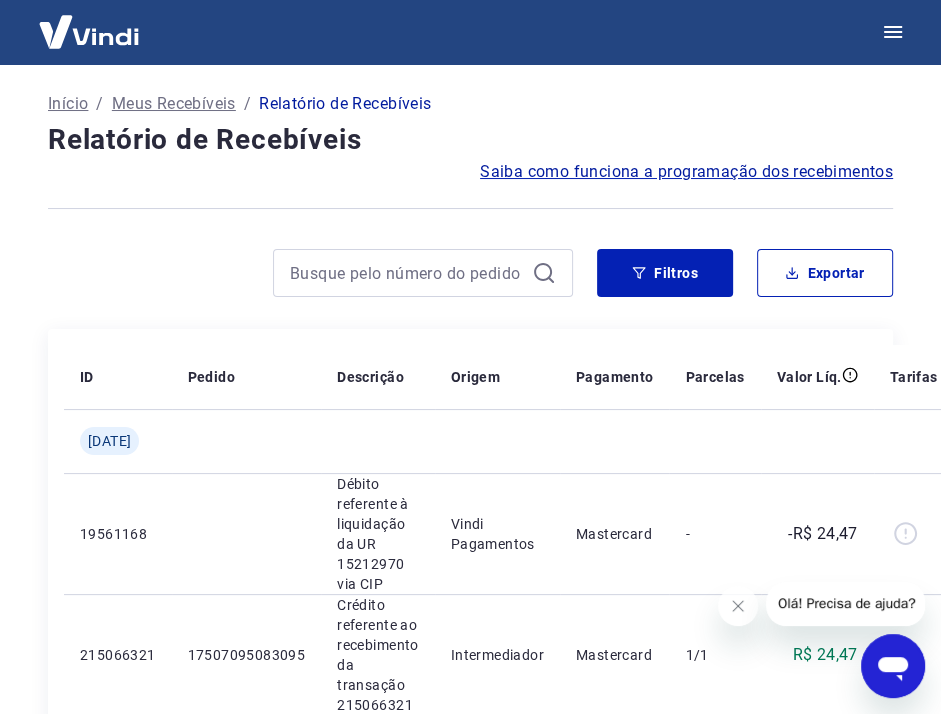 click 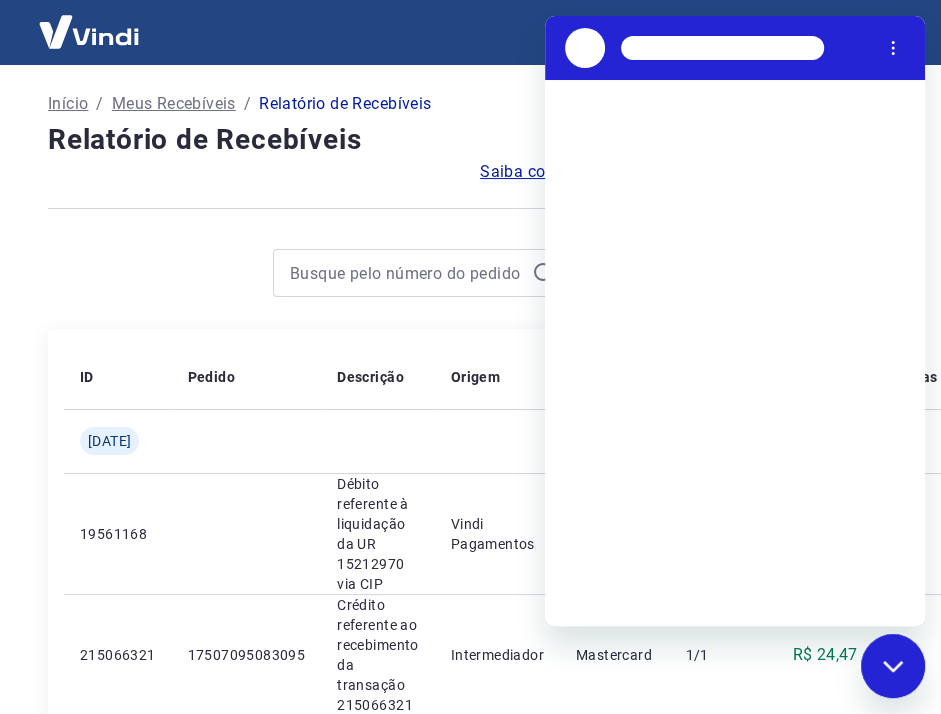 scroll, scrollTop: 0, scrollLeft: 0, axis: both 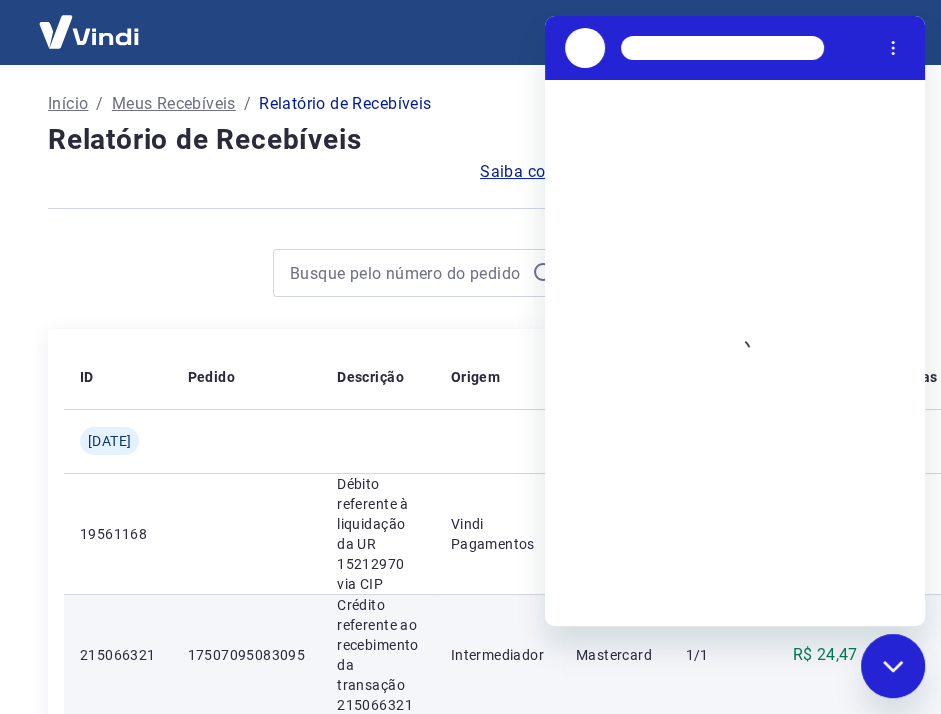 click on "R$ 24,47" at bounding box center (824, 655) 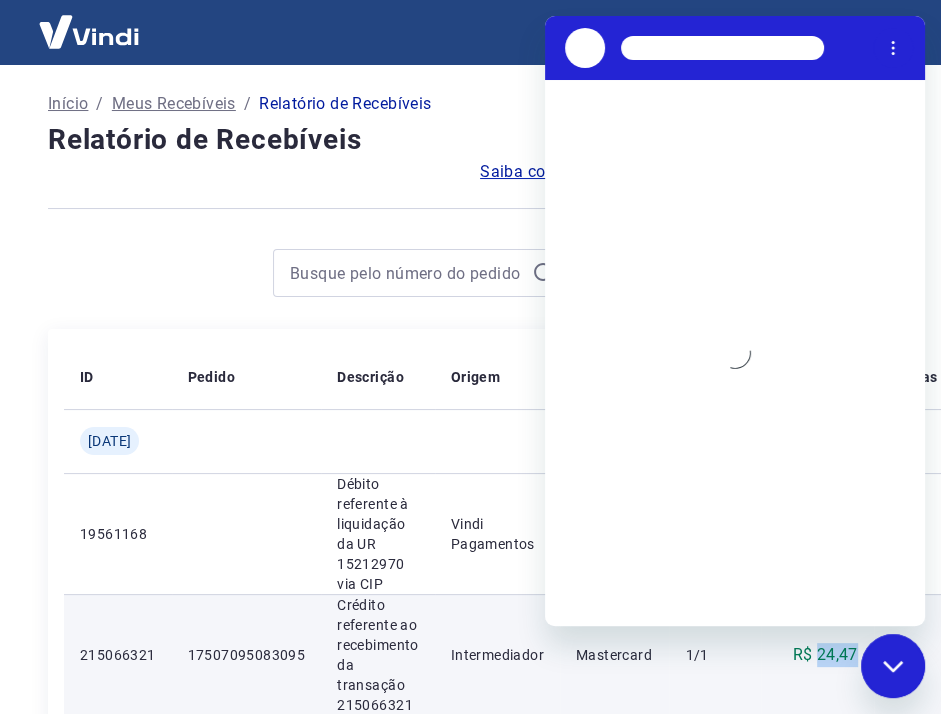 click on "R$ 24,47" at bounding box center (824, 655) 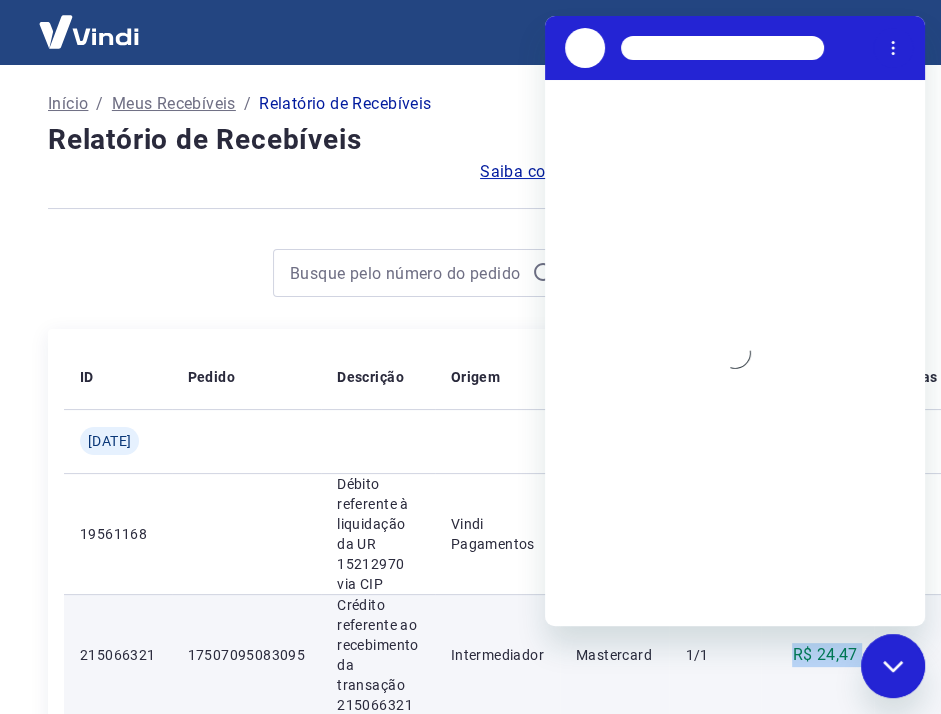 click on "R$ 24,47" at bounding box center (824, 655) 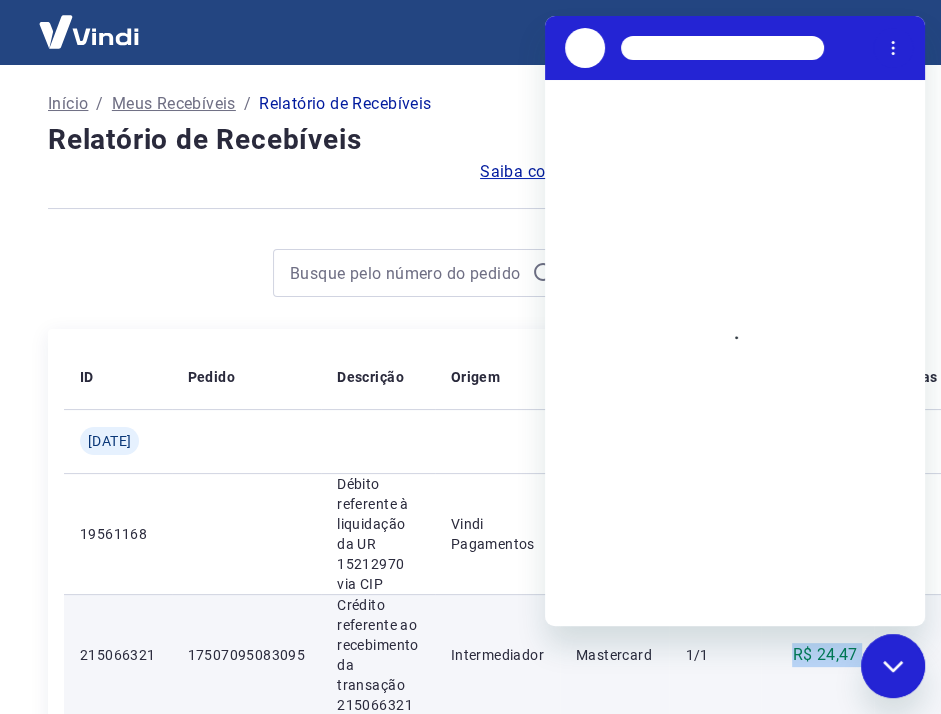 copy on "R$ 24,47" 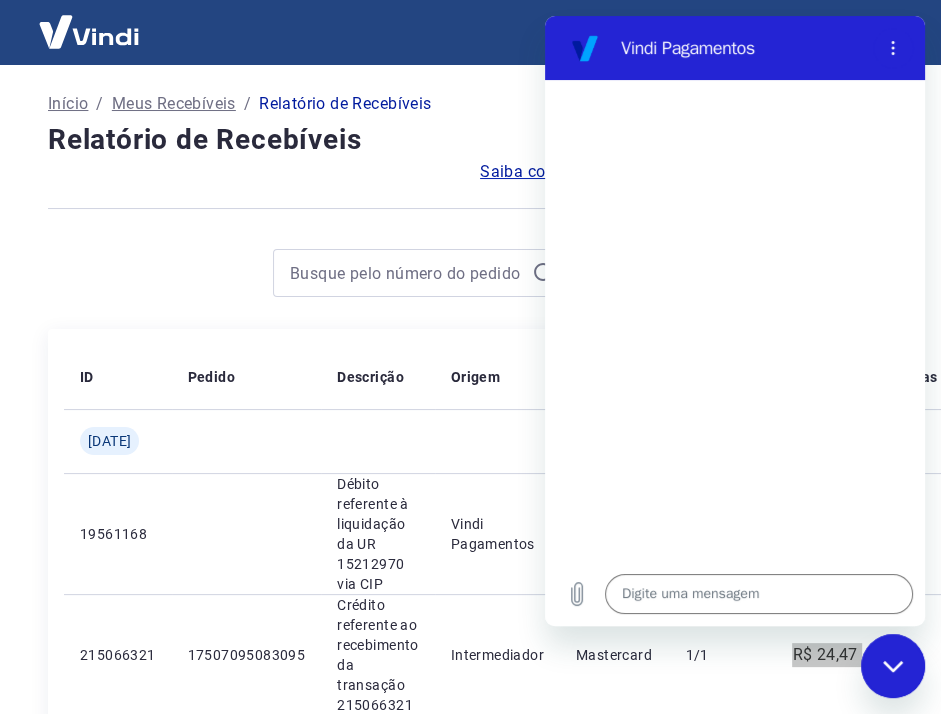 click at bounding box center (735, 321) 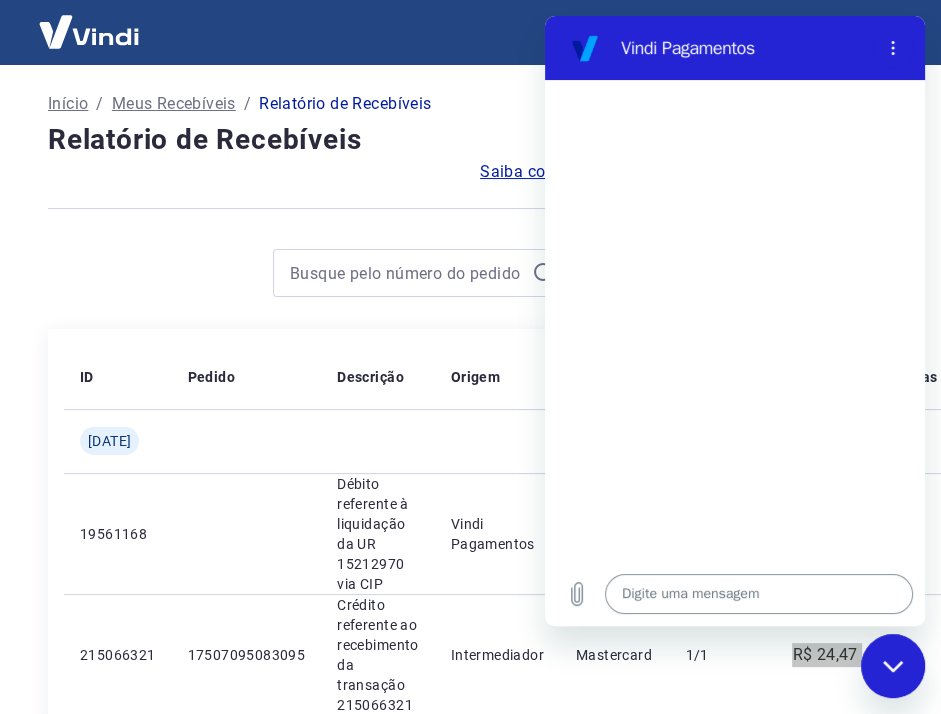 click at bounding box center [759, 594] 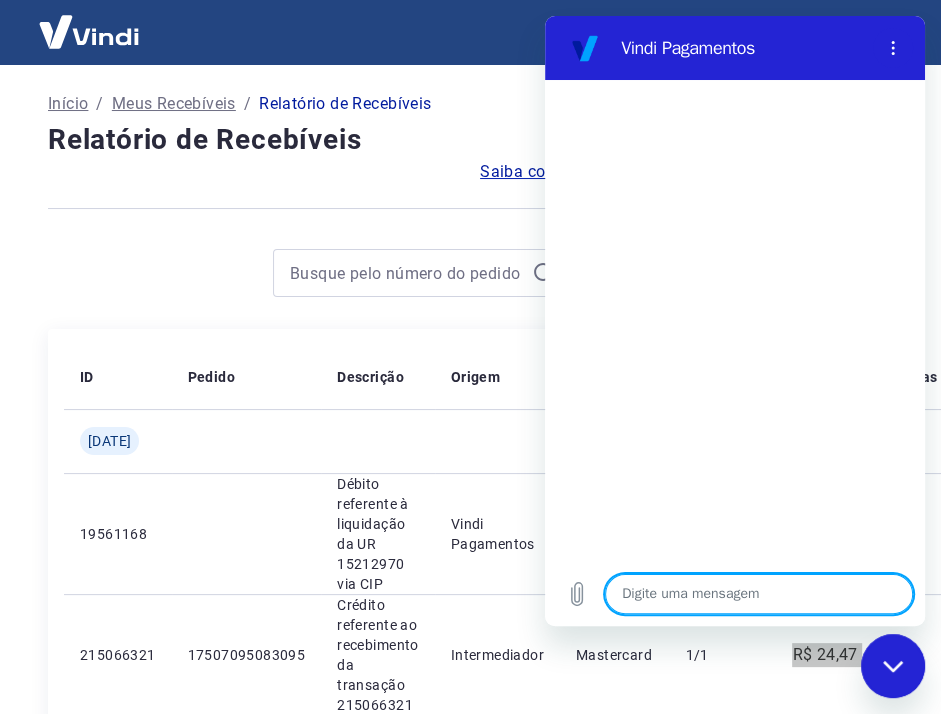 type on "b" 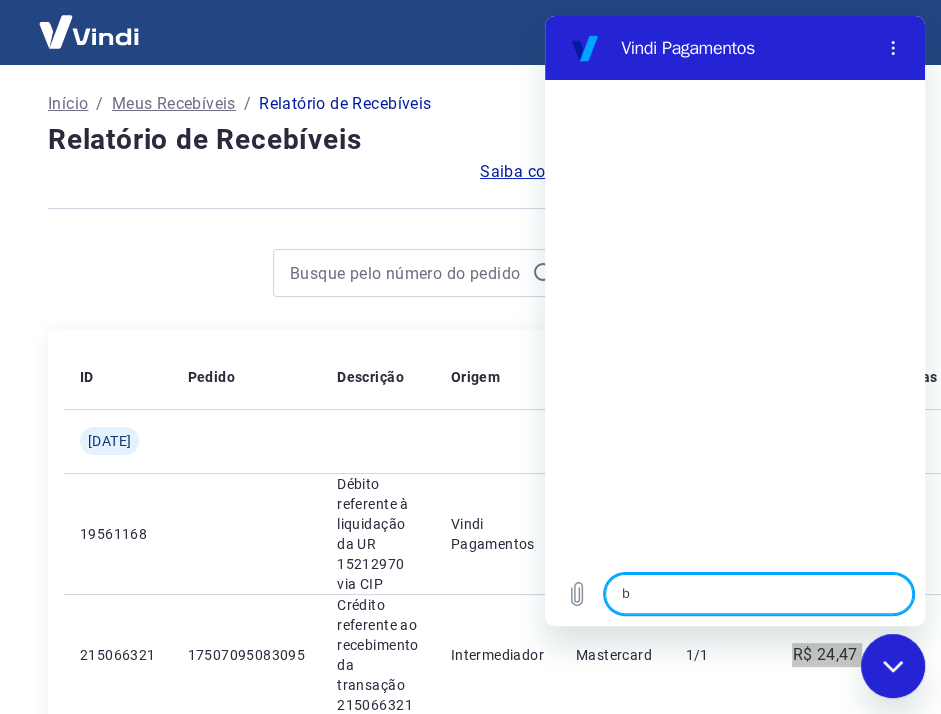 type on "bo" 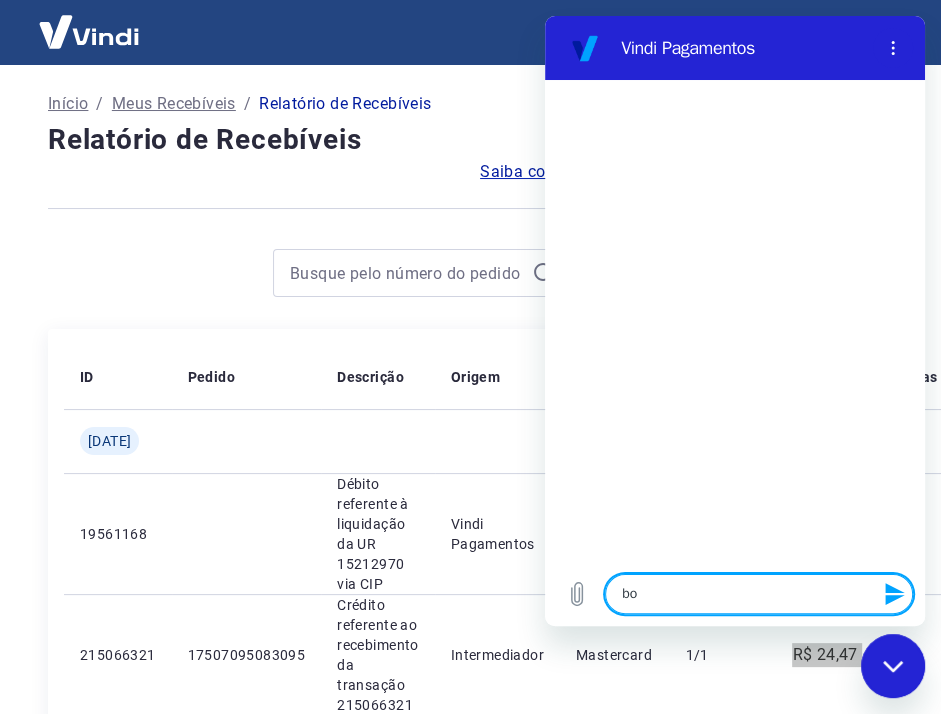 type on "bom" 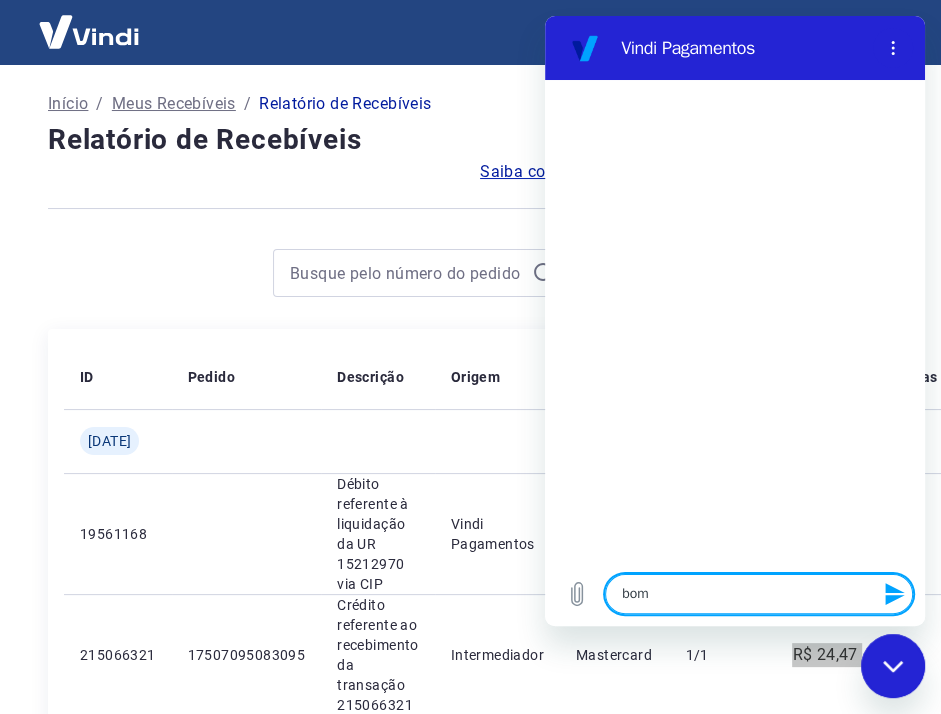 type on "bom" 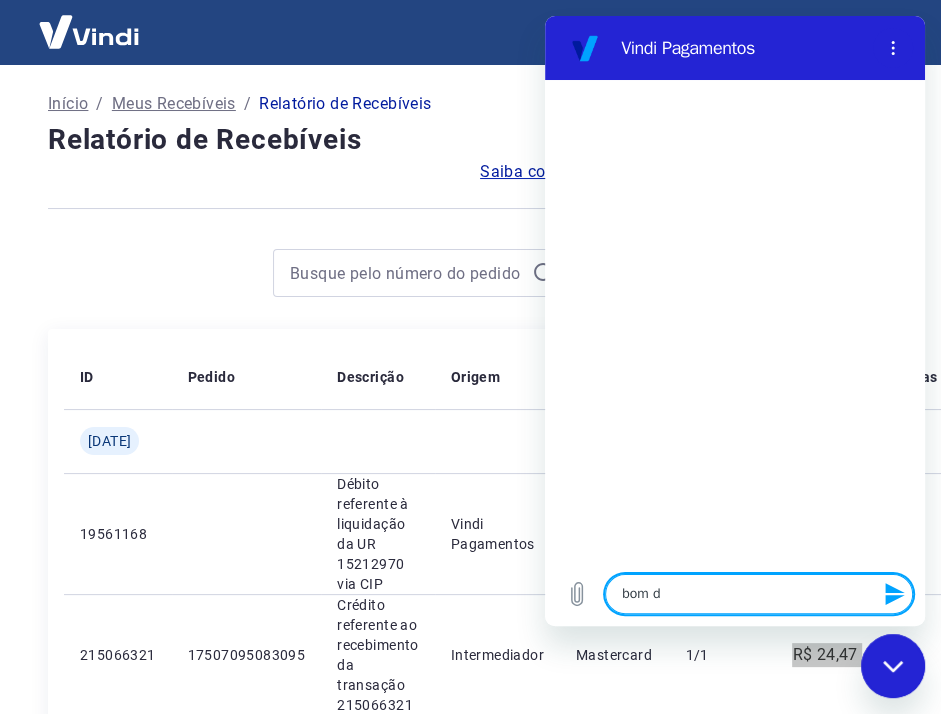 type on "bom di" 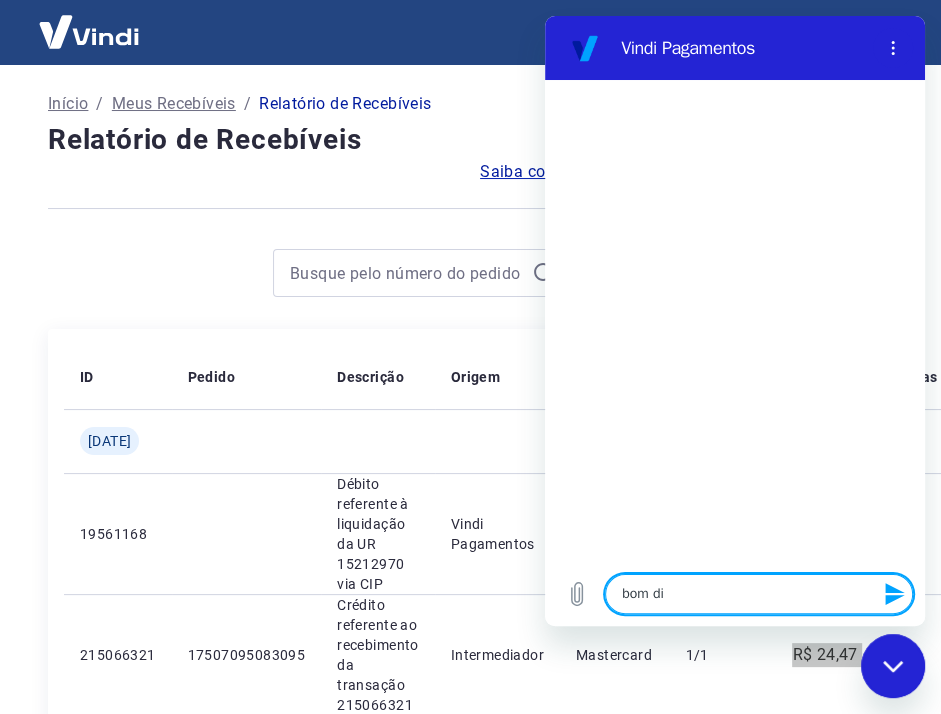 type on "bom dia" 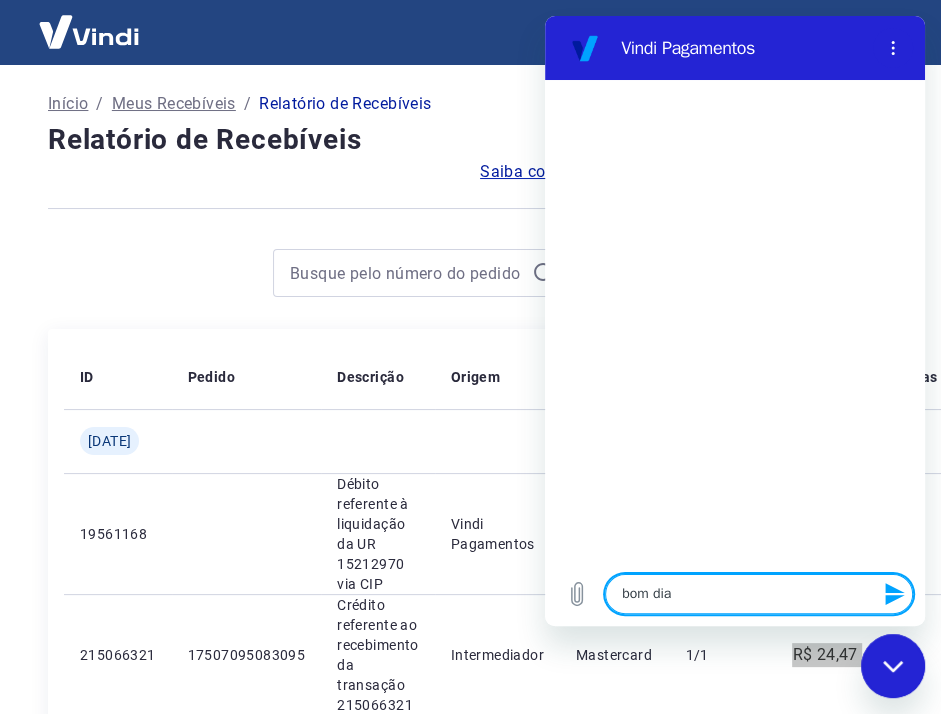 type on "bom dia," 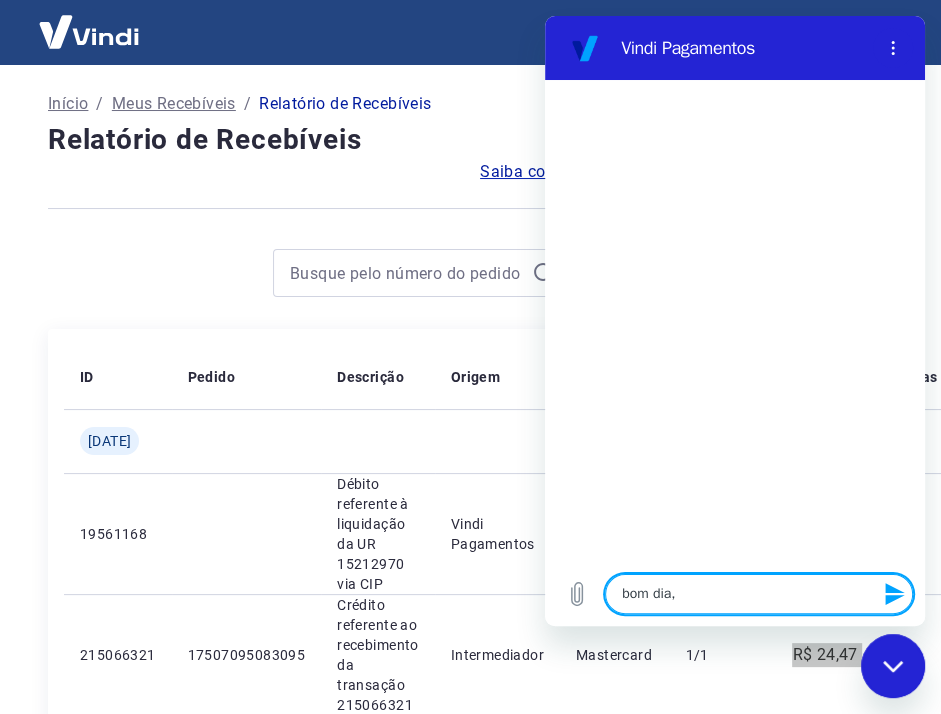 type on "bom dia," 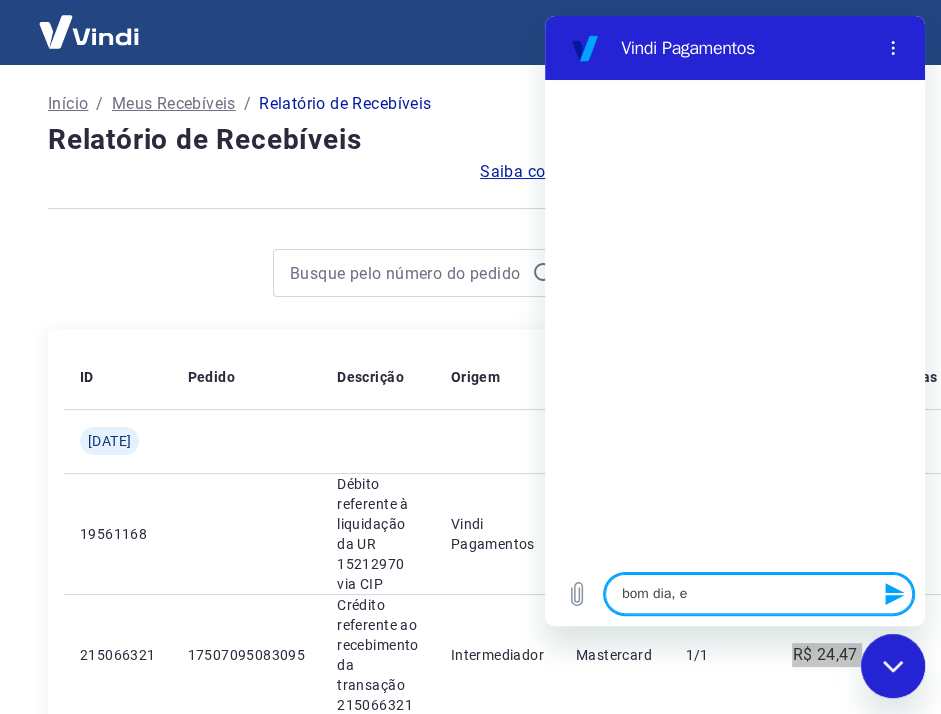 type on "bom dia, eu" 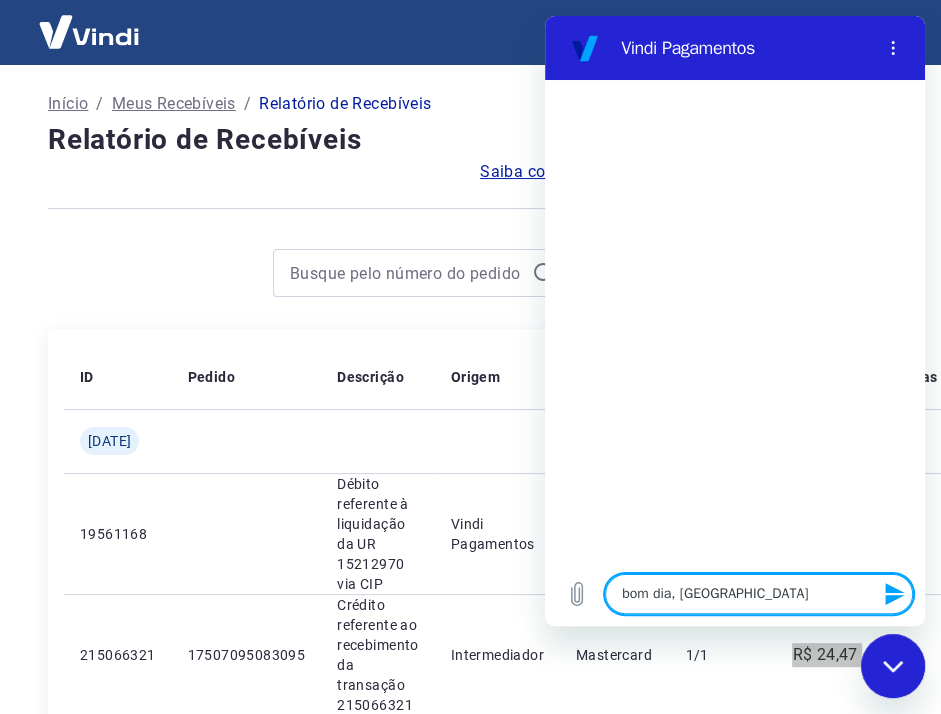 type on "bom dia, eu" 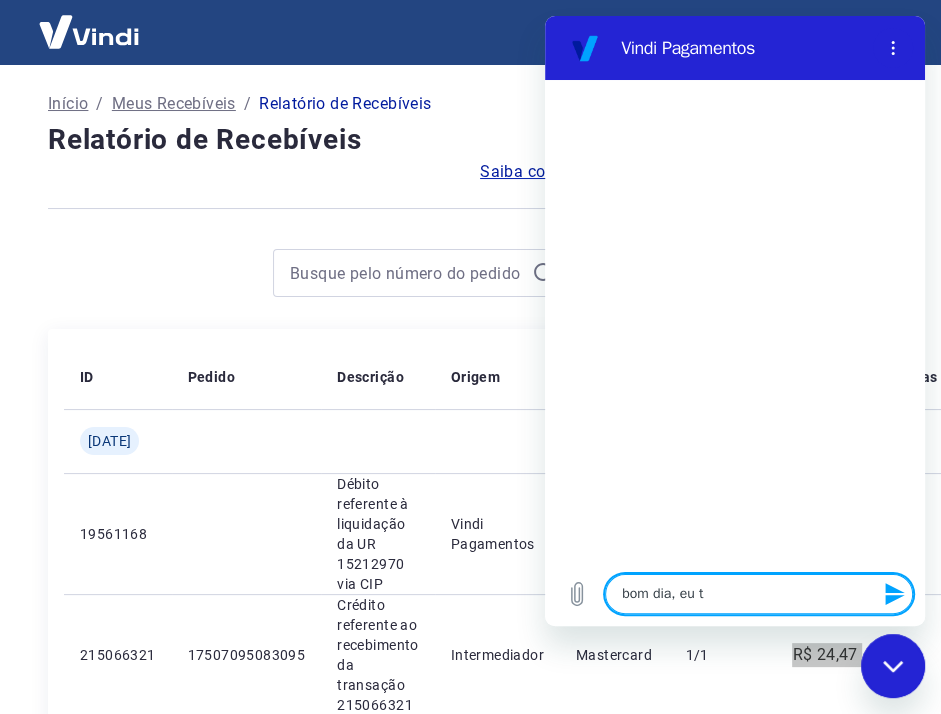 type on "bom dia, eu te" 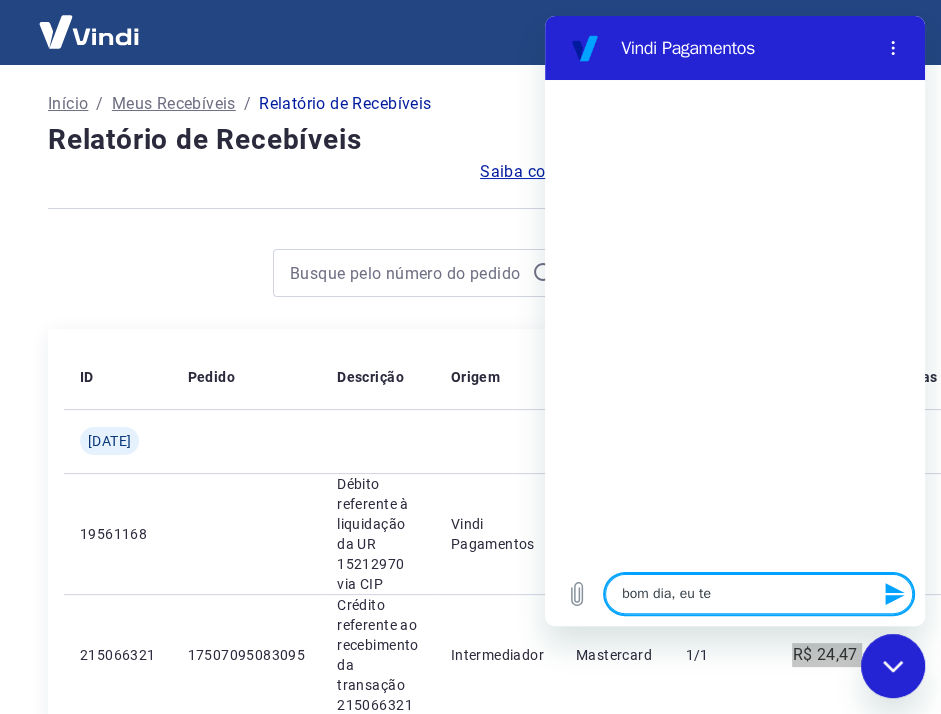 type on "bom dia, eu ten" 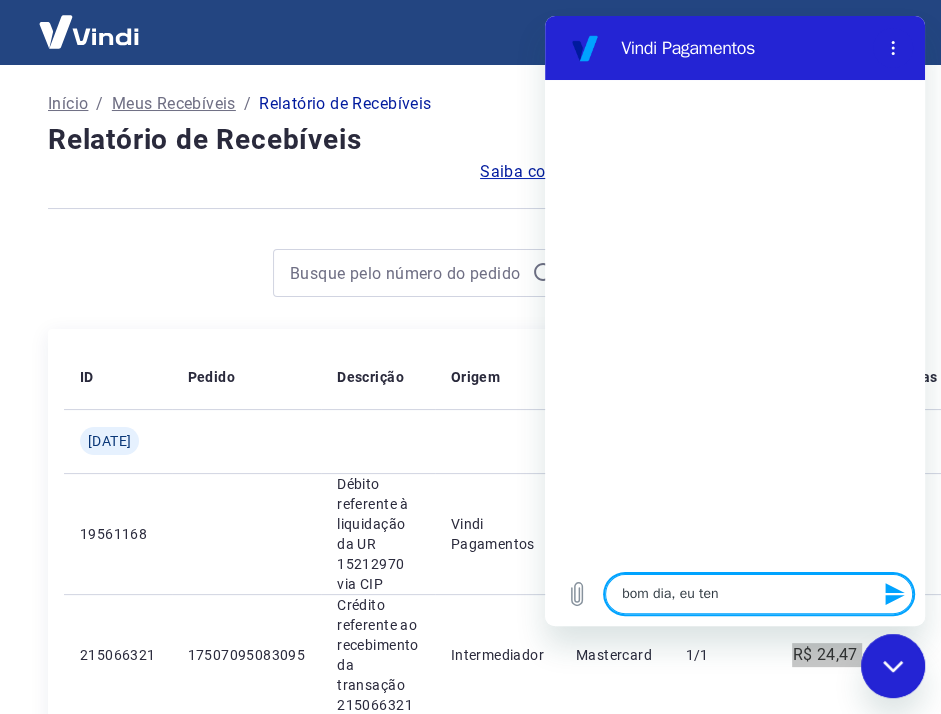 type on "bom dia, eu tenh" 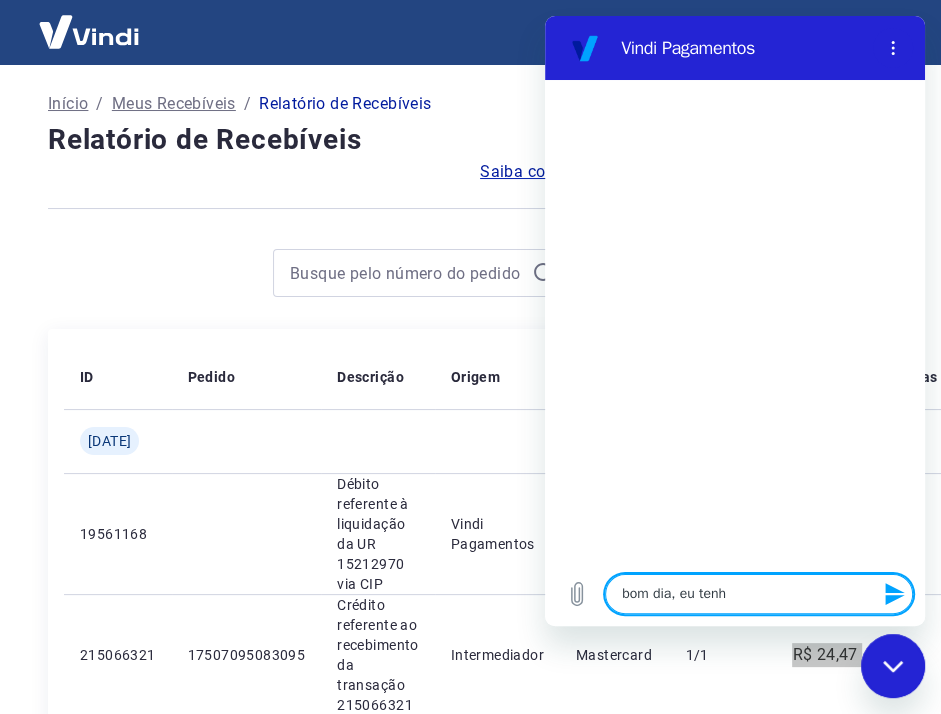 type on "bom dia, eu tenho" 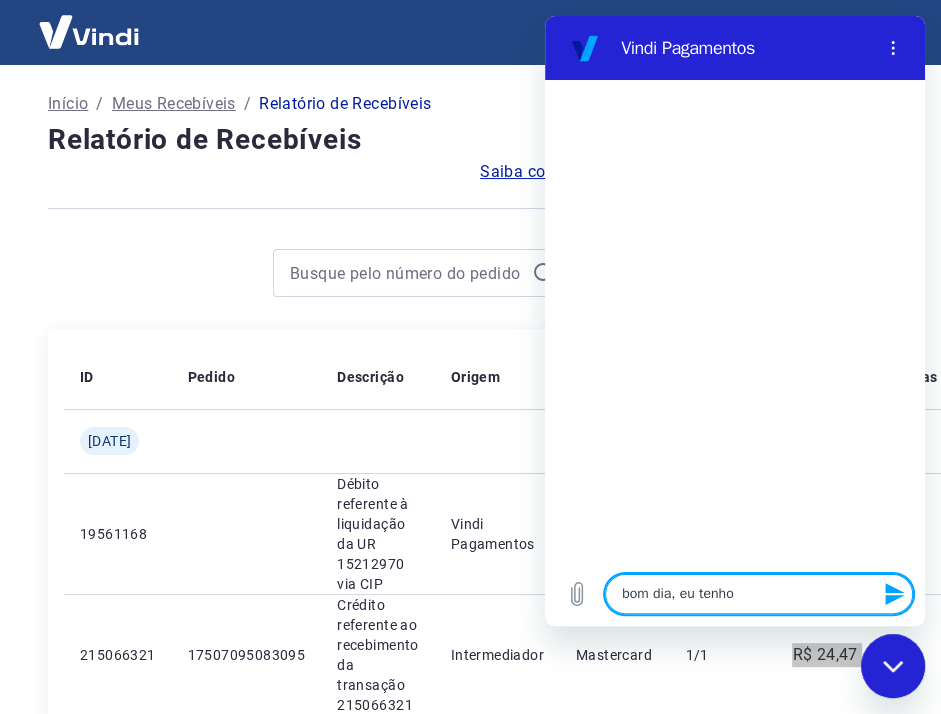 type on "bom dia, eu tenh" 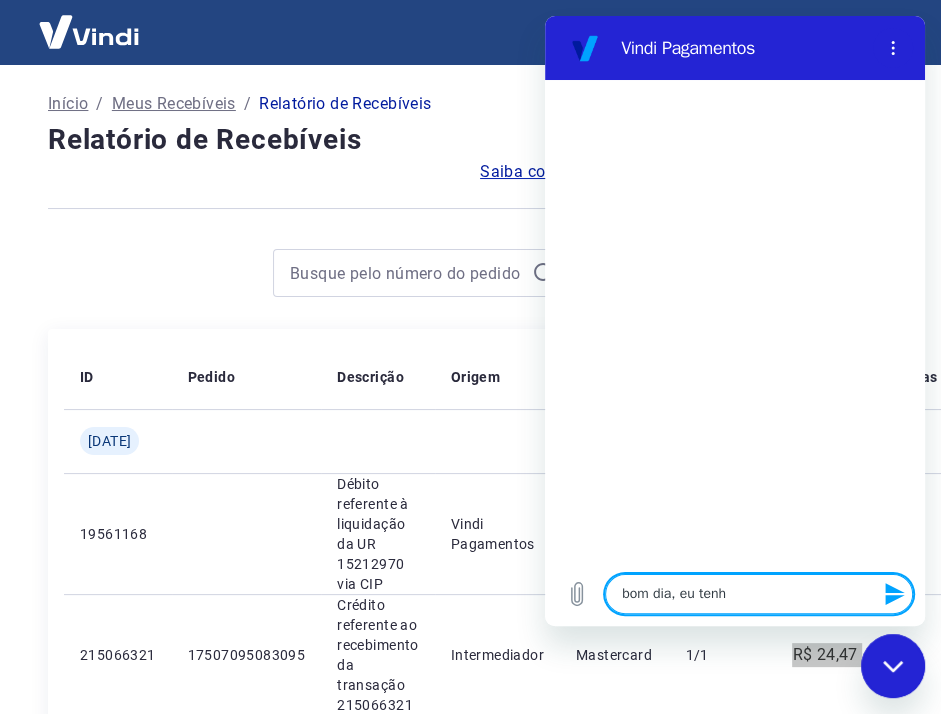 type on "bom dia, eu ten" 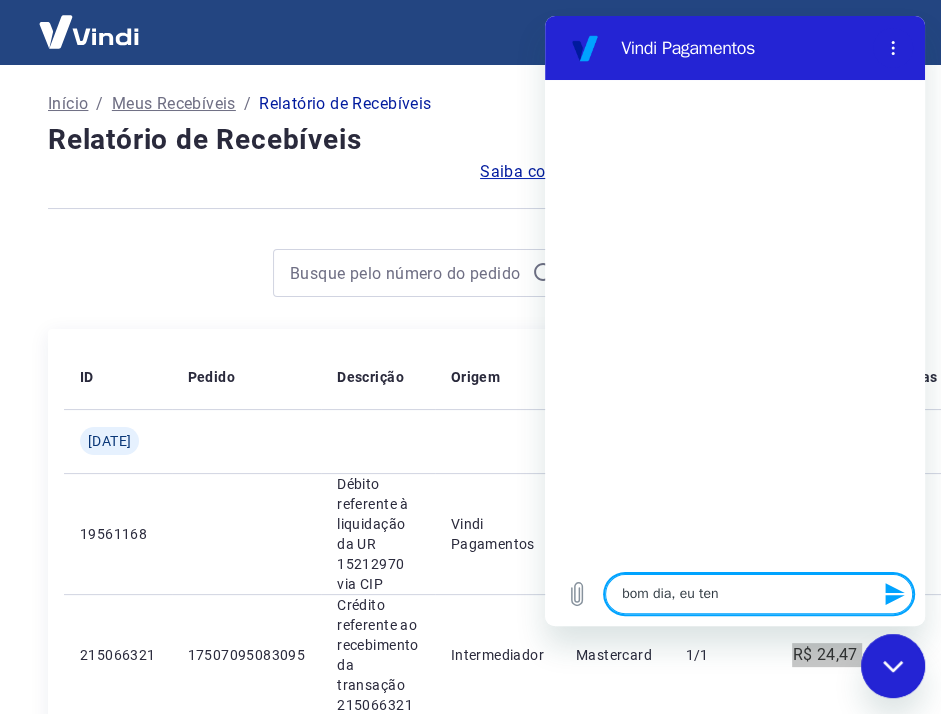 type on "bom dia, eu te" 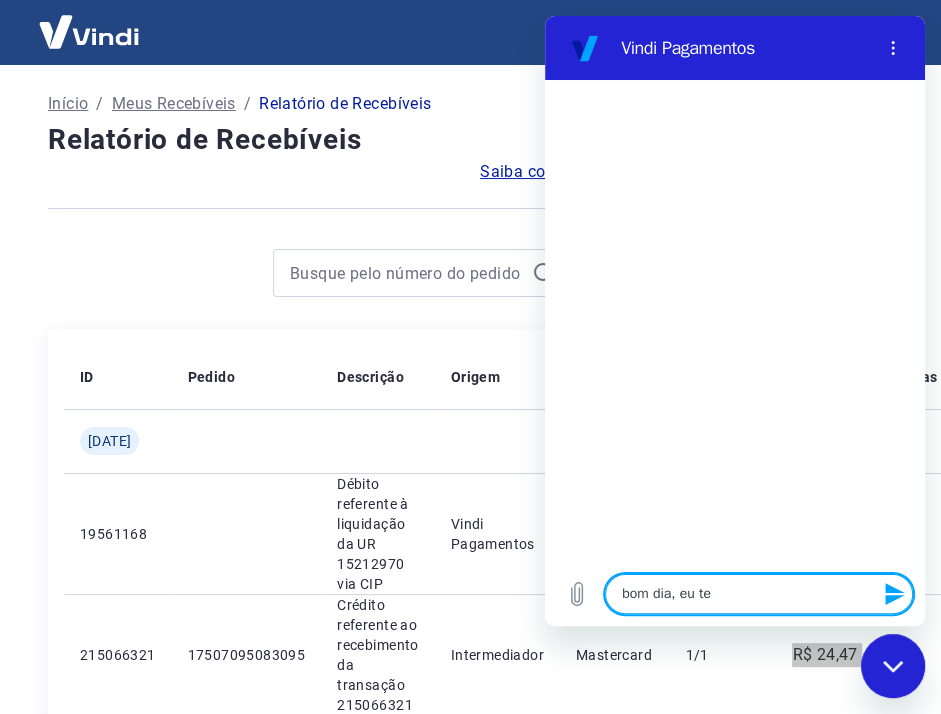 type on "bom dia, eu t" 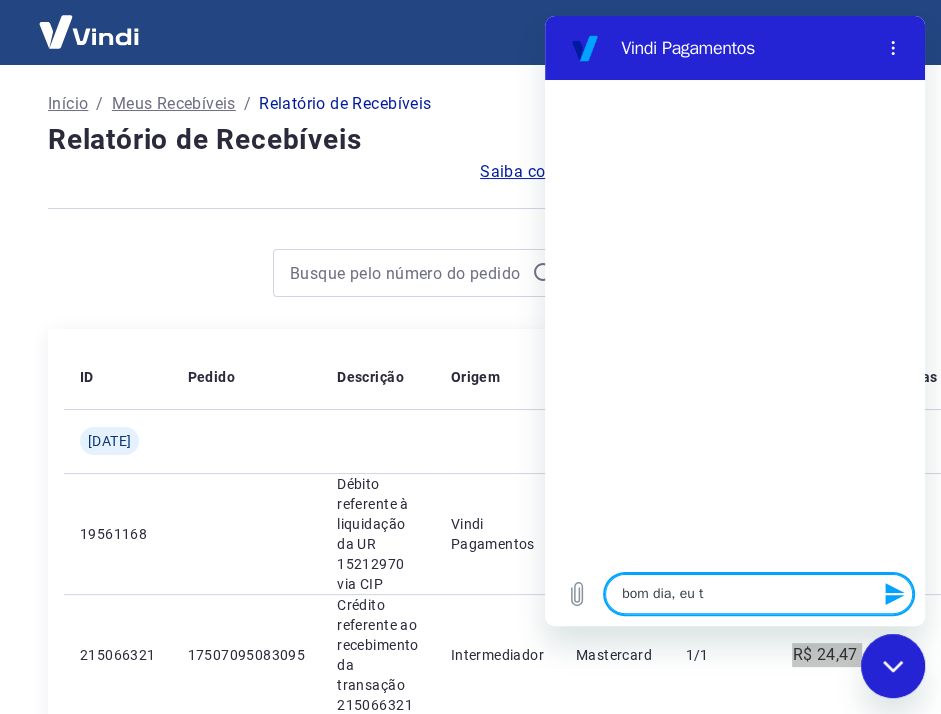 type on "bom dia, eu ti" 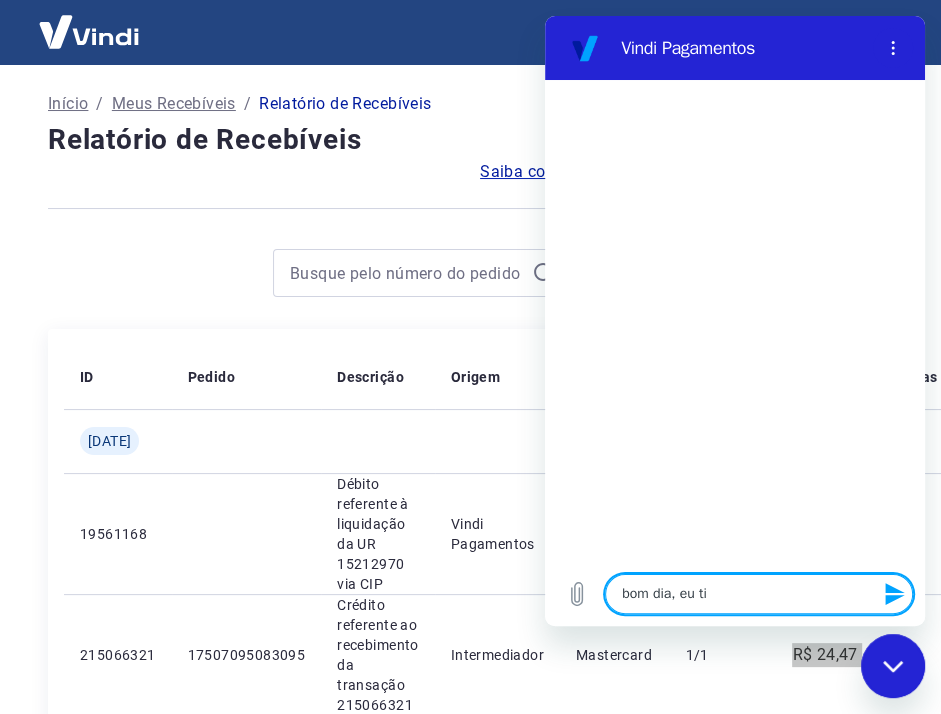 type on "bom dia, eu tin" 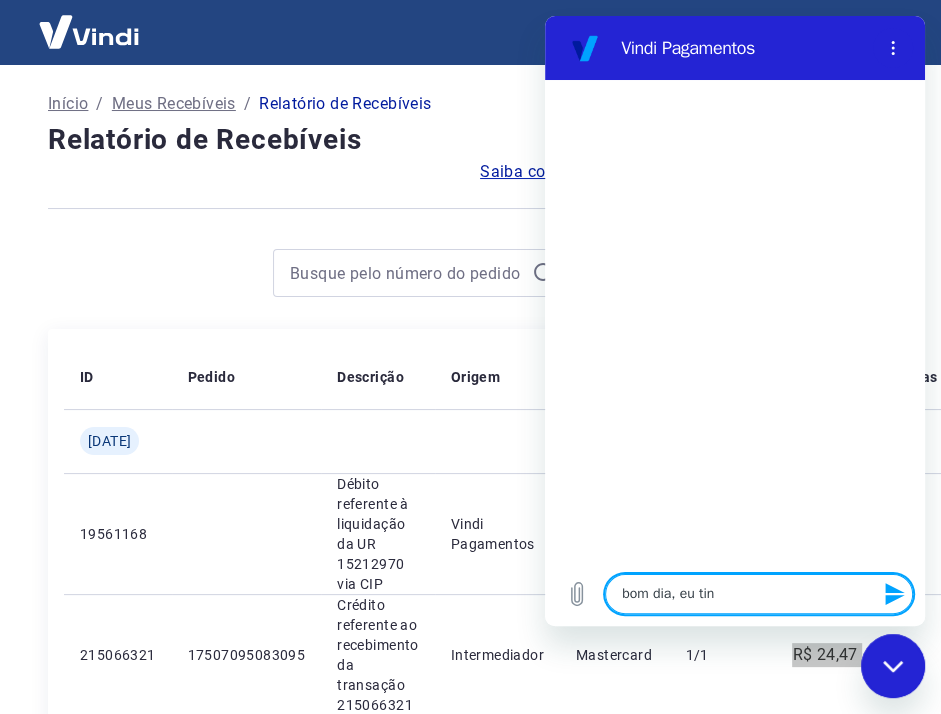 type on "bom dia, eu tinh" 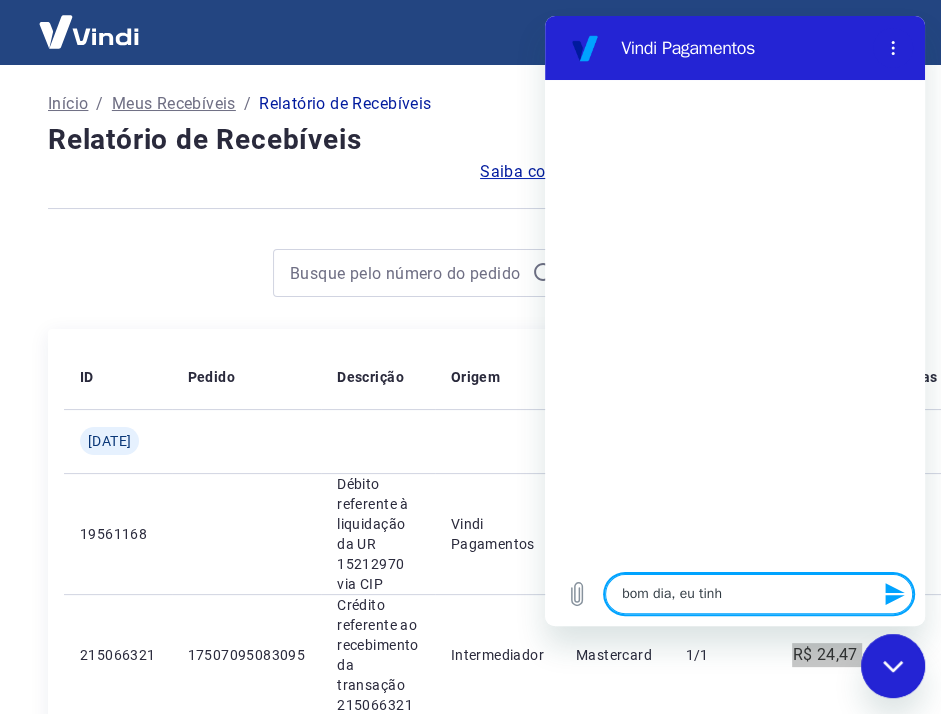 type on "bom dia, eu tinha" 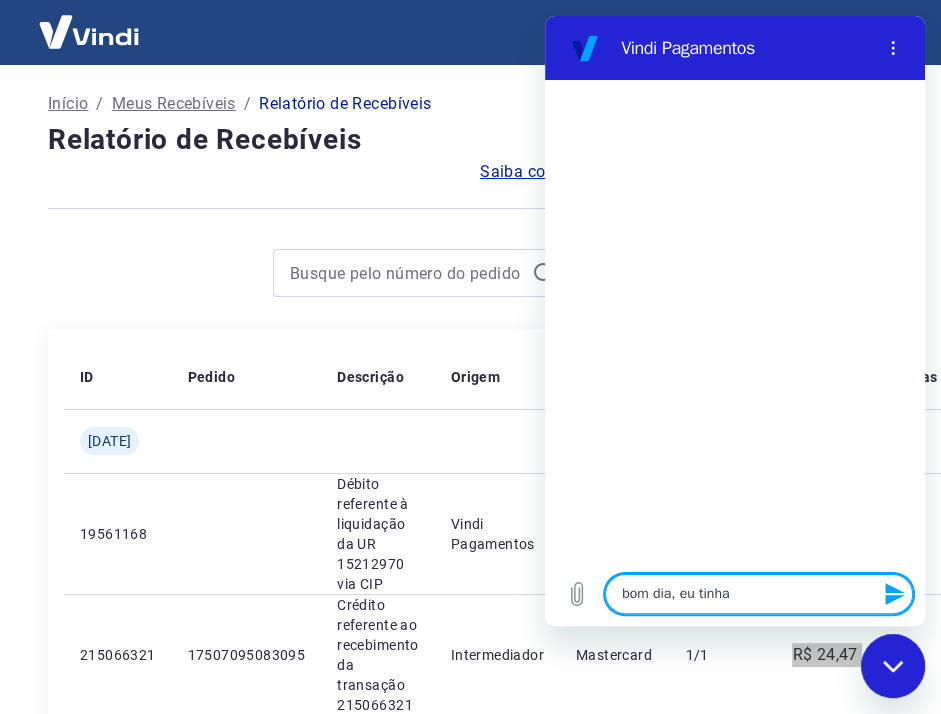 type on "bom dia, eu tinha" 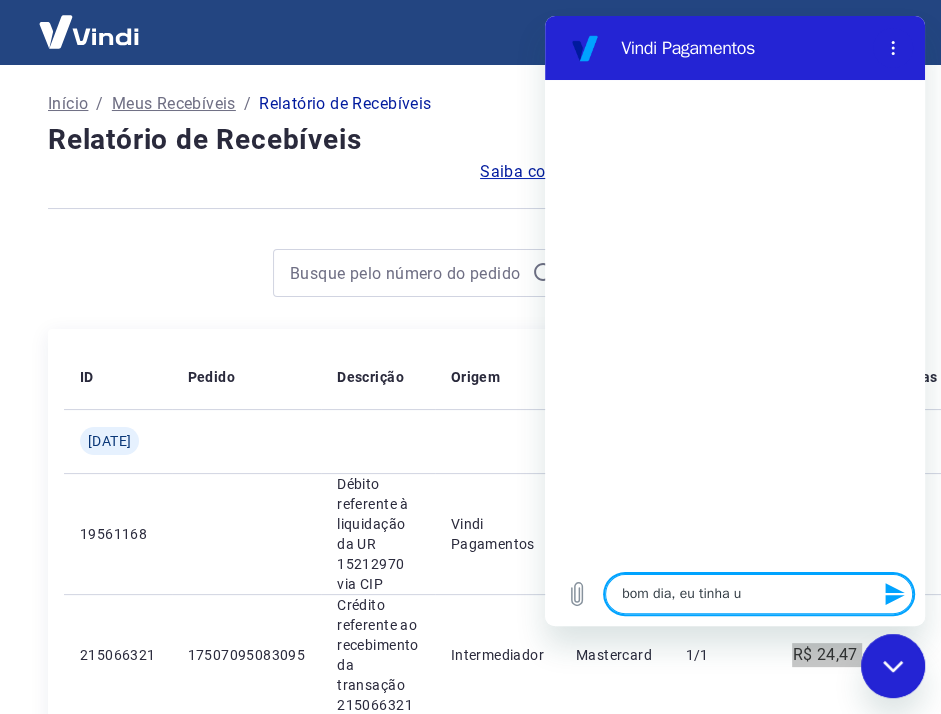 type on "bom dia, eu tinha um" 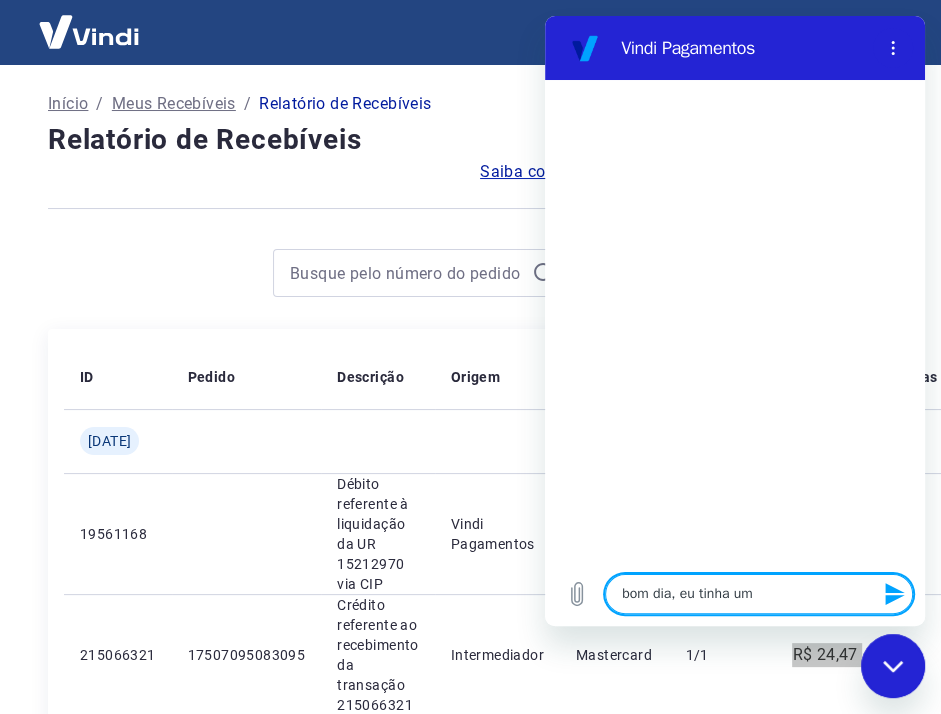 type on "bom dia, eu tinha um" 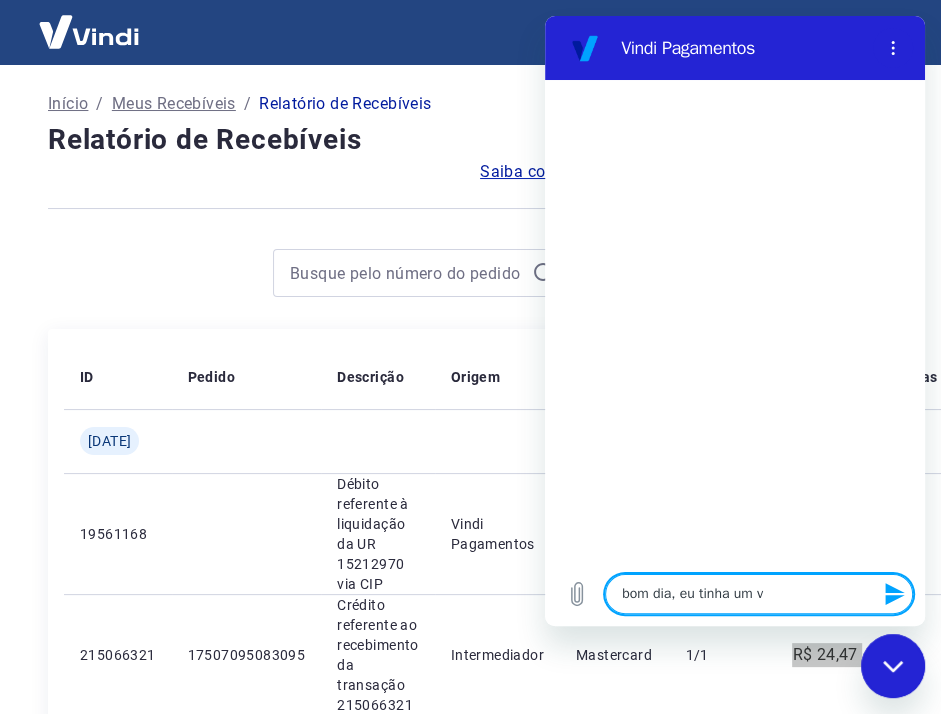 type on "bom dia, eu tinha um va" 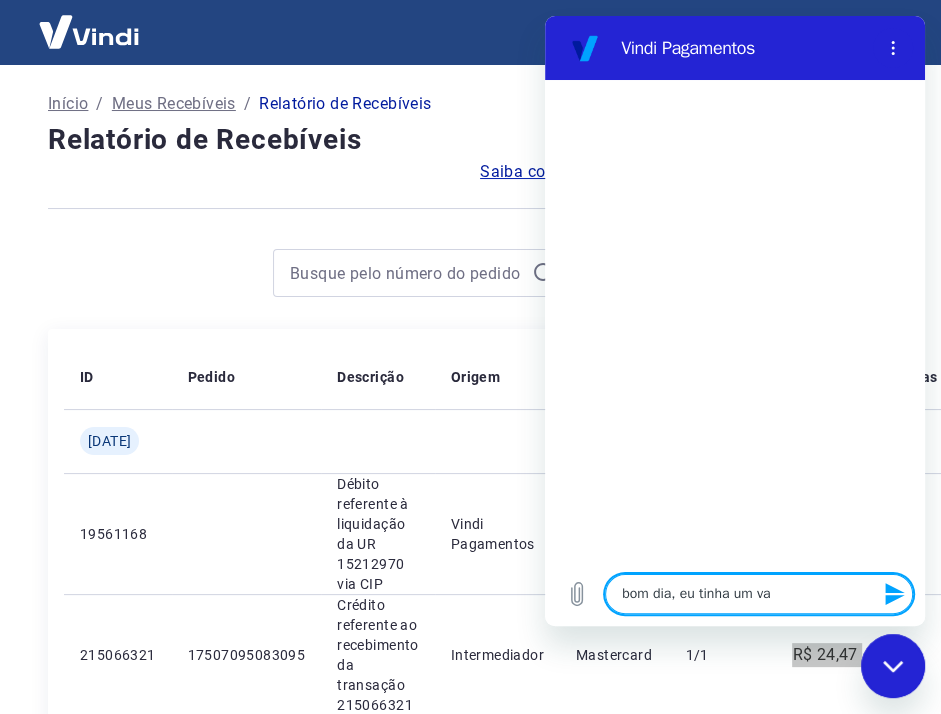 type on "bom dia, eu tinha um val" 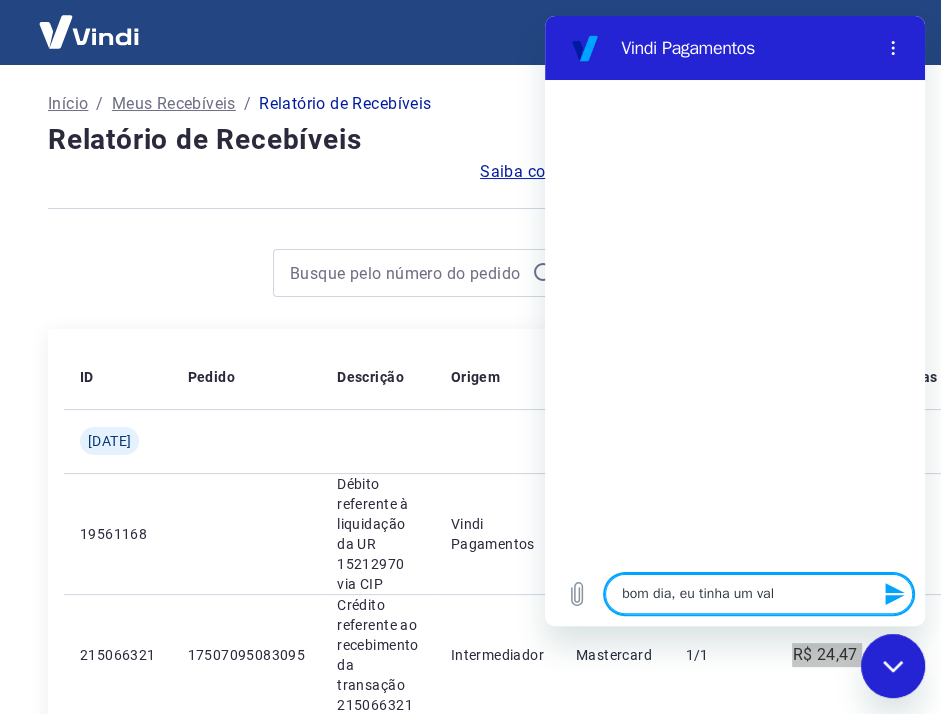 type on "bom dia, eu tinha um valo" 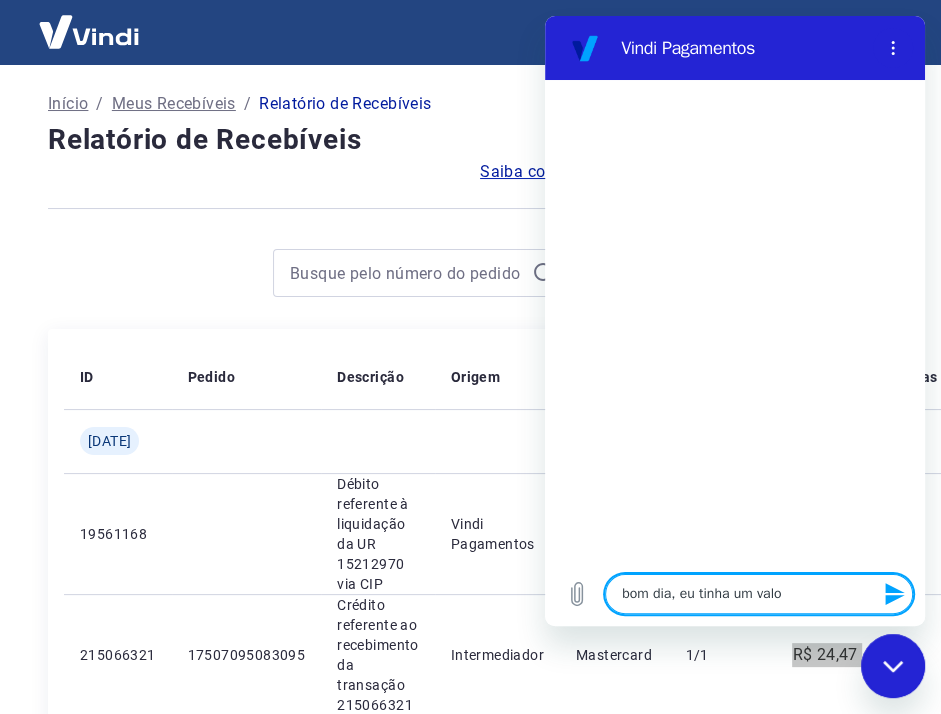type on "bom dia, eu tinha um valor" 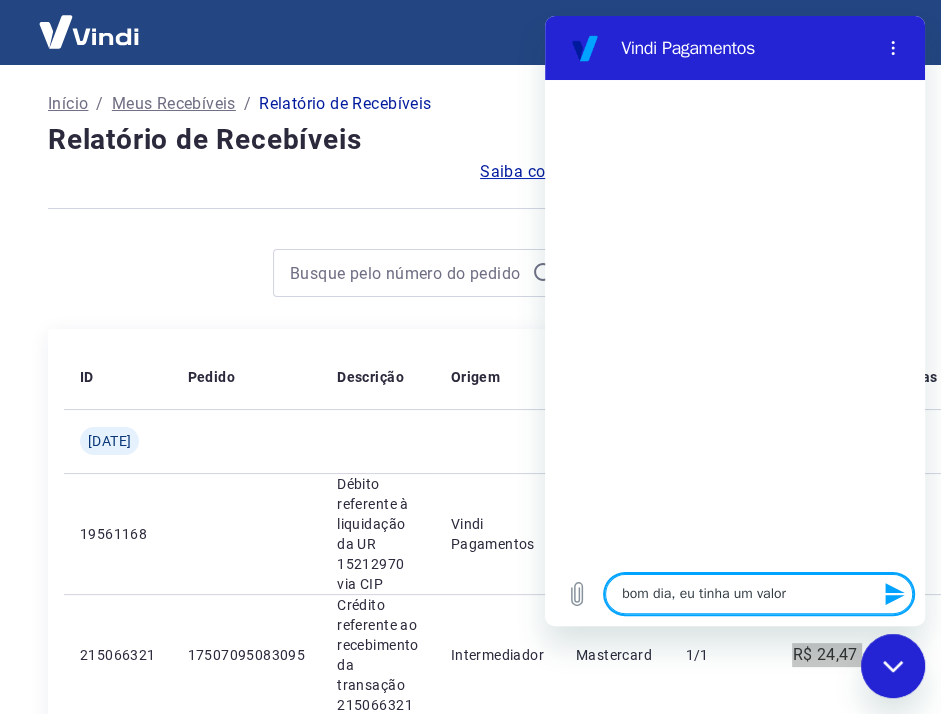 type on "bom dia, eu tinha um valor" 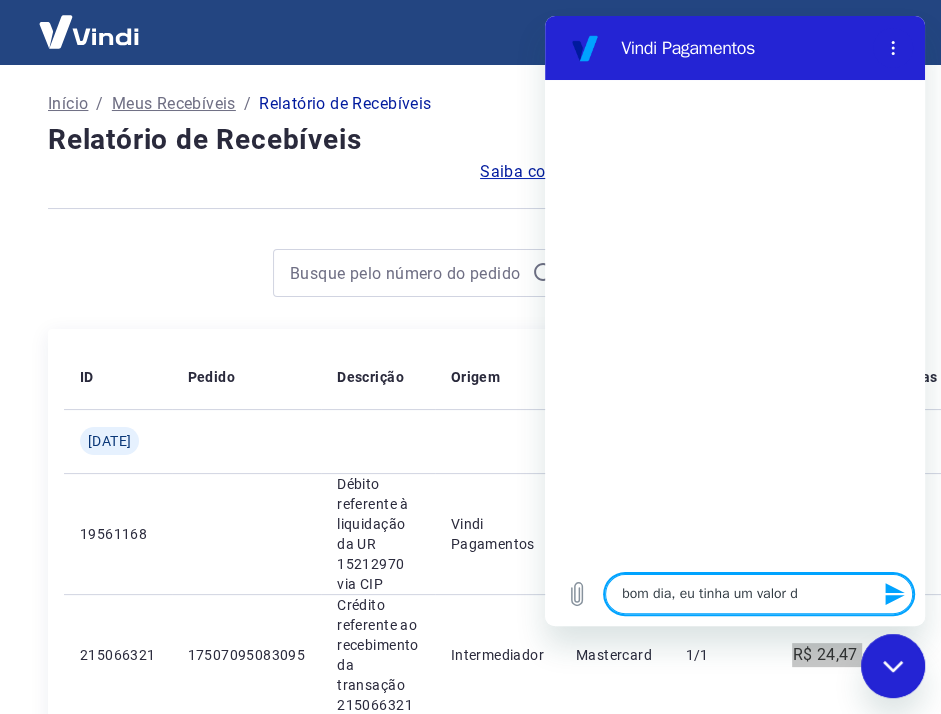 type on "bom dia, eu tinha um valor de" 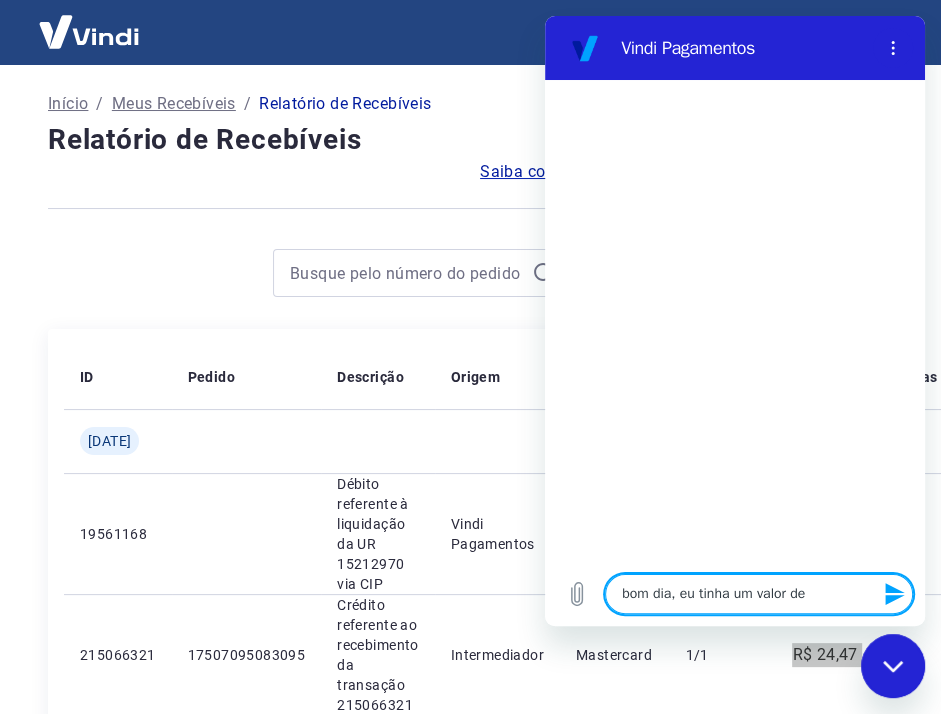 type on "bom dia, eu tinha um valor de" 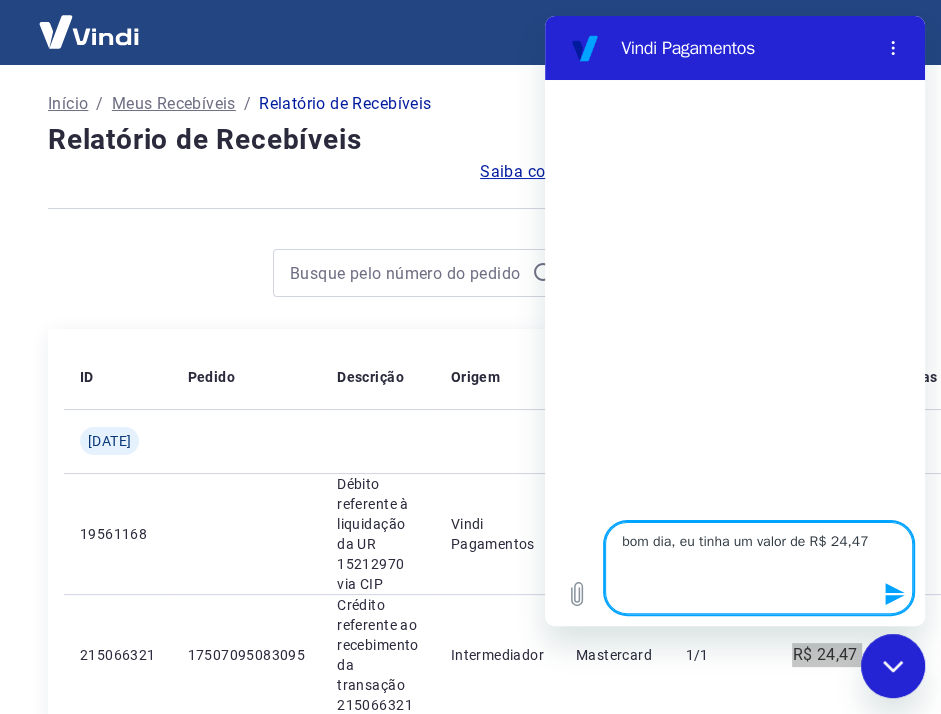 type on "bom dia, eu tinha um valor de R$ 24,47" 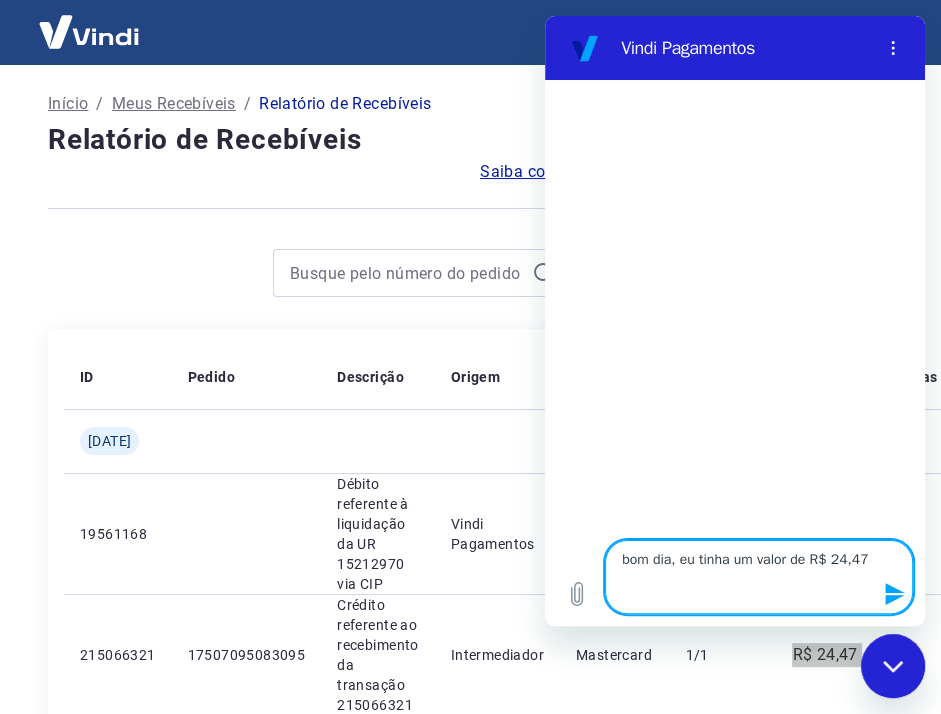 type on "bom dia, eu tinha um valor de R$ 24,47" 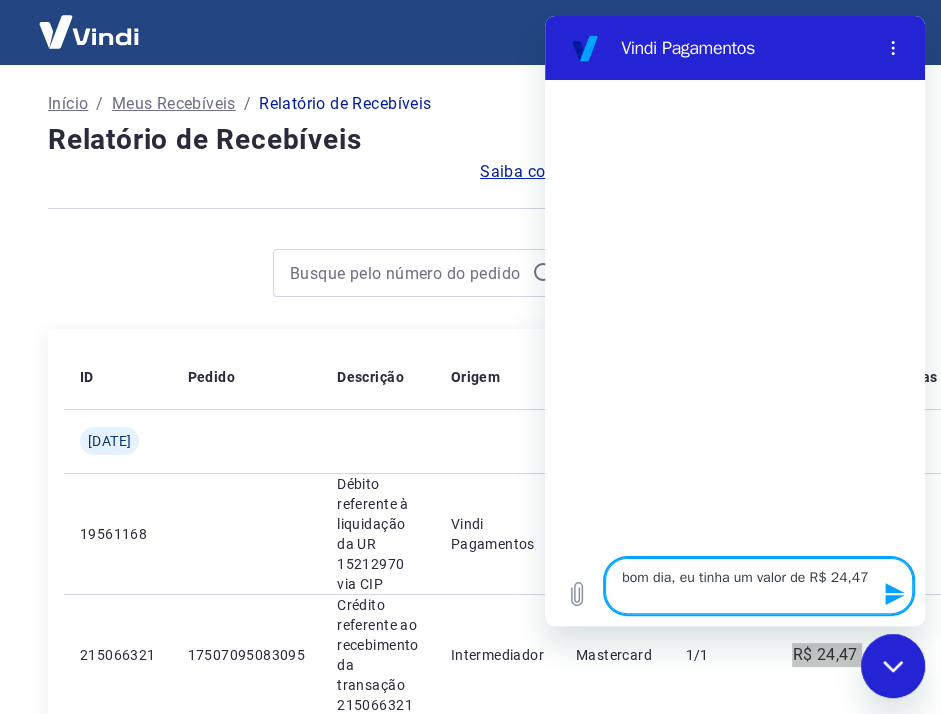 type on "bom dia, eu tinha um valor de R$ 24,47" 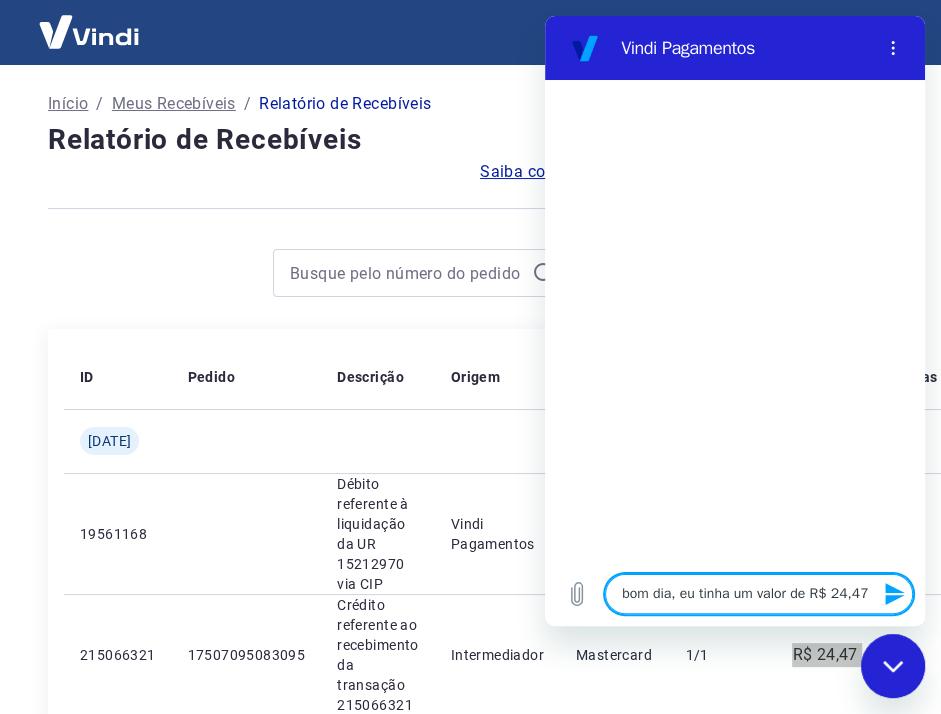 type on "bom dia, eu tinha um valor de R$ 24,47" 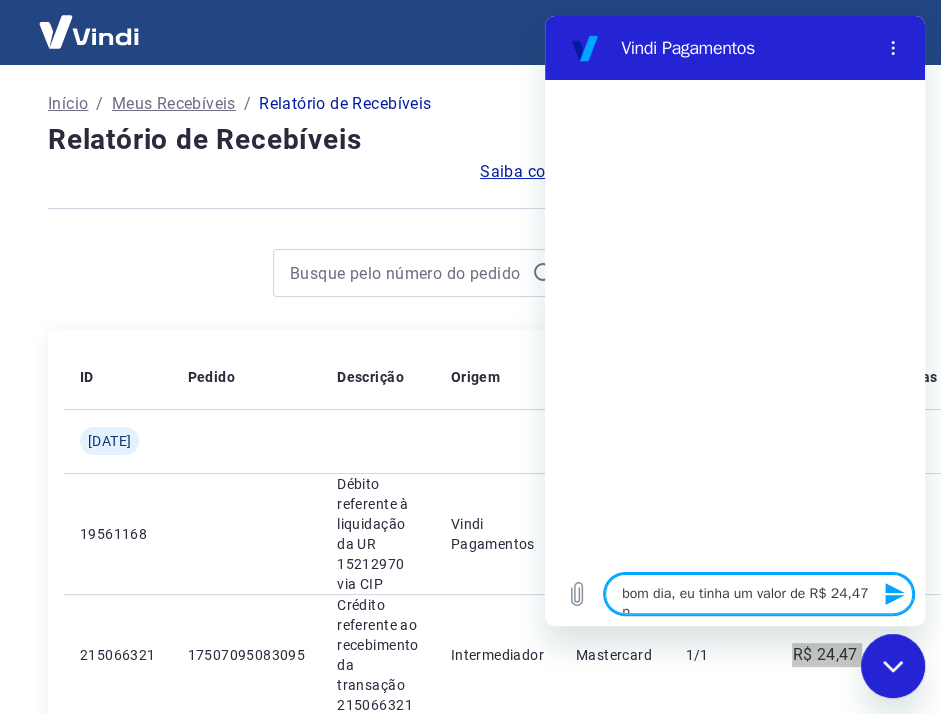 type on "bom dia, eu tinha um valor de R$ 24,47 pa" 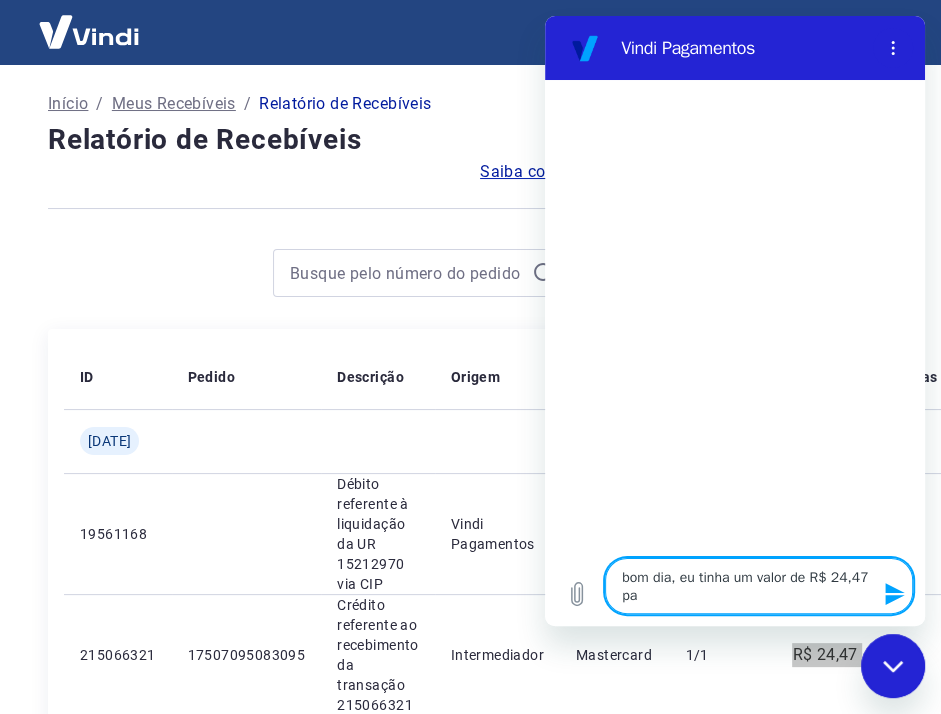 type on "bom dia, eu tinha um valor de R$ 24,47 par" 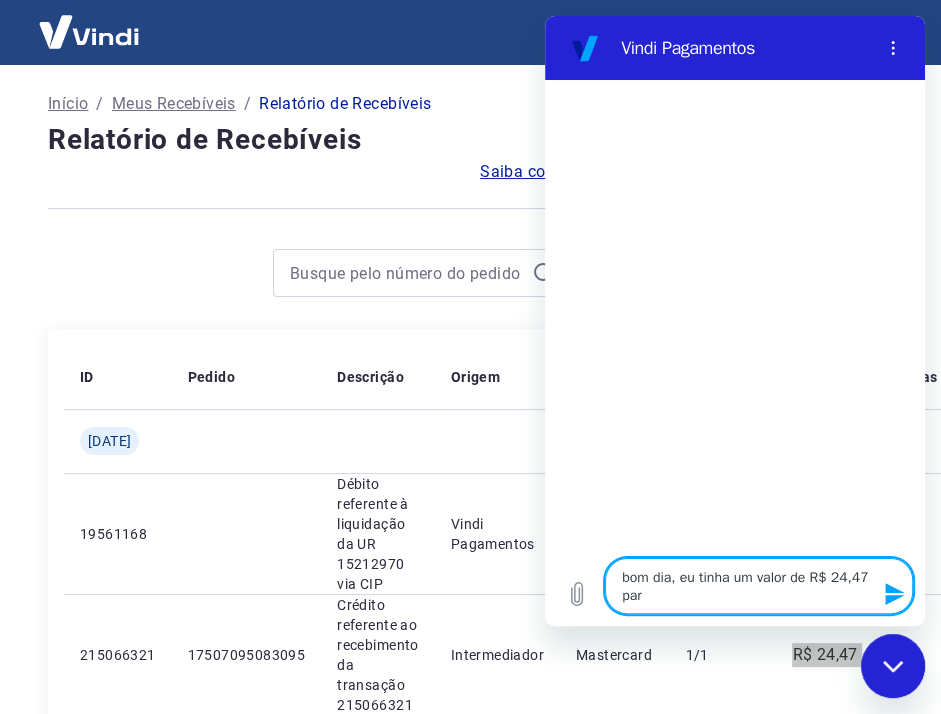 type on "bom dia, eu tinha um valor de R$ 24,47 para" 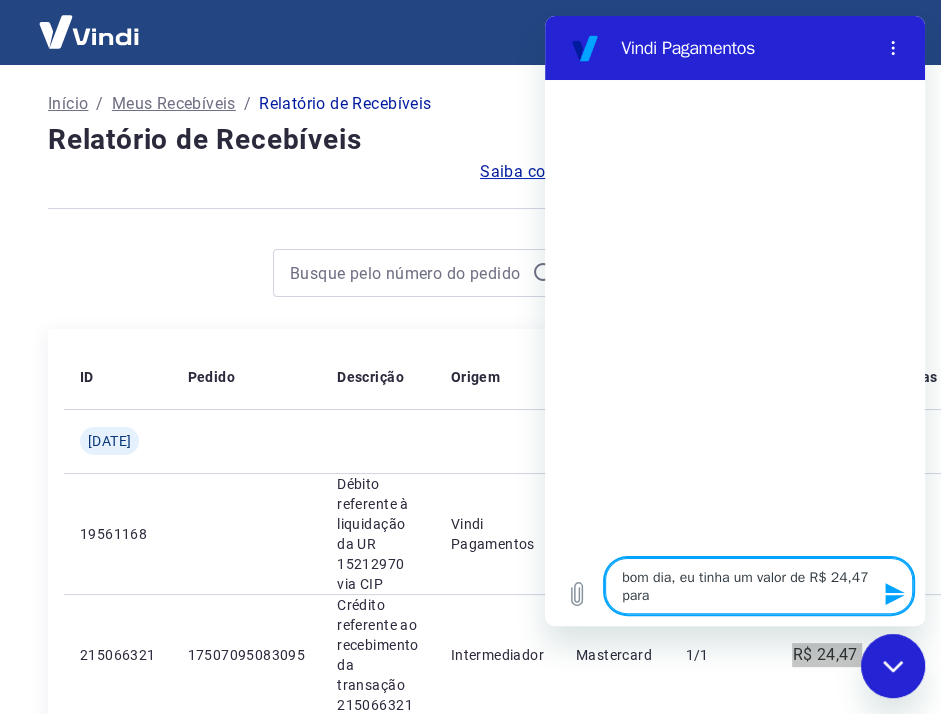 type on "bom dia, eu tinha um valor de R$ 24,47 para" 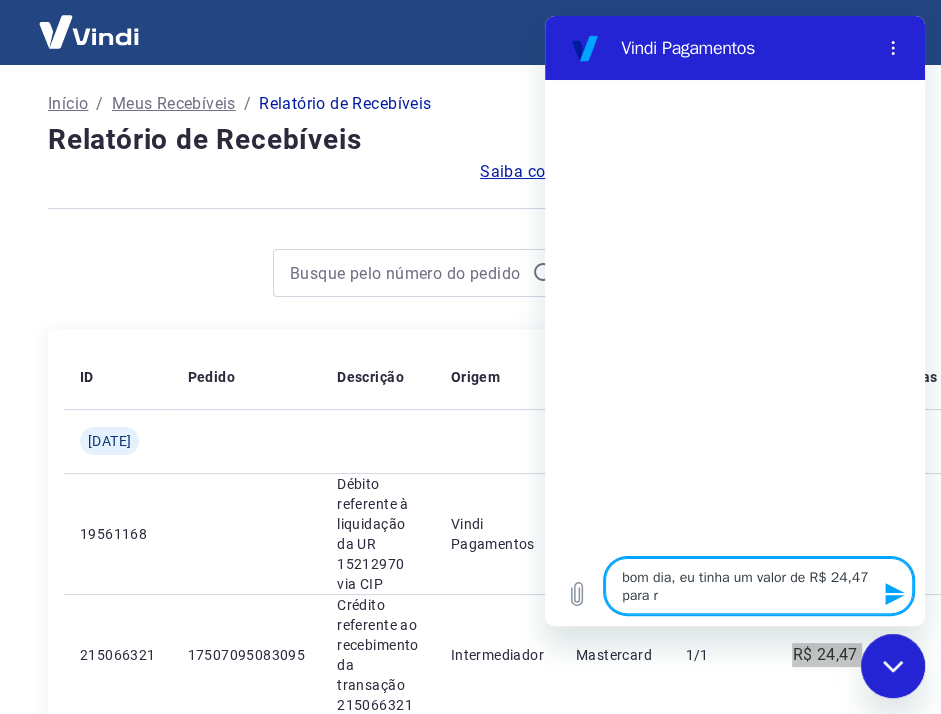 type on "bom dia, eu tinha um valor de R$ 24,47 para re" 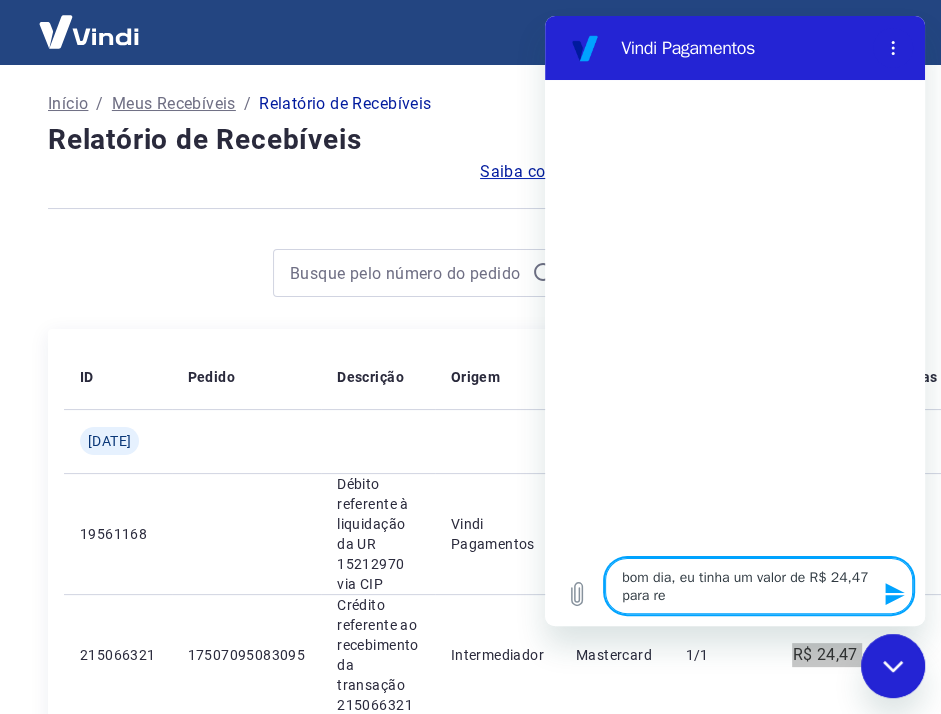 type on "bom dia, eu tinha um valor de R$ 24,47 para ret" 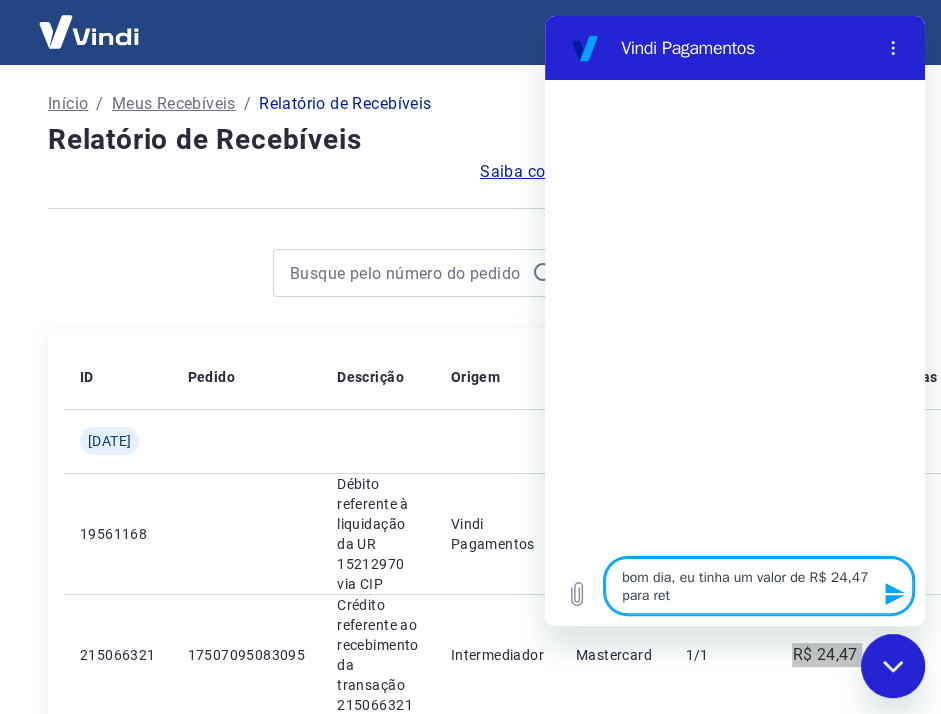 type on "bom dia, eu tinha um valor de R$ 24,47 para reti" 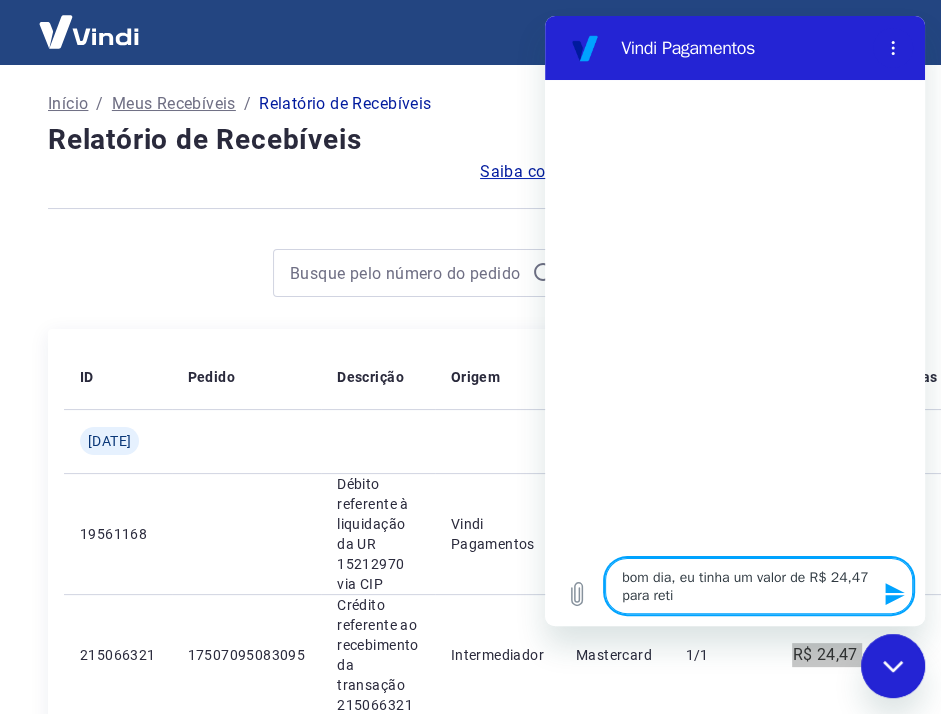 type on "bom dia, eu tinha um valor de R$ 24,47 para retir" 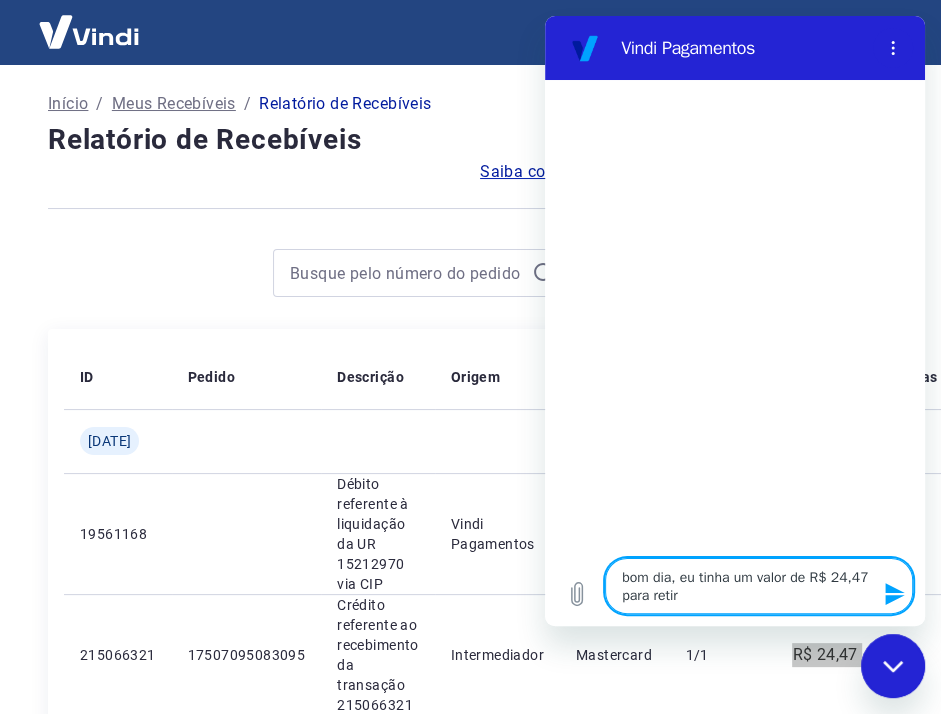 type on "bom dia, eu tinha um valor de R$ 24,47 para retira" 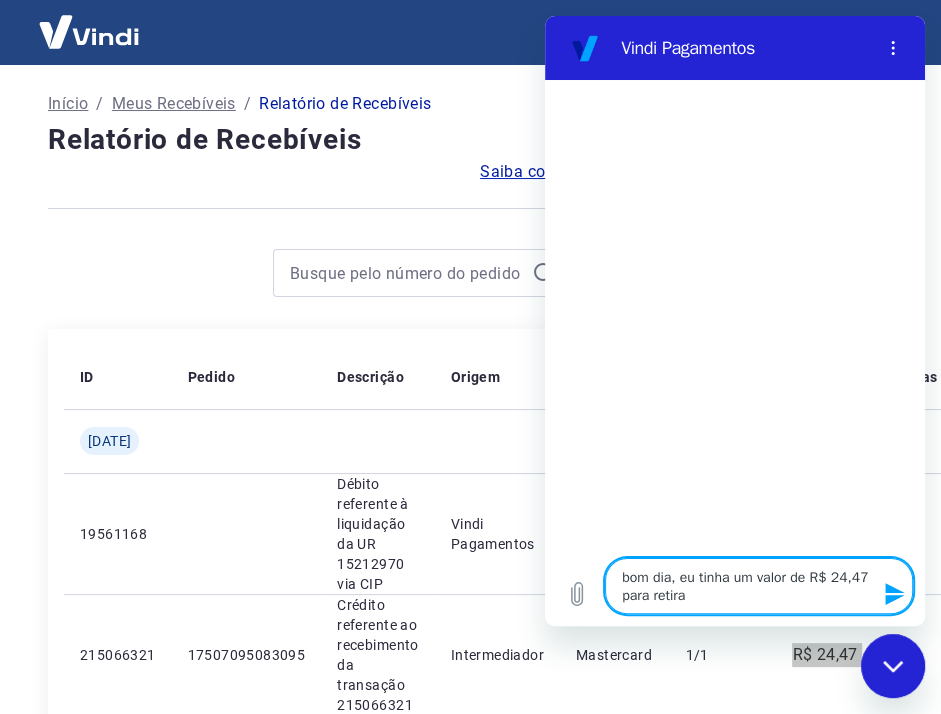 type on "bom dia, eu tinha um valor de R$ 24,47 para retirar" 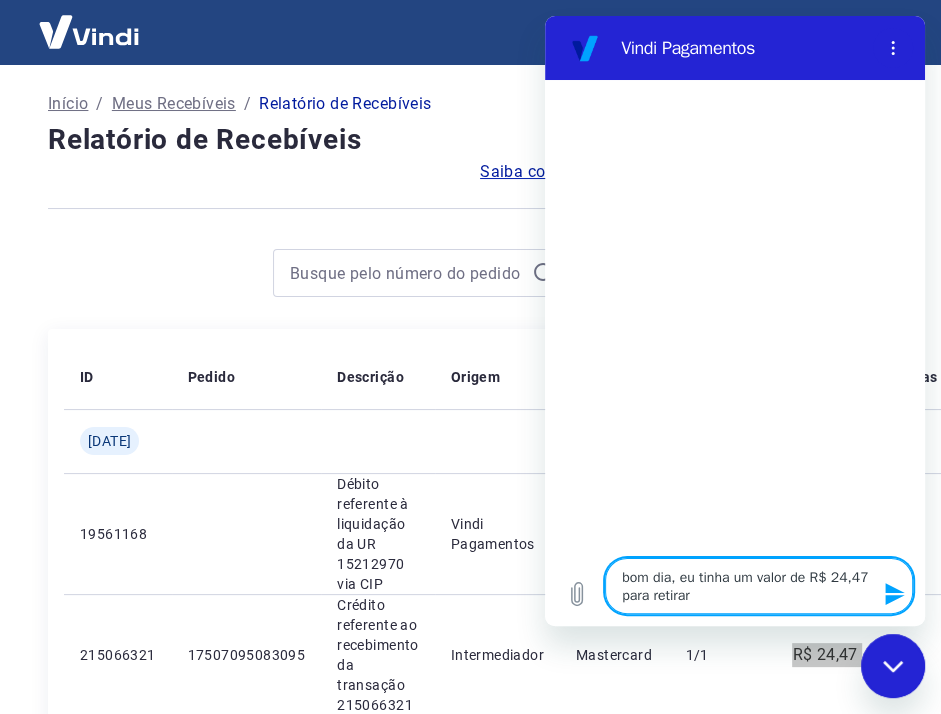 type on "bom dia, eu tinha um valor de R$ 24,47 para retirar," 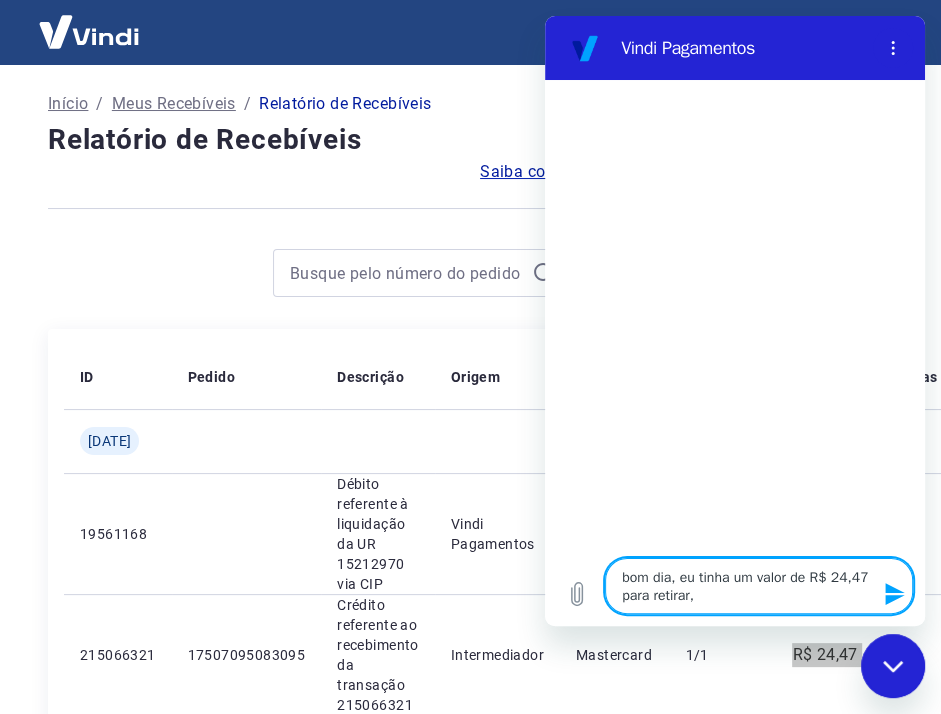 type on "bom dia, eu tinha um valor de R$ 24,47 para retirar," 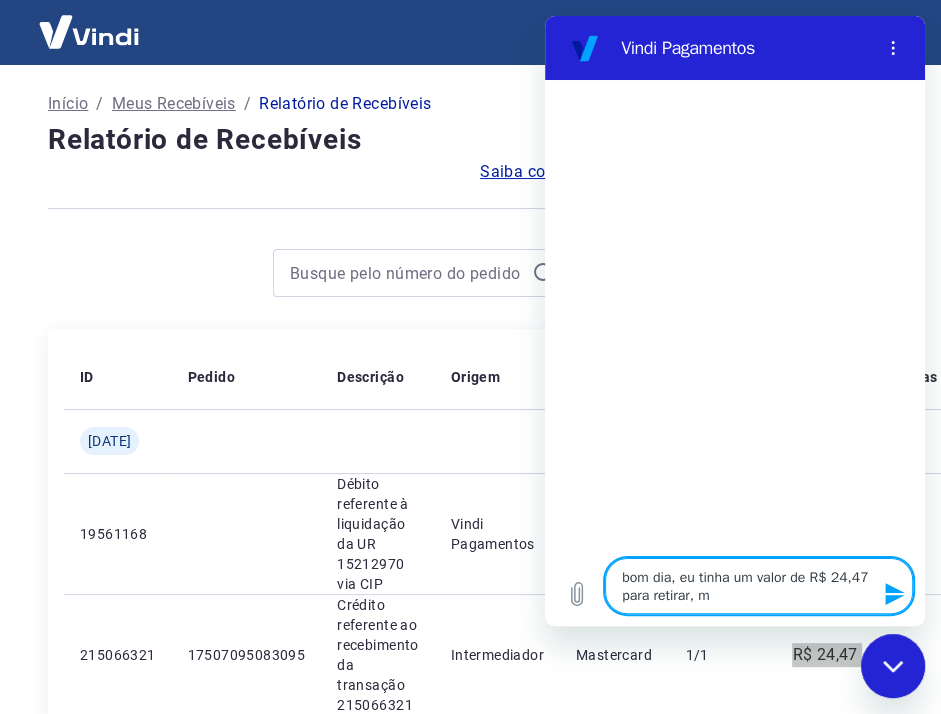 type on "bom dia, eu tinha um valor de R$ 24,47 para retirar, ma" 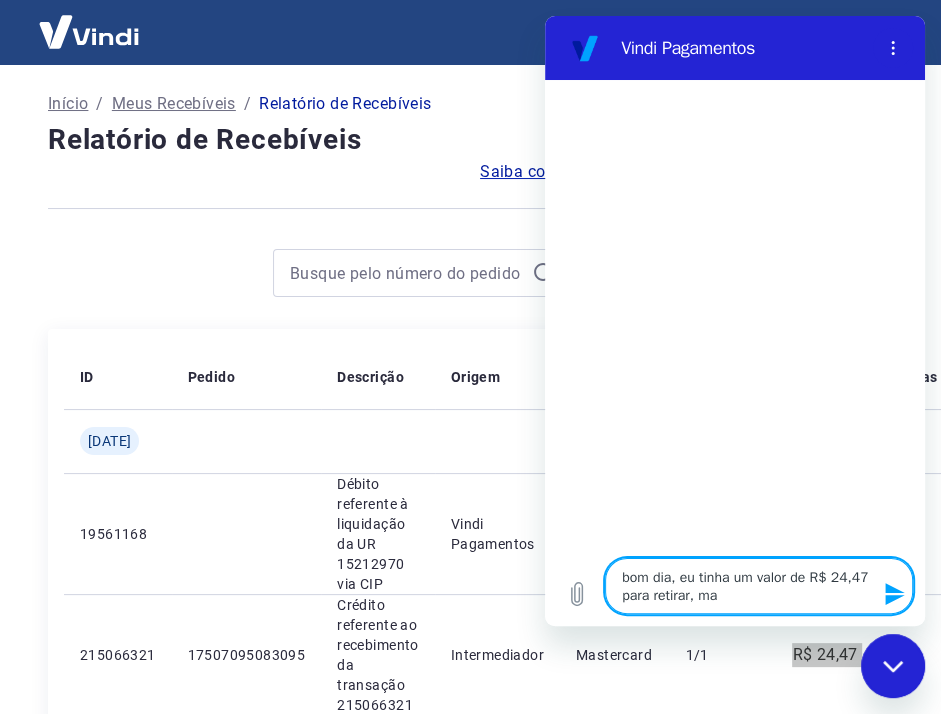 type on "bom dia, eu tinha um valor de R$ 24,47 para retirar, mas" 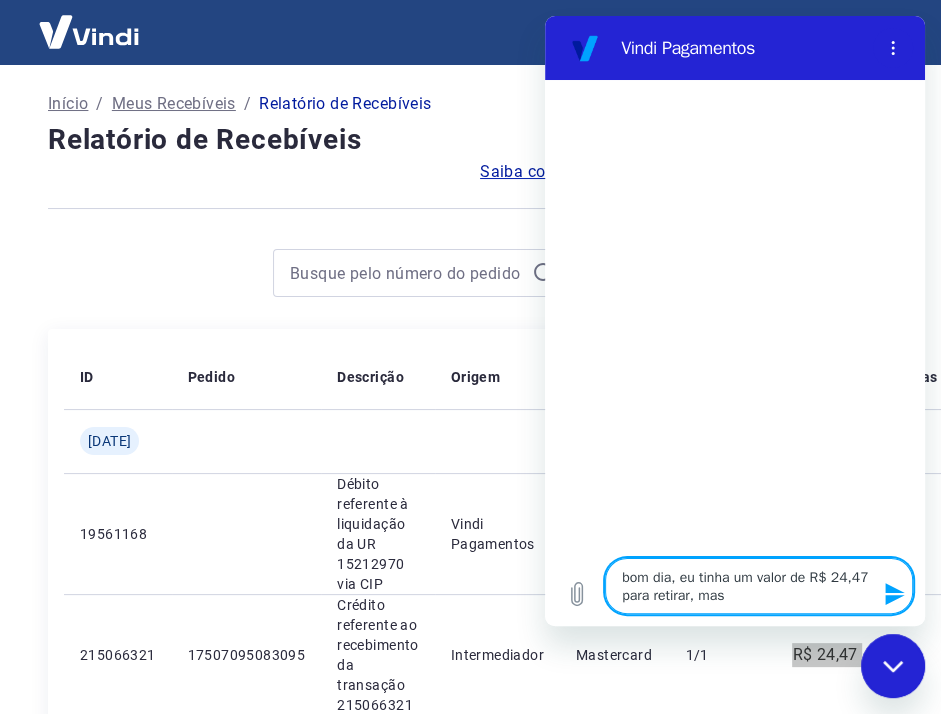 type on "bom dia, eu tinha um valor de R$ 24,47 para retirar, mas" 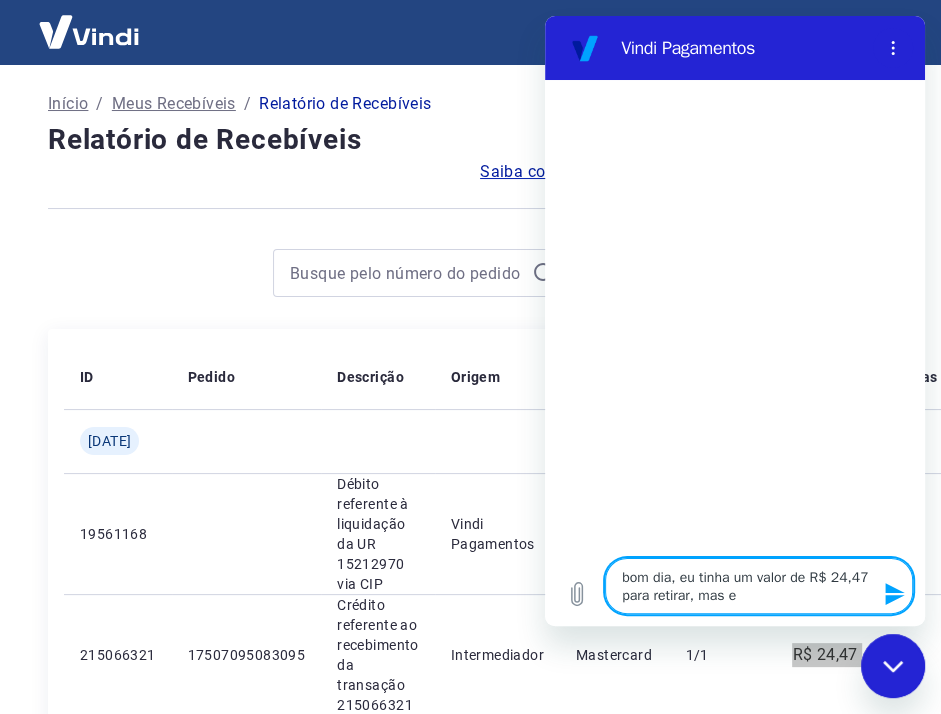 type on "bom dia, eu tinha um valor de R$ 24,47 para retirar, mas es" 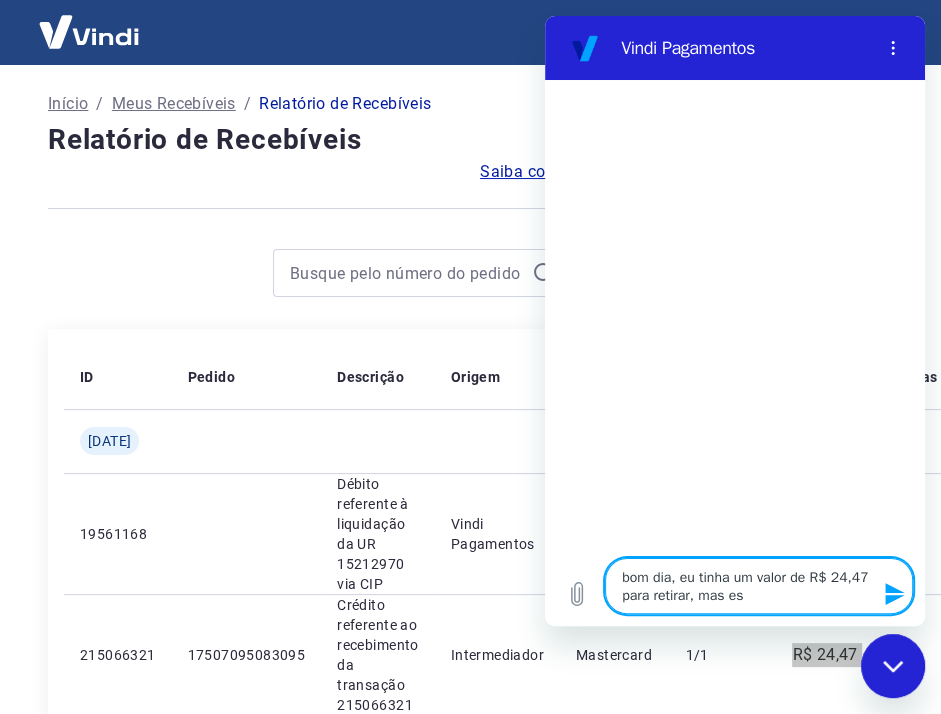 type on "bom dia, eu tinha um valor de R$ 24,47 para retirar, mas ess" 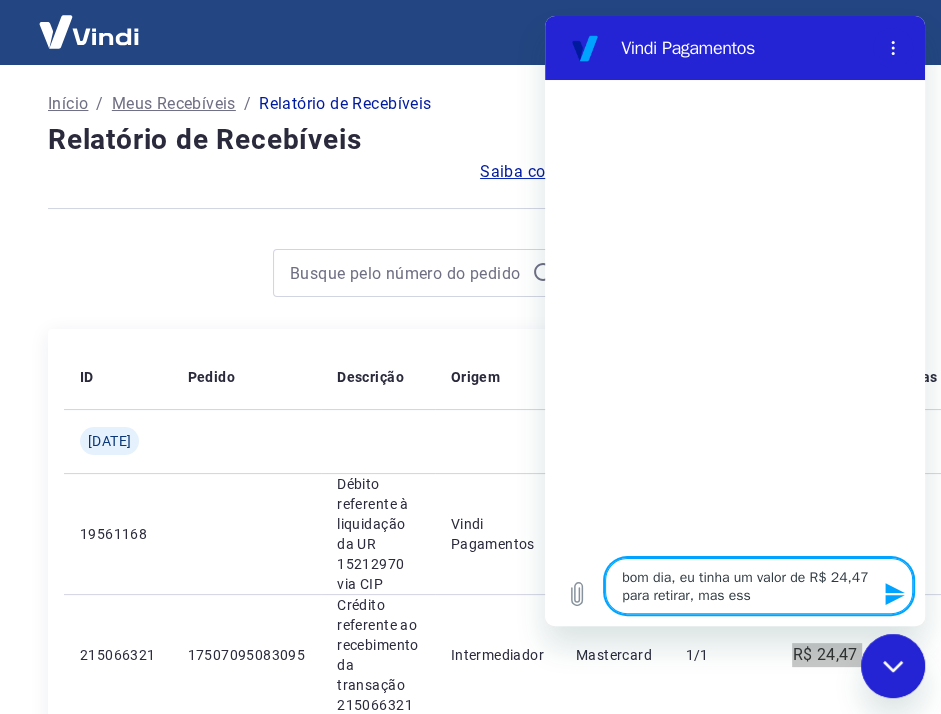 type on "bom dia, eu tinha um valor de R$ 24,47 para retirar, mas esse" 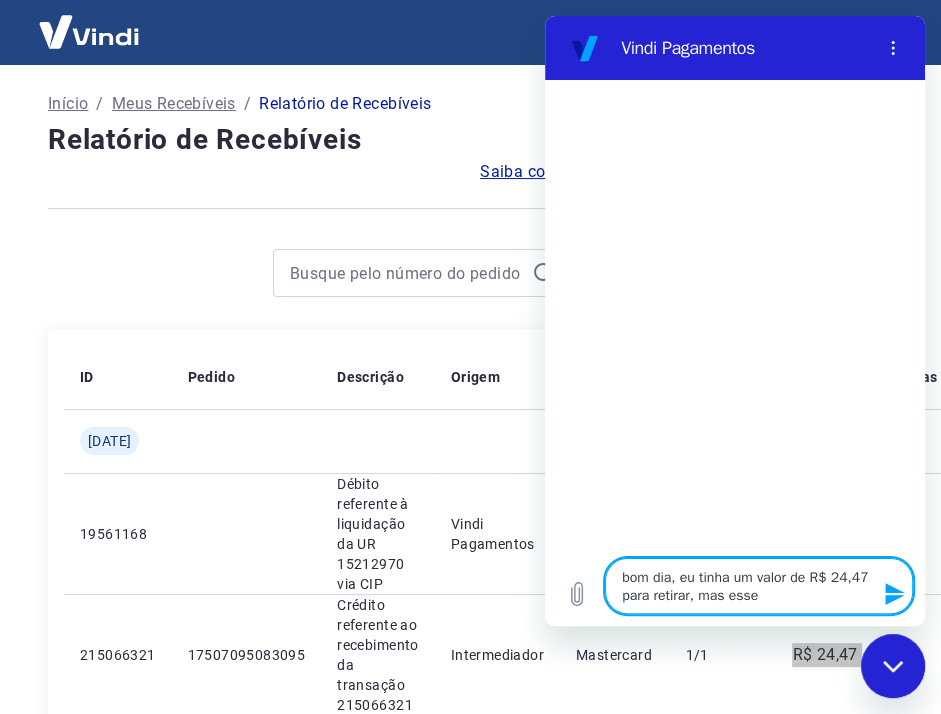 type on "bom dia, eu tinha um valor de R$ 24,47 para retirar, mas esse" 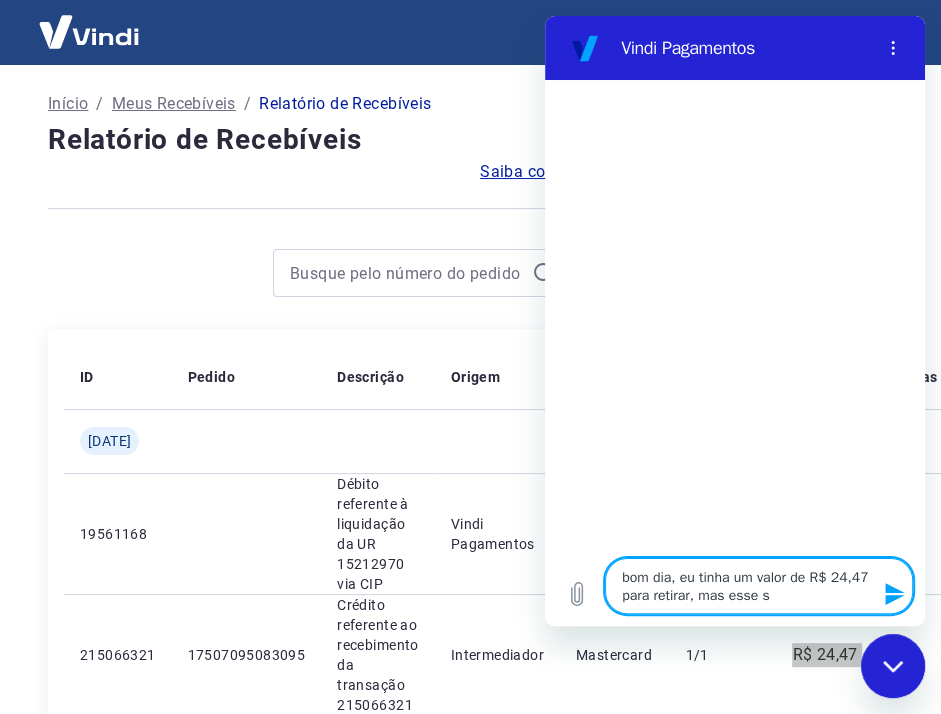type on "bom dia, eu tinha um valor de R$ 24,47 para retirar, mas esse sa" 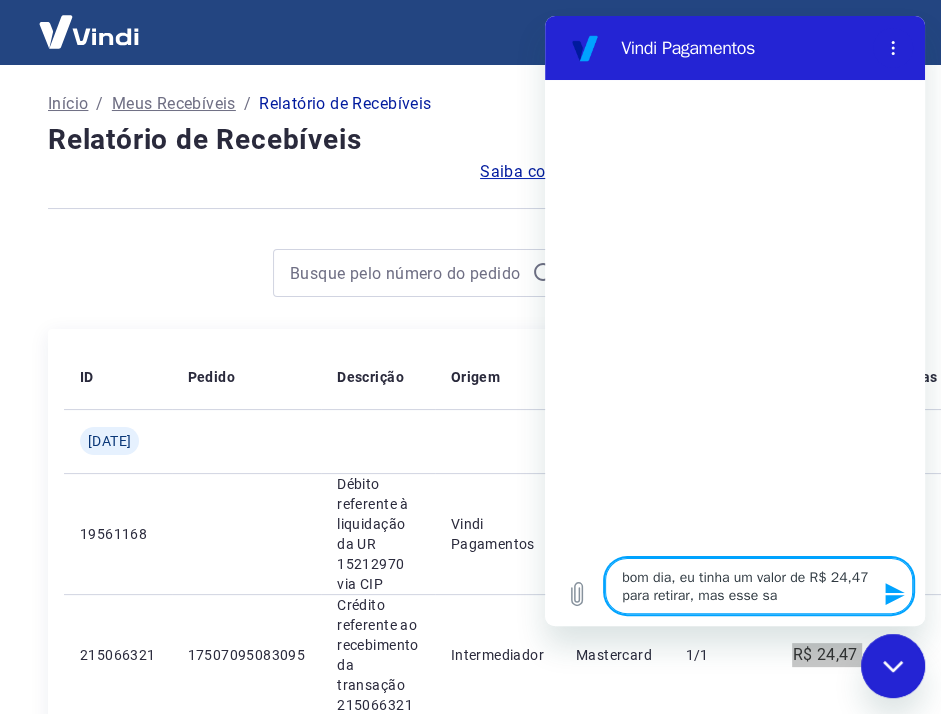 type on "bom dia, eu tinha um valor de R$ 24,47 para retirar, mas esse sal" 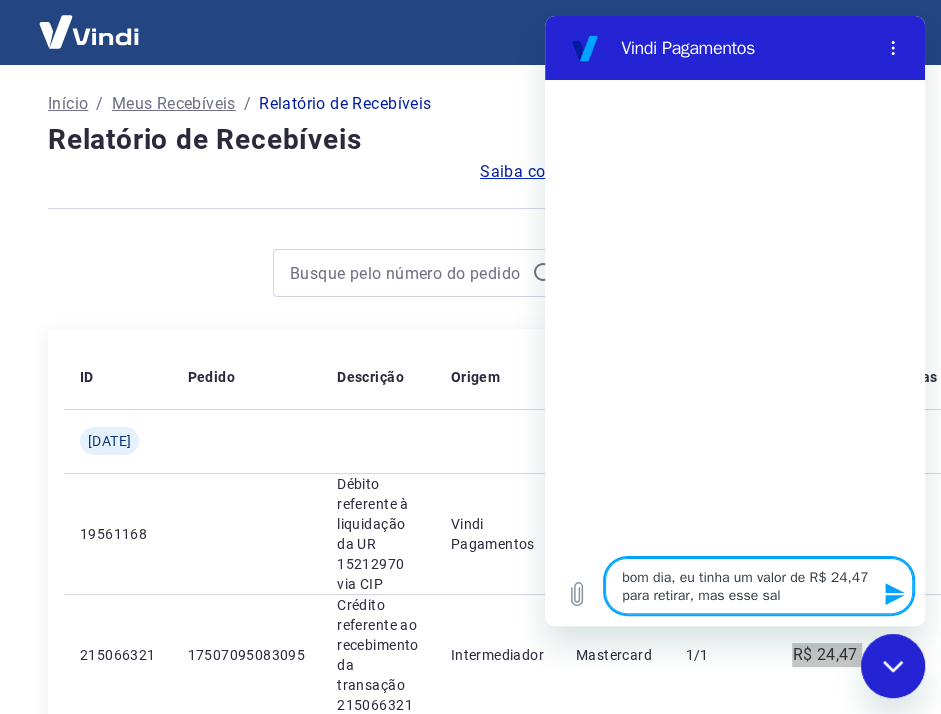 type on "bom dia, eu tinha um valor de R$ 24,47 para retirar, mas esse sald" 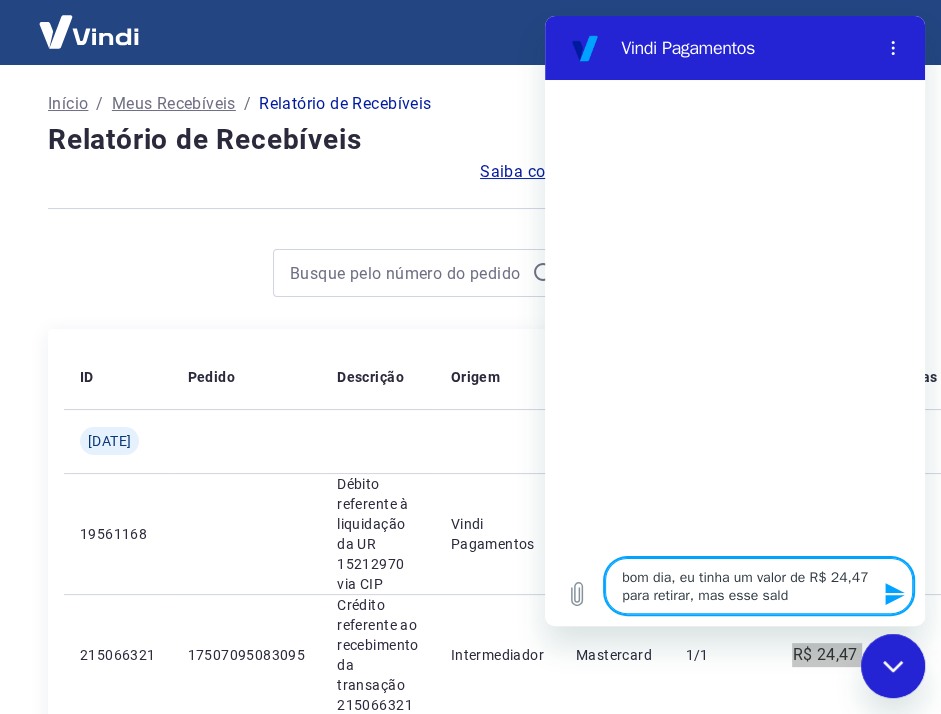type on "bom dia, eu tinha um valor de R$ 24,47 para retirar, mas esse saldo" 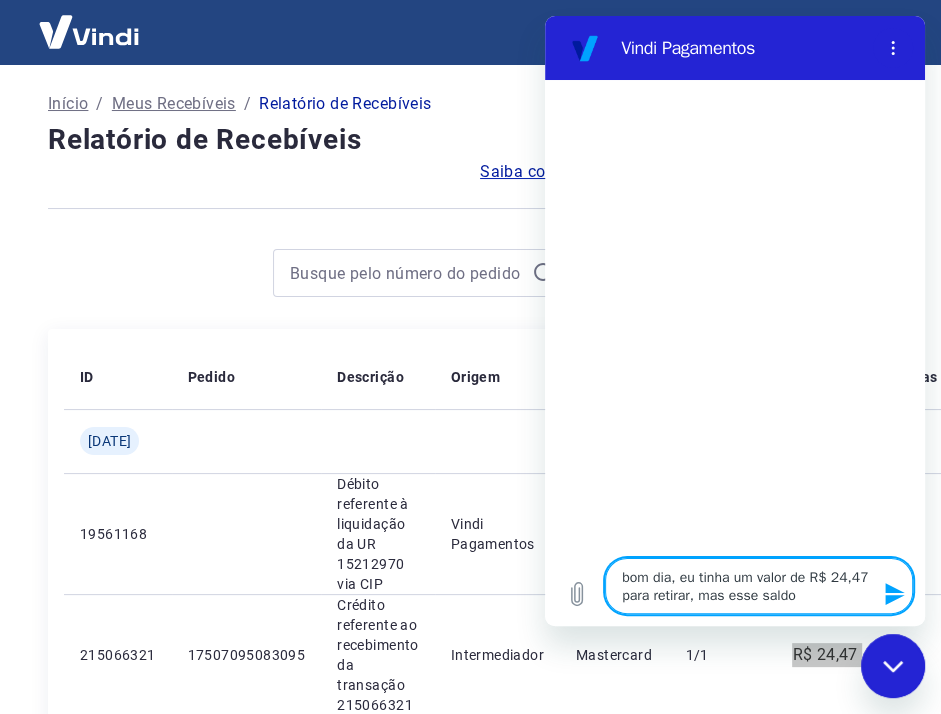 type on "bom dia, eu tinha um valor de R$ 24,47 para retirar, mas esse saldo" 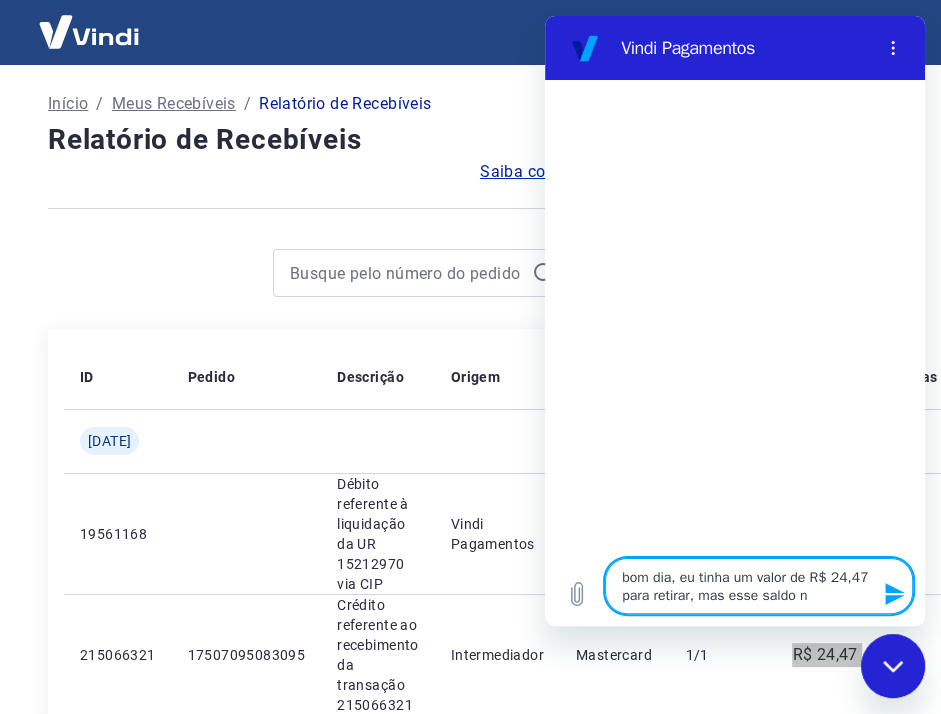 type on "bom dia, eu tinha um valor de R$ 24,47 para retirar, mas esse saldo na" 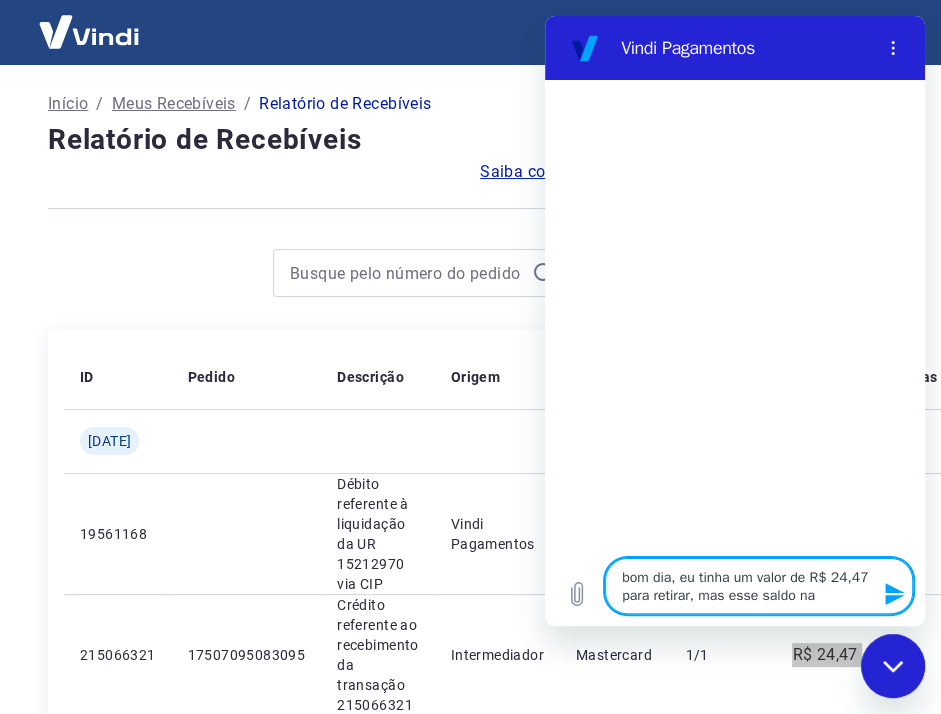 type on "bom dia, eu tinha um valor de R$ 24,47 para retirar, mas esse saldo nao" 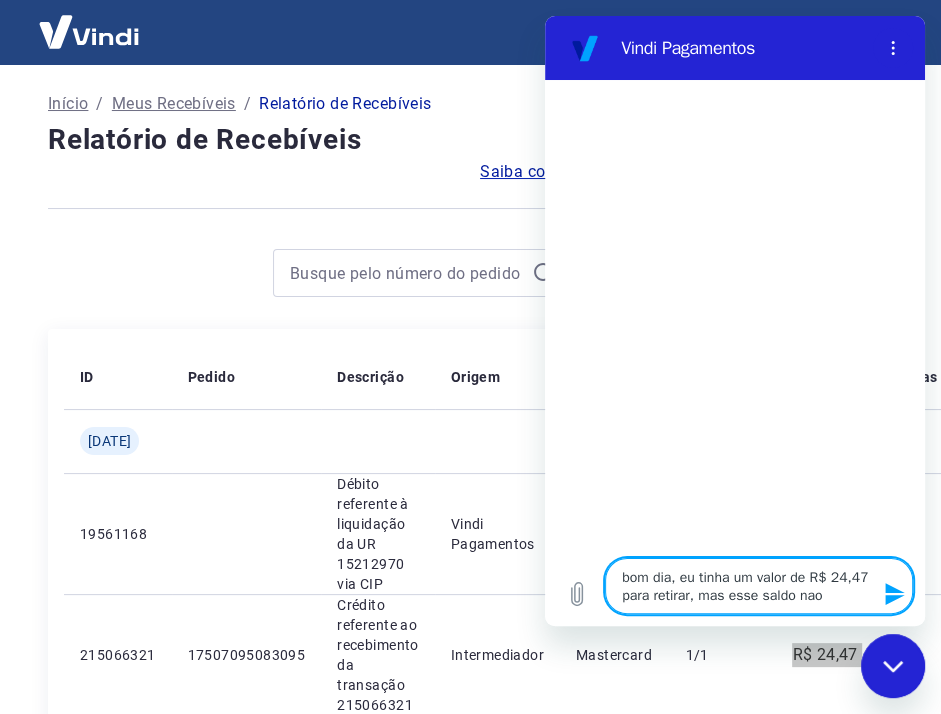 type on "bom dia, eu tinha um valor de R$ 24,47 para retirar, mas esse saldo nao" 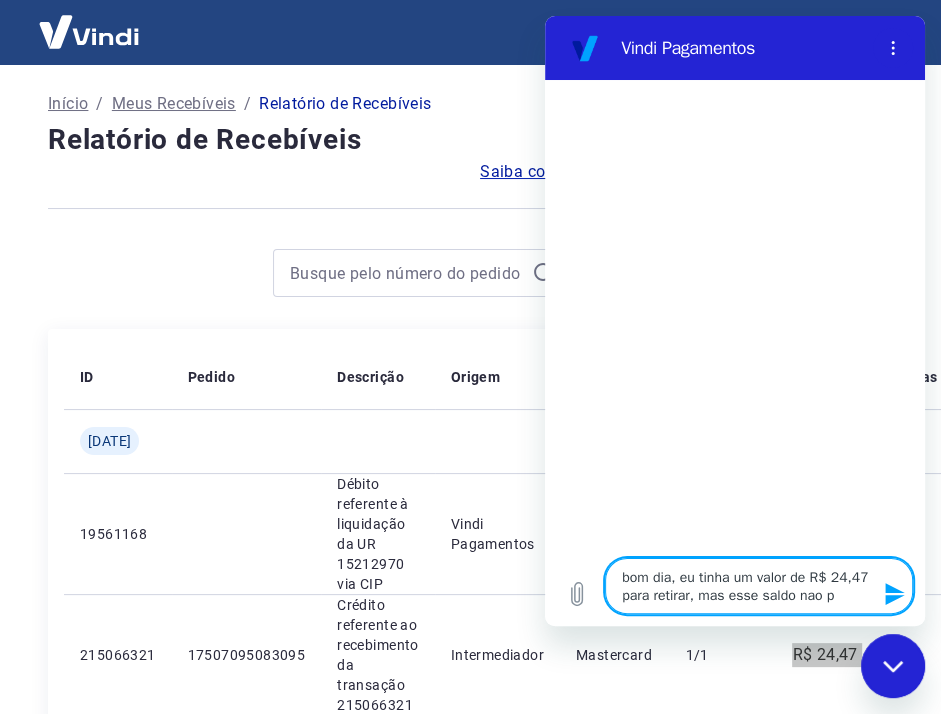 type on "bom dia, eu tinha um valor de R$ 24,47 para retirar, mas esse saldo nao pa" 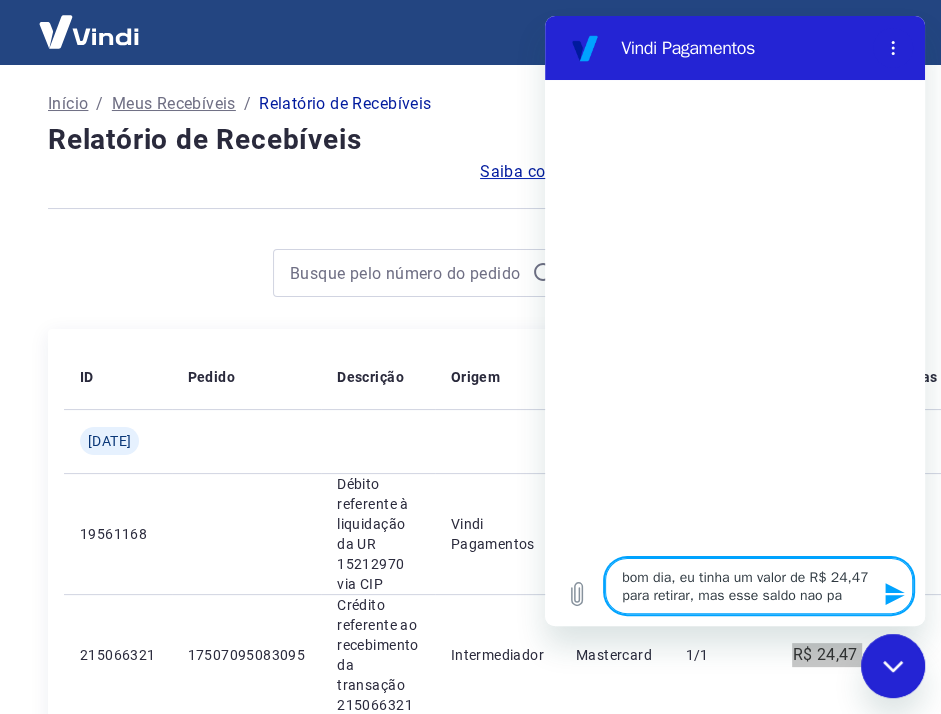 type on "bom dia, eu tinha um valor de R$ 24,47 para retirar, mas esse saldo nao par" 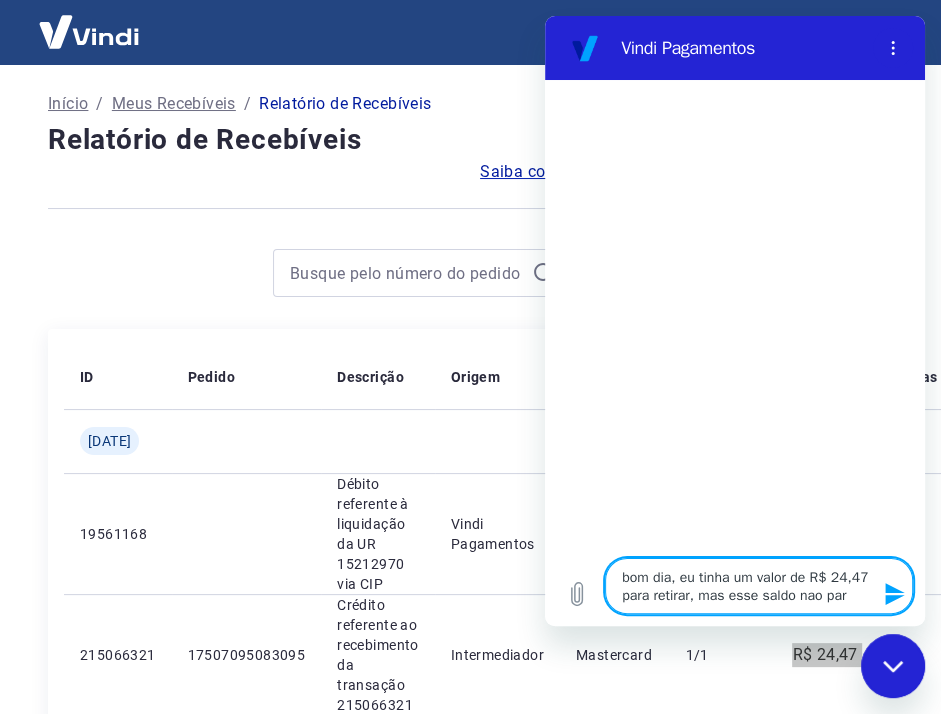 type on "bom dia, eu tinha um valor de R$ 24,47 para retirar, mas esse saldo nao pare" 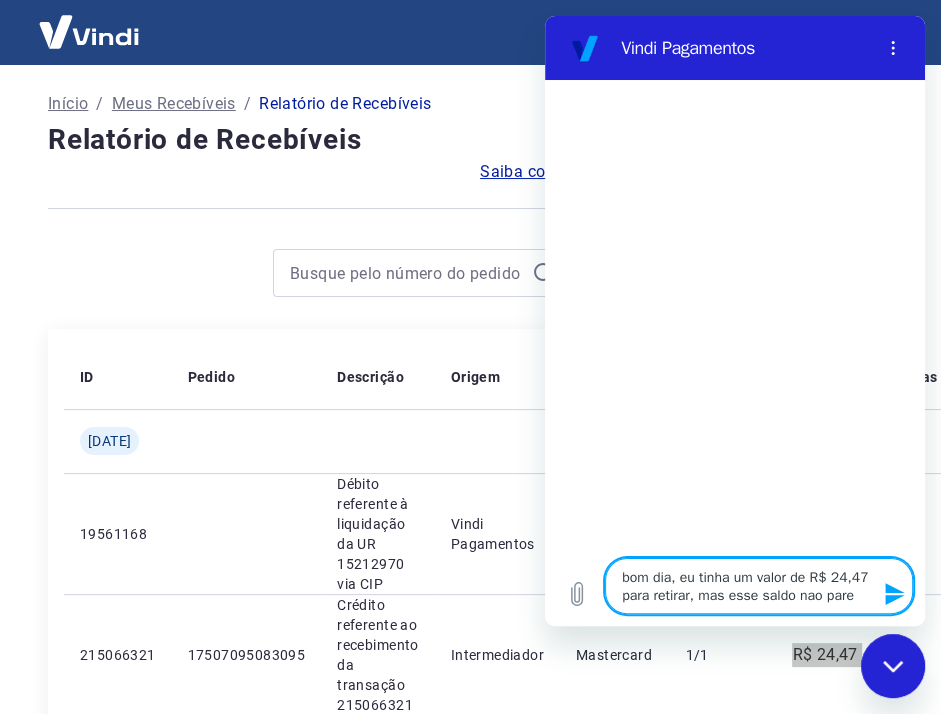 type on "bom dia, eu tinha um valor de R$ 24,47 para retirar, mas esse saldo nao parec" 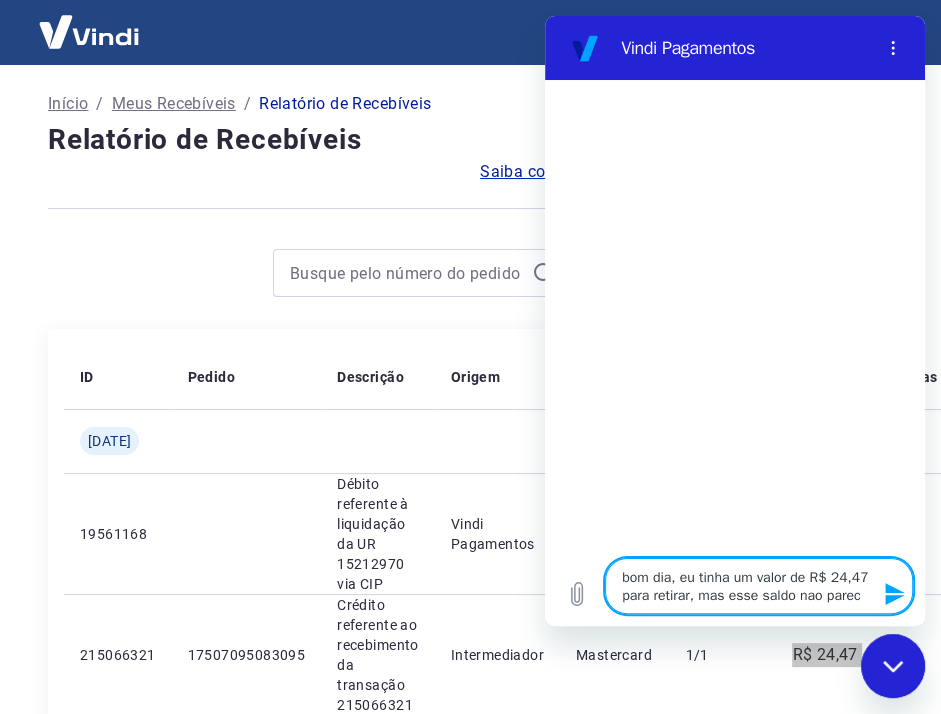 type on "bom dia, eu tinha um valor de R$ 24,47 para retirar, mas esse saldo nao parece" 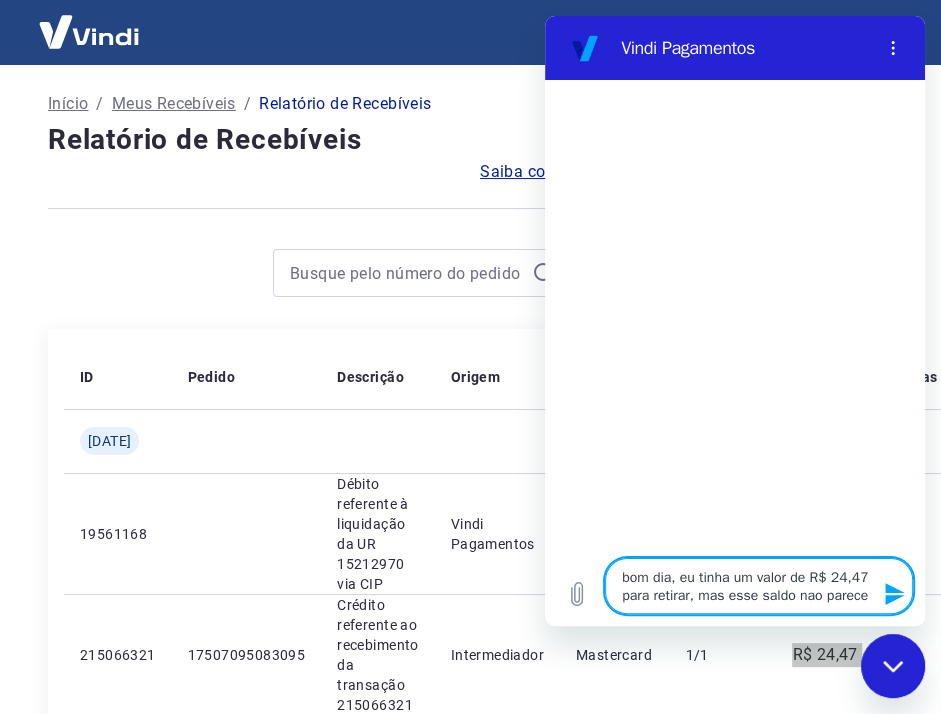 type on "bom dia, eu tinha um valor de R$ 24,47 para retirar, mas esse saldo nao parece" 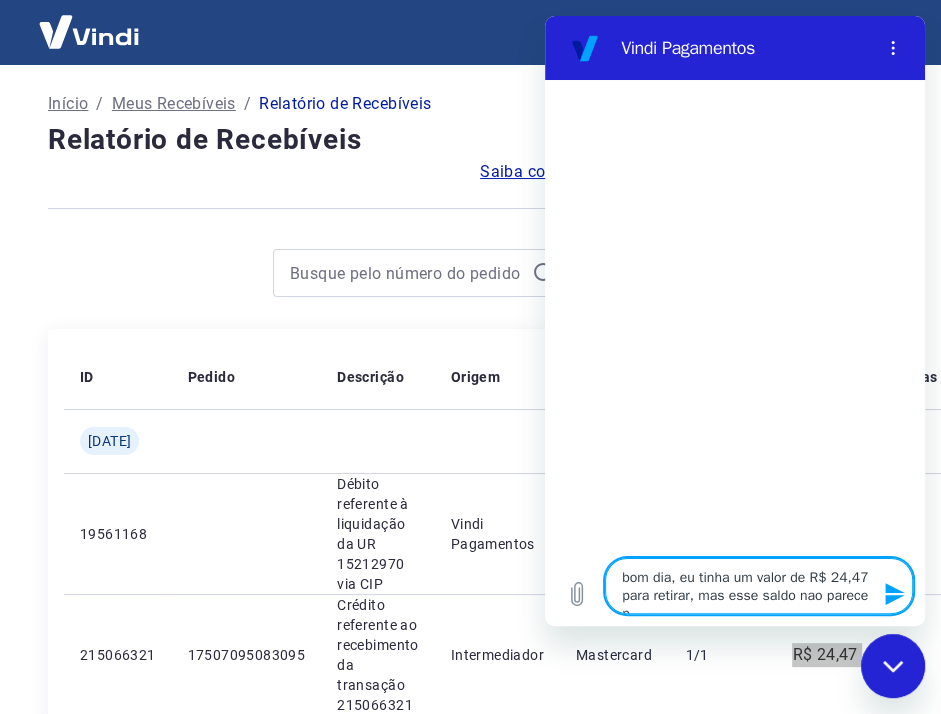 type on "bom dia, eu tinha um valor de R$ 24,47 para retirar, mas esse saldo nao parece pr" 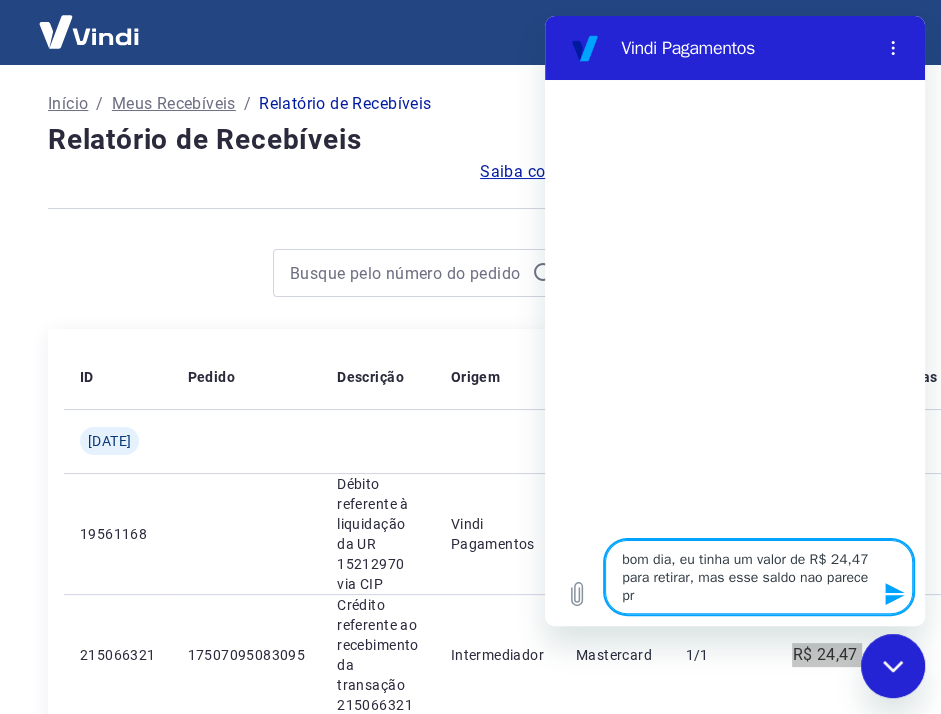 type on "bom dia, eu tinha um valor de R$ 24,47 para retirar, mas esse saldo nao parece pra" 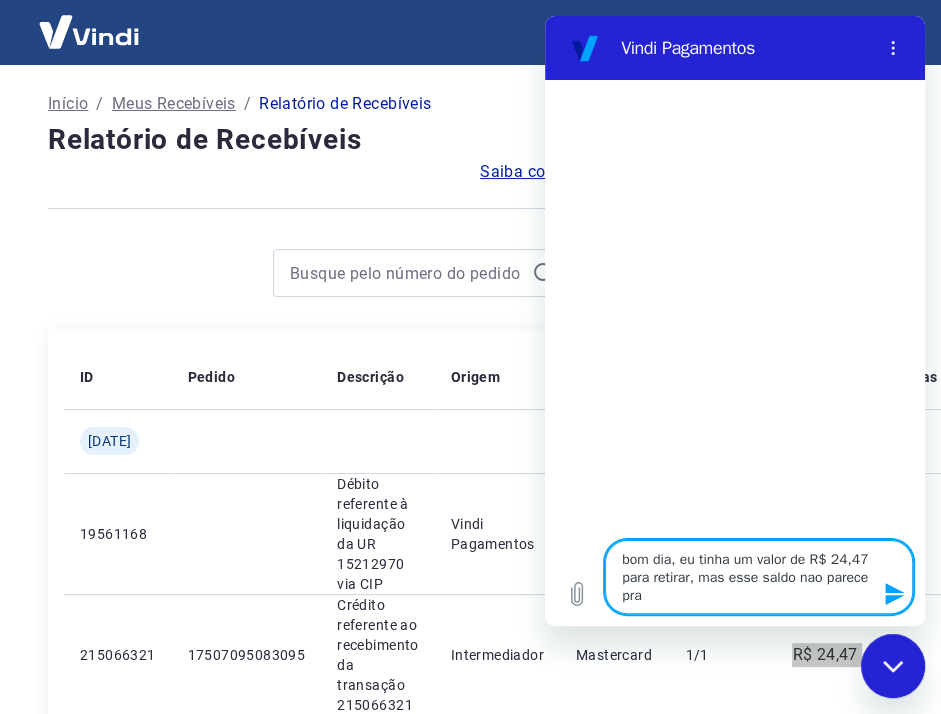 type on "bom dia, eu tinha um valor de R$ 24,47 para retirar, mas esse saldo nao parece pra" 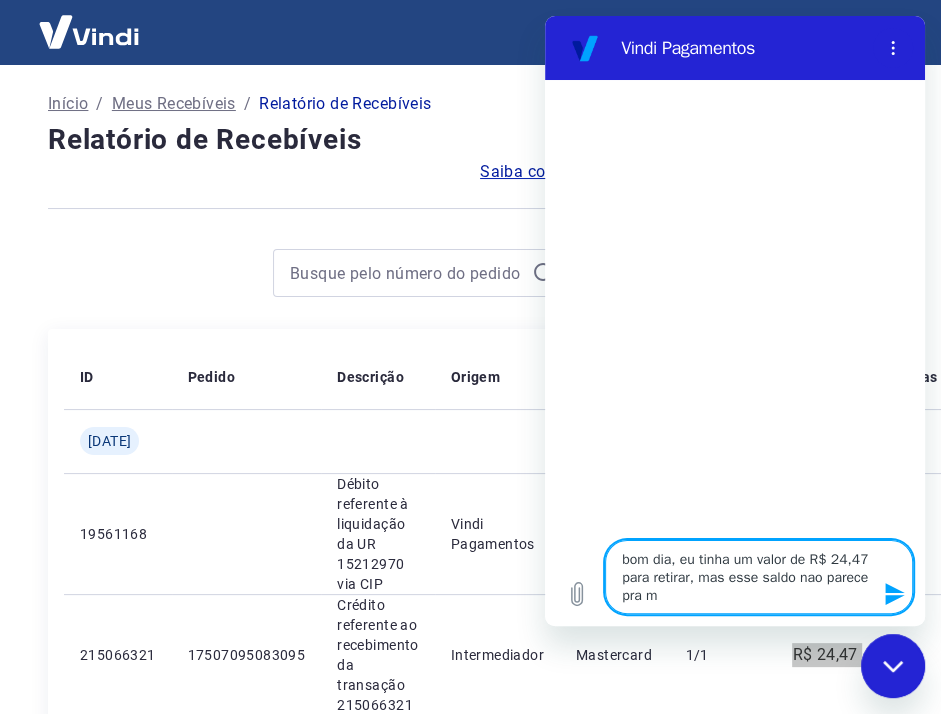 type on "bom dia, eu tinha um valor de R$ 24,47 para retirar, mas esse saldo nao parece pra mi" 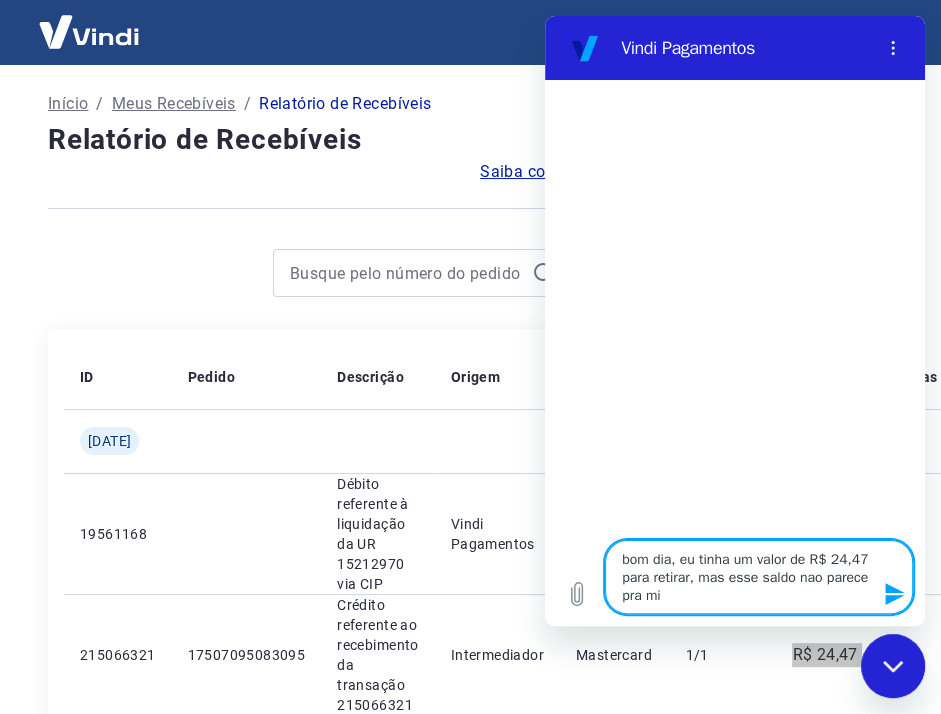 type on "bom dia, eu tinha um valor de R$ 24,47 para retirar, mas esse saldo nao parece pra mim" 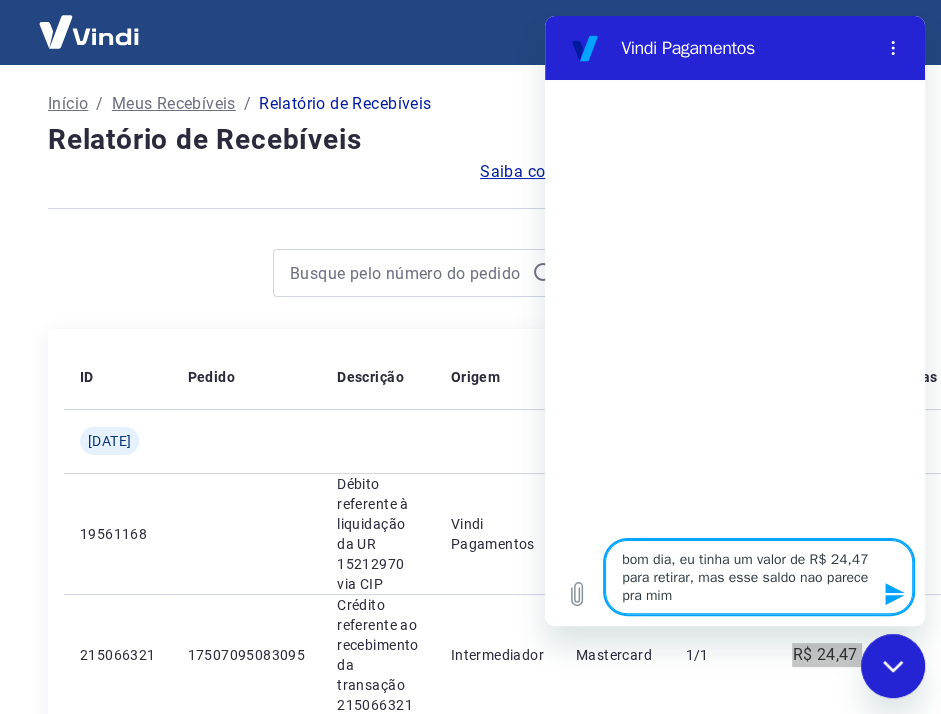 type on "bom dia, eu tinha um valor de R$ 24,47 para retirar, mas esse saldo nao parece pra mim," 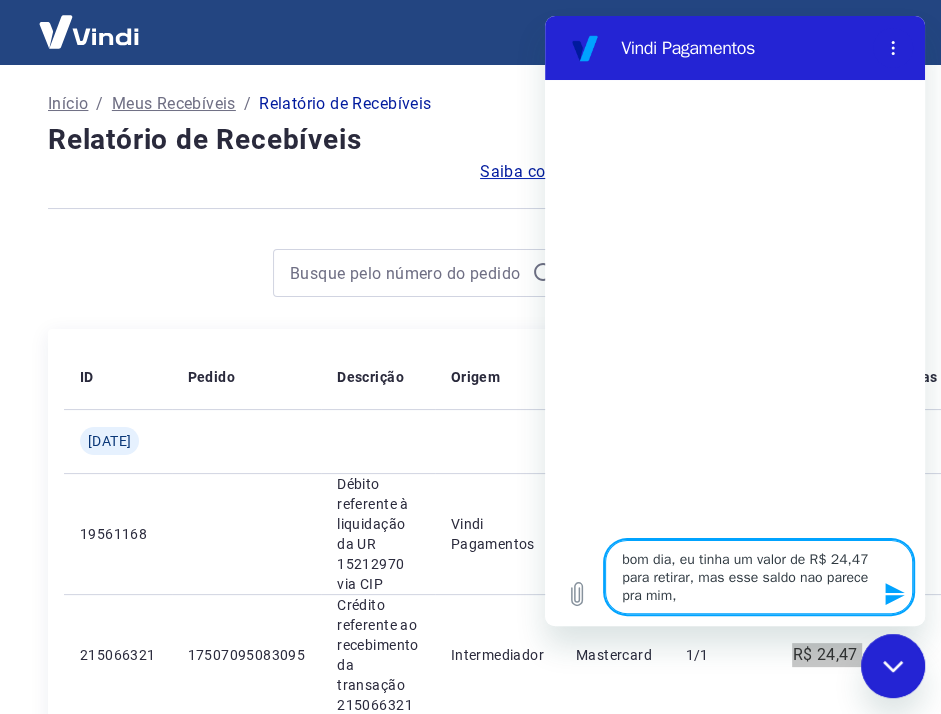 type on "bom dia, eu tinha um valor de R$ 24,47 para retirar, mas esse saldo nao parece pra mim," 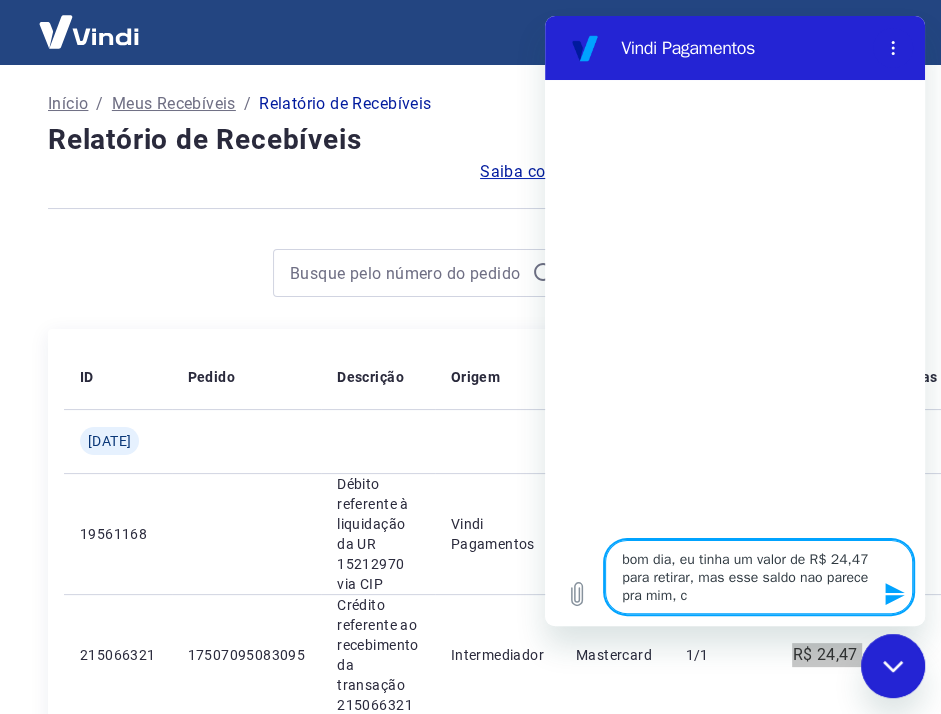type on "bom dia, eu tinha um valor de R$ 24,47 para retirar, mas esse saldo nao parece pra mim, co" 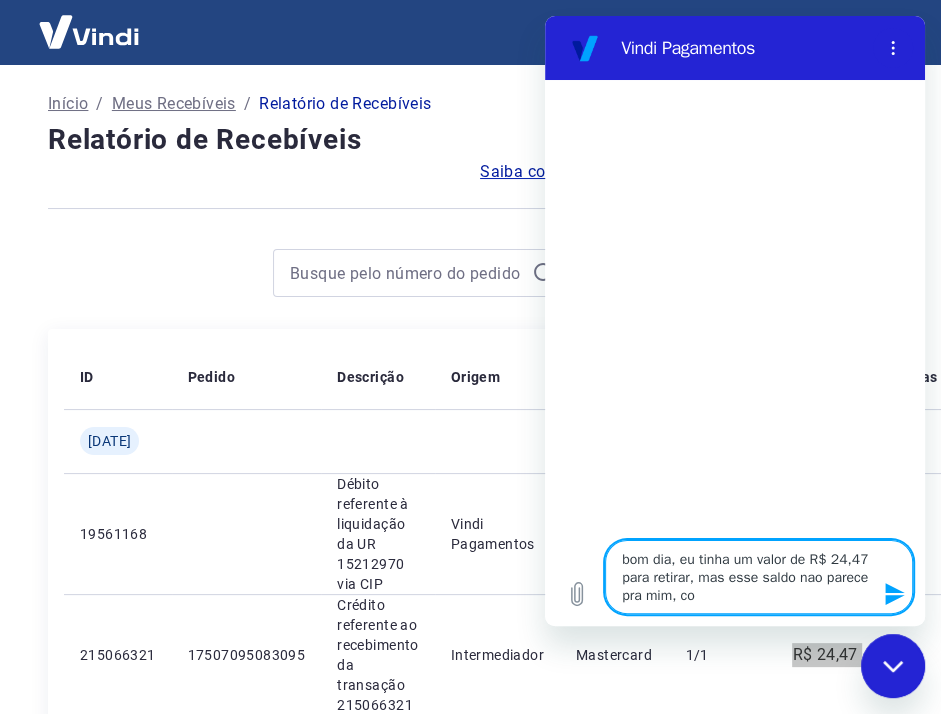 type on "bom dia, eu tinha um valor de R$ 24,47 para retirar, mas esse saldo nao parece pra mim, con" 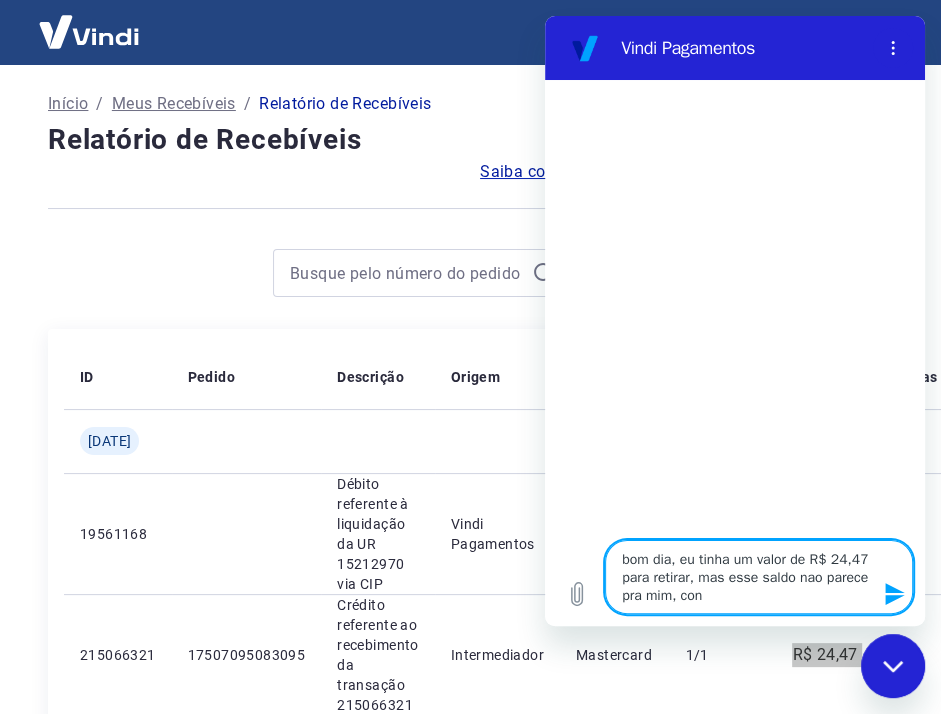 type on "bom dia, eu tinha um valor de R$ 24,47 para retirar, mas esse saldo nao parece pra mim, cons" 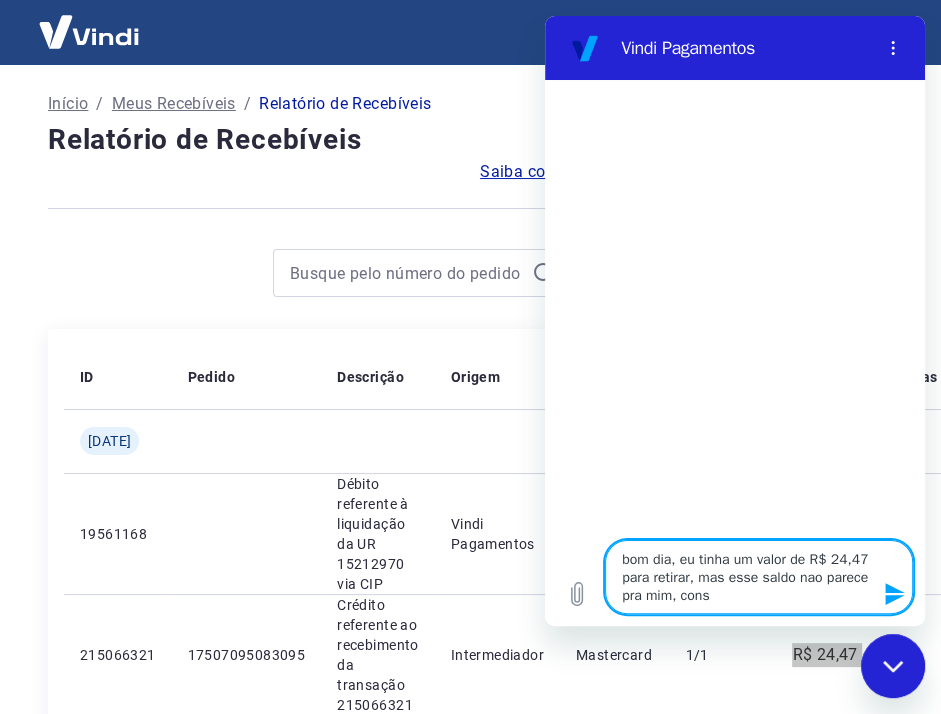 type on "bom dia, eu tinha um valor de R$ 24,47 para retirar, mas esse saldo nao parece pra mim, conse" 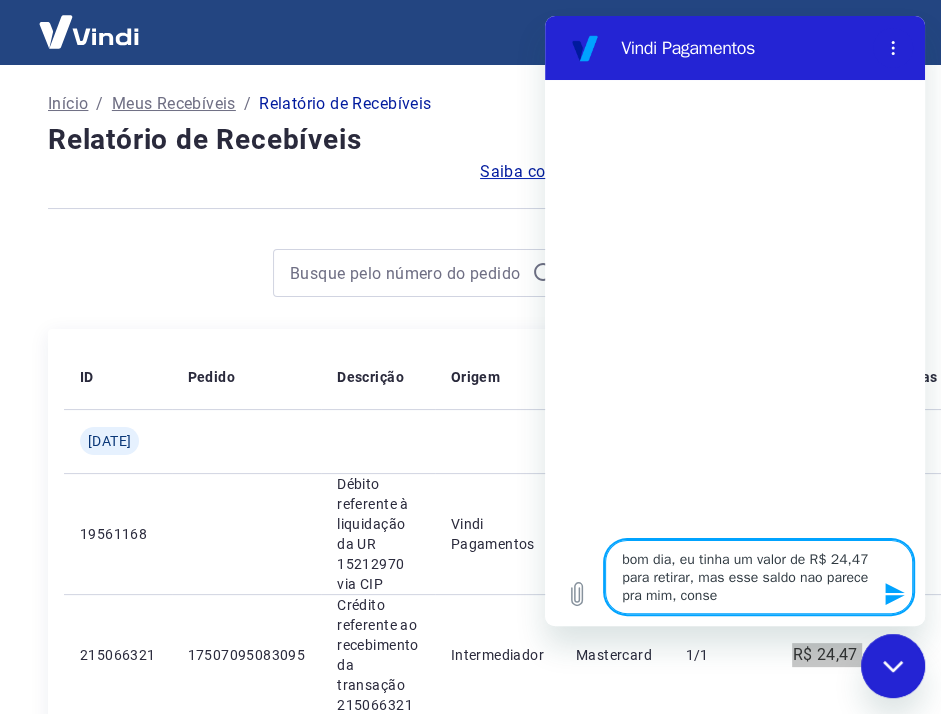 type on "bom dia, eu tinha um valor de R$ 24,47 para retirar, mas esse saldo nao parece pra mim, conseg" 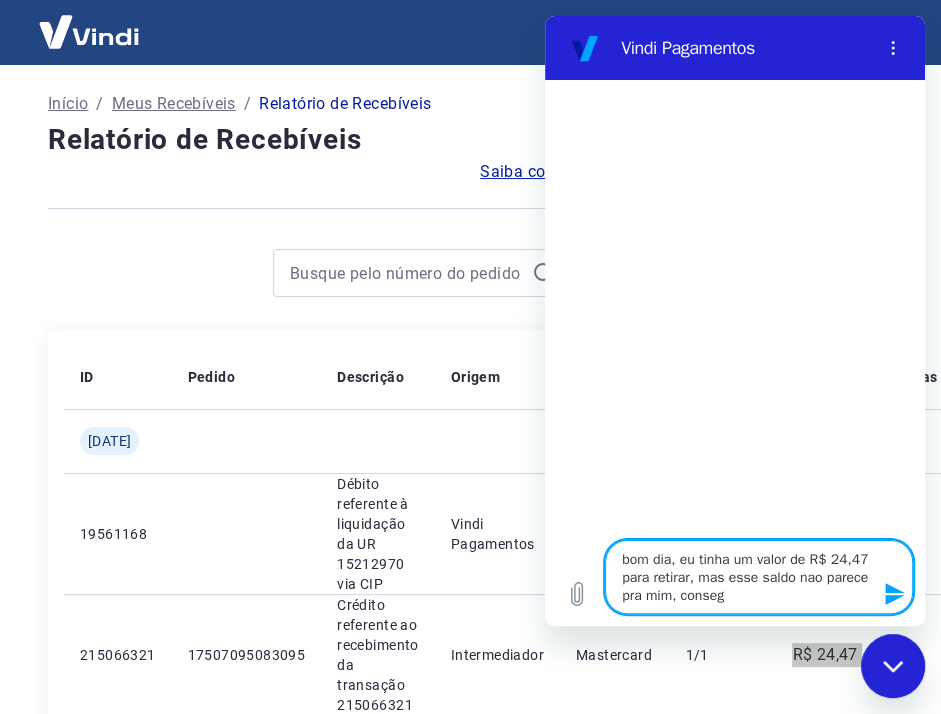 type on "bom dia, eu tinha um valor de R$ 24,47 para retirar, mas esse saldo nao parece pra mim, consegu" 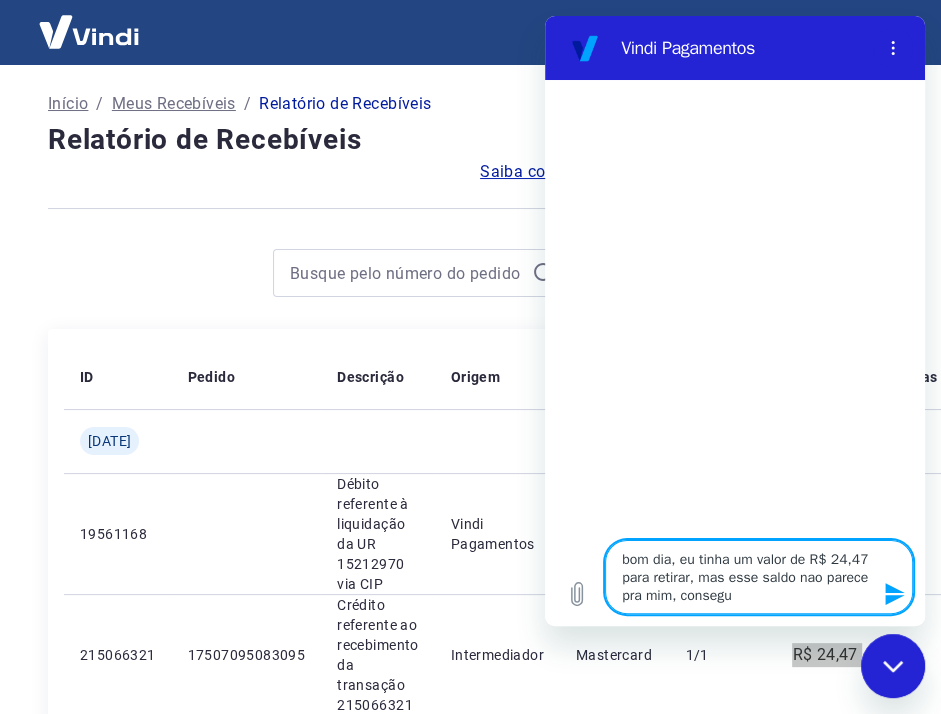 type on "bom dia, eu tinha um valor de R$ 24,47 para retirar, mas esse saldo nao parece pra mim, consegue" 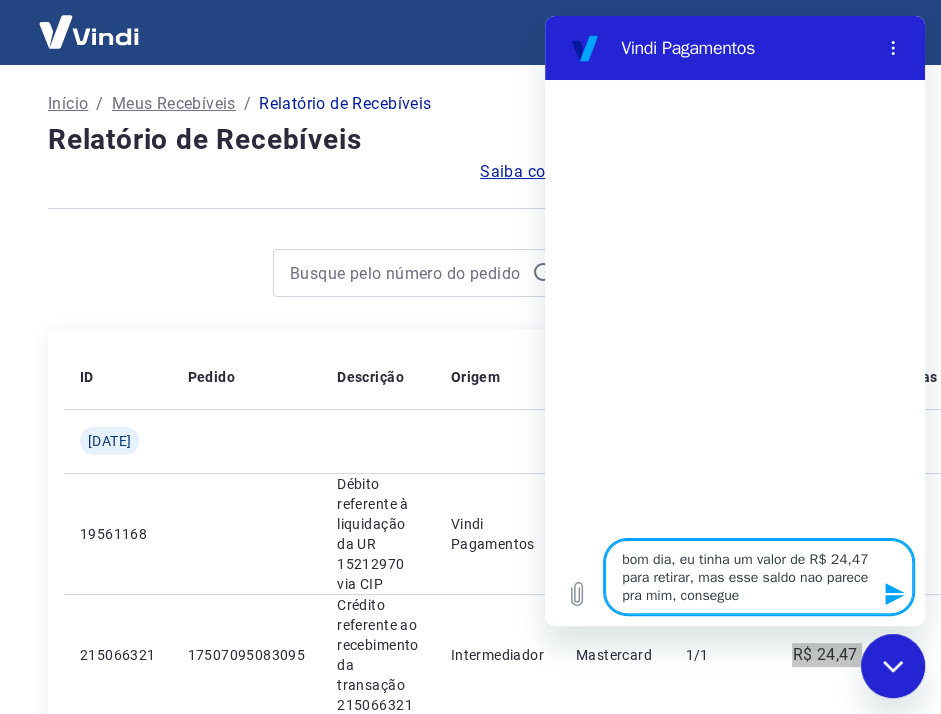 type 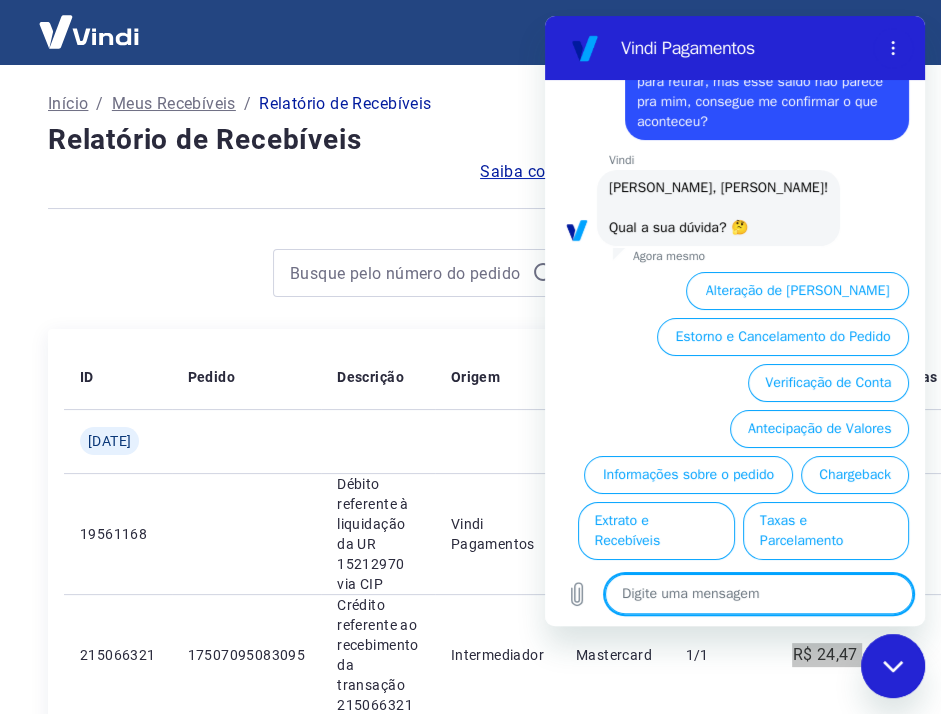 scroll, scrollTop: 132, scrollLeft: 0, axis: vertical 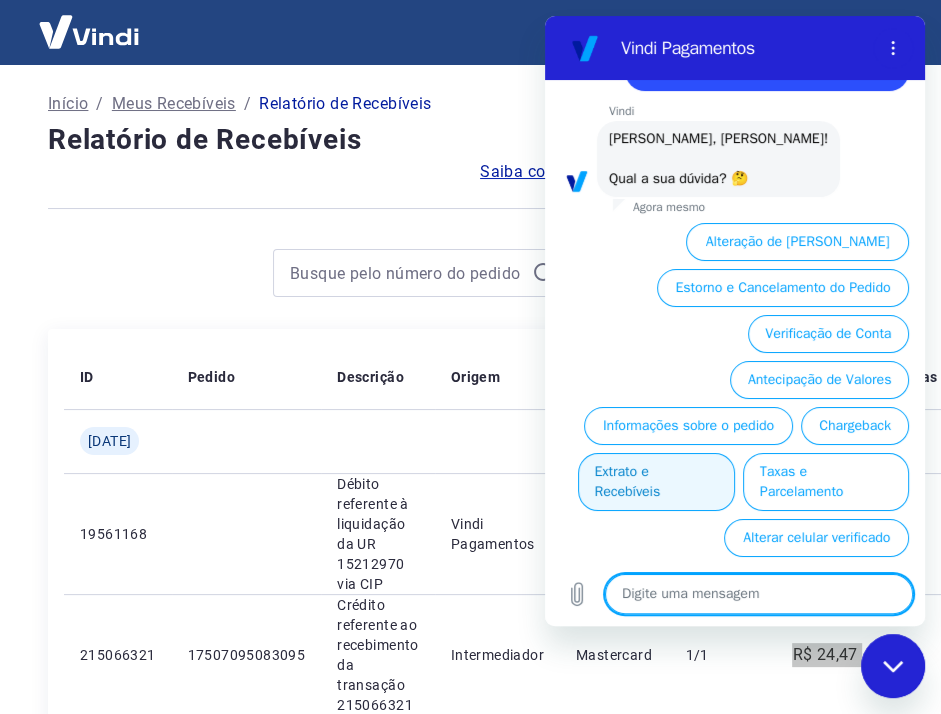 click on "Extrato e Recebíveis" at bounding box center (656, 482) 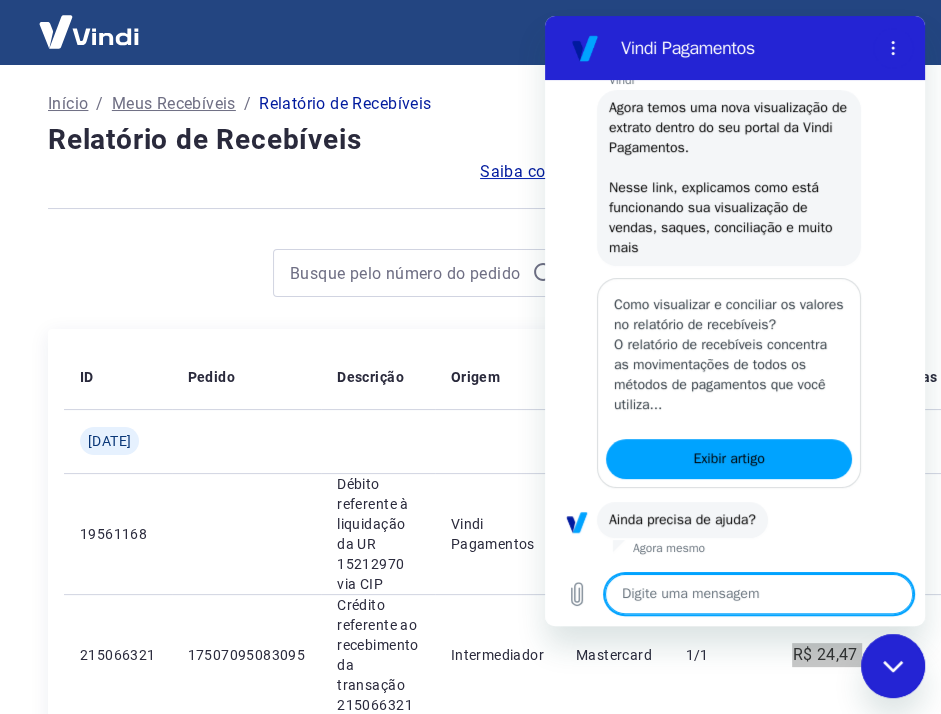 scroll, scrollTop: 358, scrollLeft: 0, axis: vertical 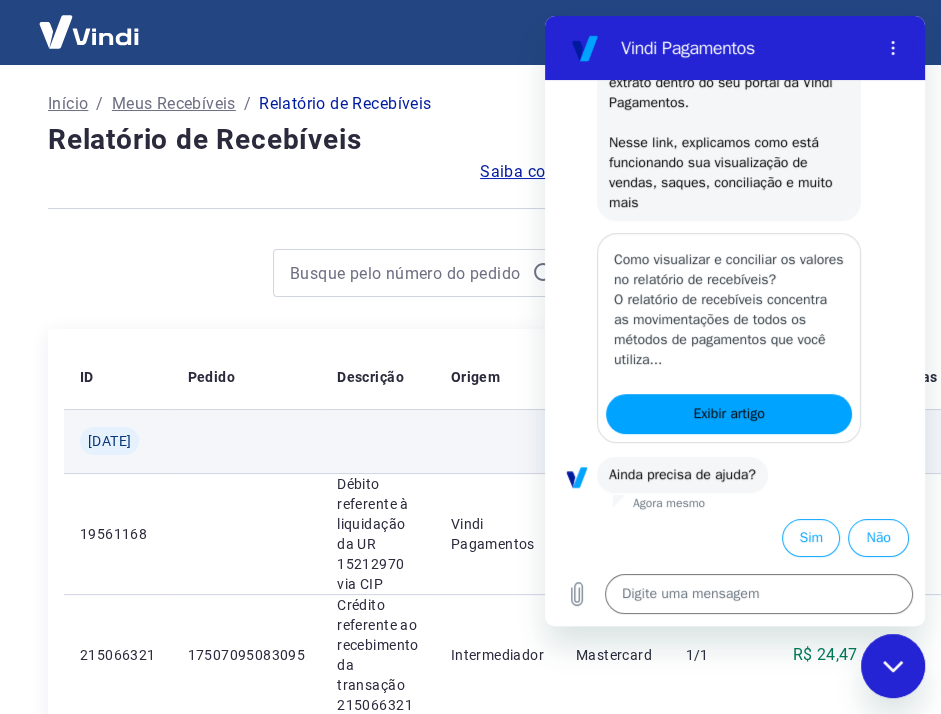 click at bounding box center [247, 441] 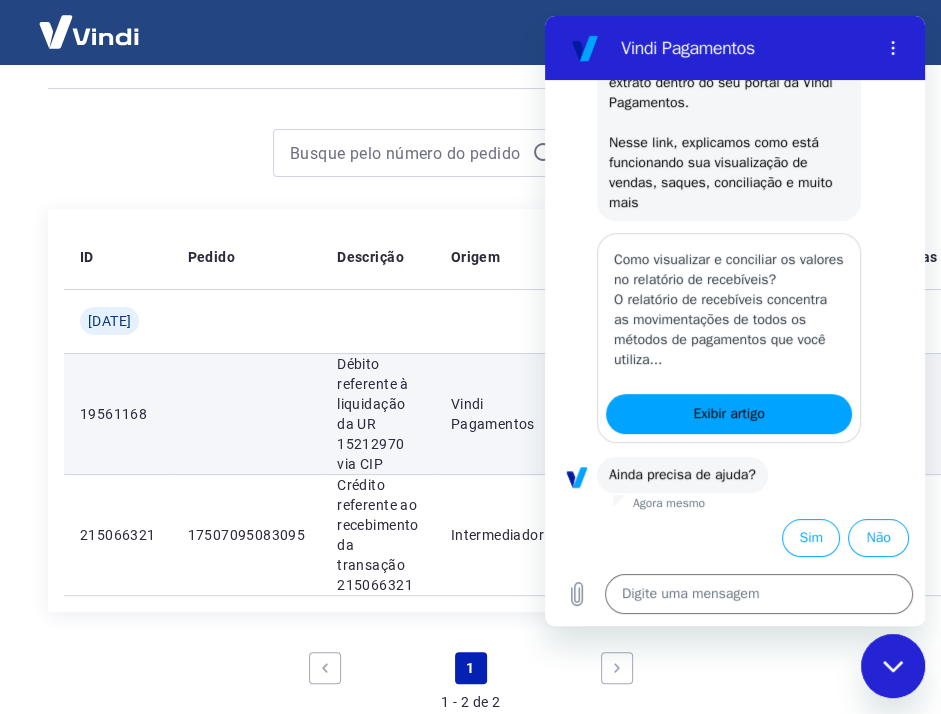 scroll, scrollTop: 400, scrollLeft: 0, axis: vertical 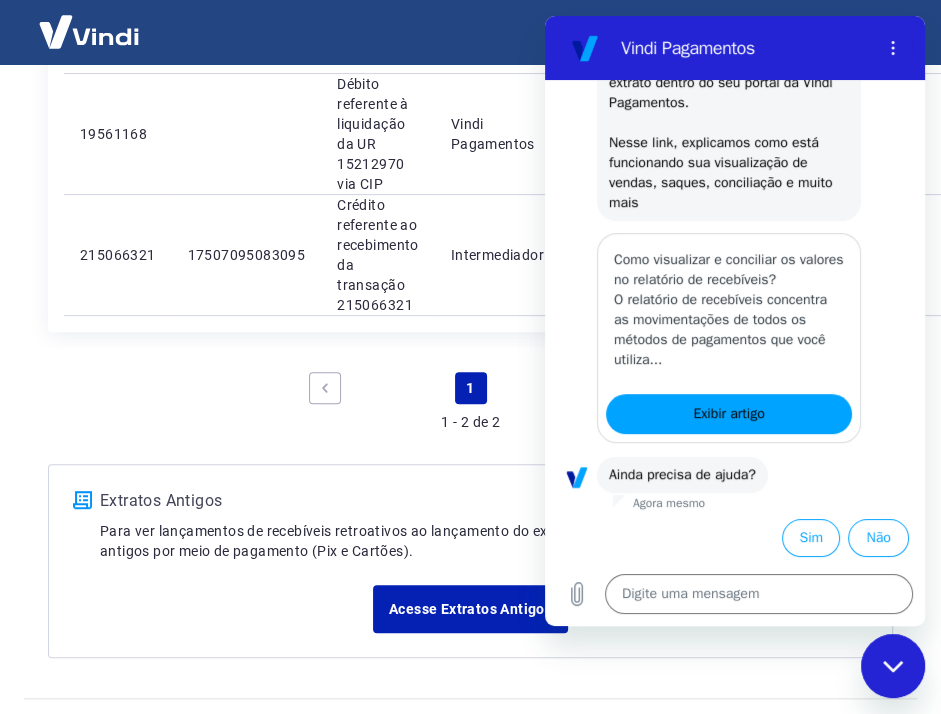 click on "1 - 2 de 2 1" at bounding box center [470, 398] 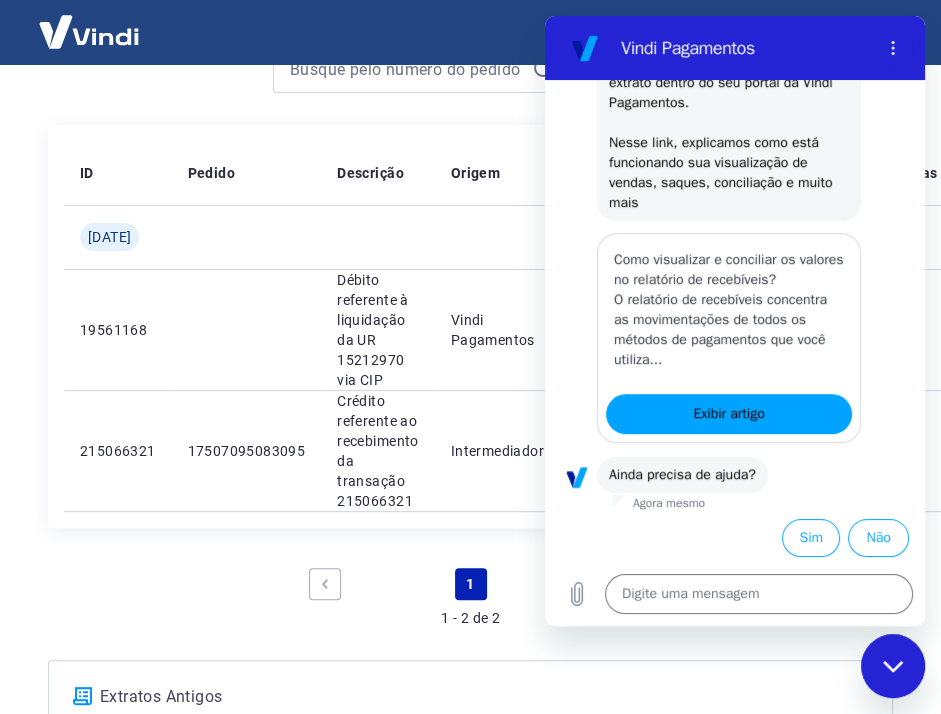 scroll, scrollTop: 200, scrollLeft: 0, axis: vertical 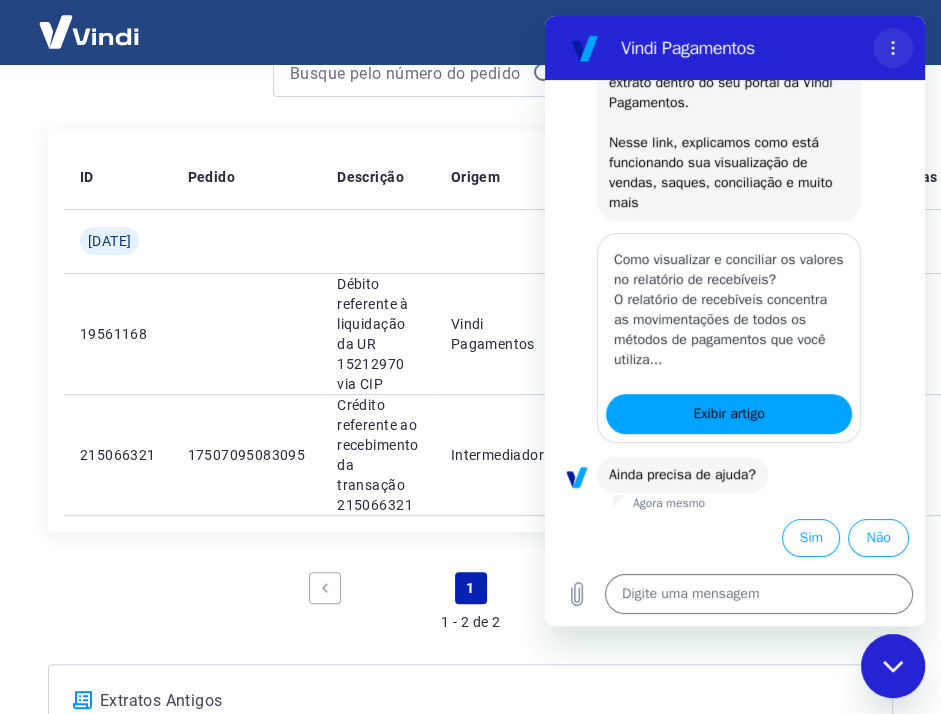 click 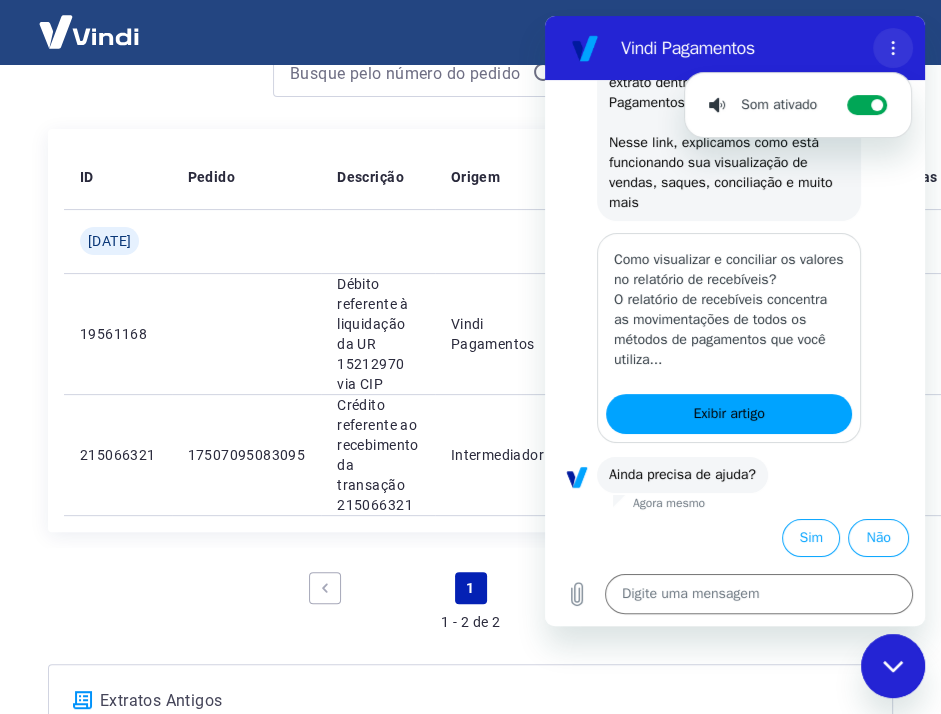 click 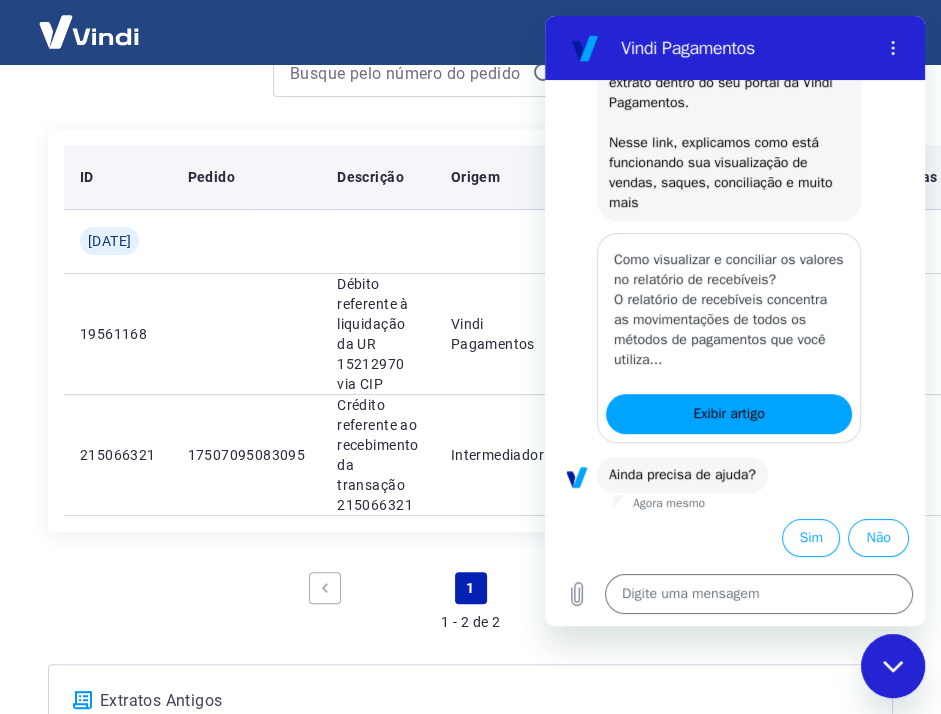 click on "Pedido" at bounding box center [247, 177] 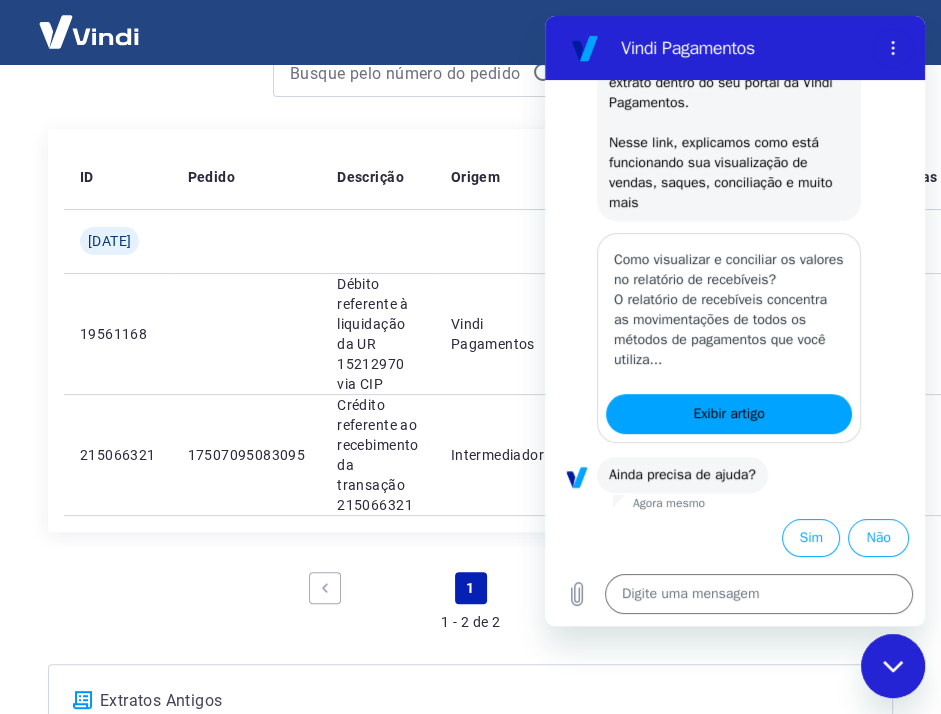 click at bounding box center [893, 666] 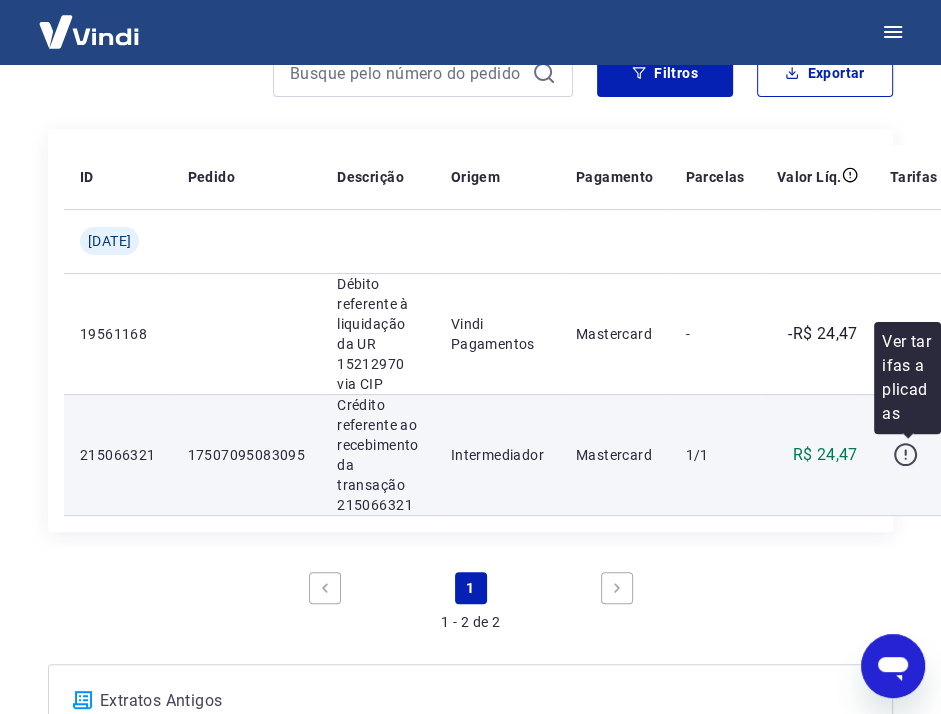 click 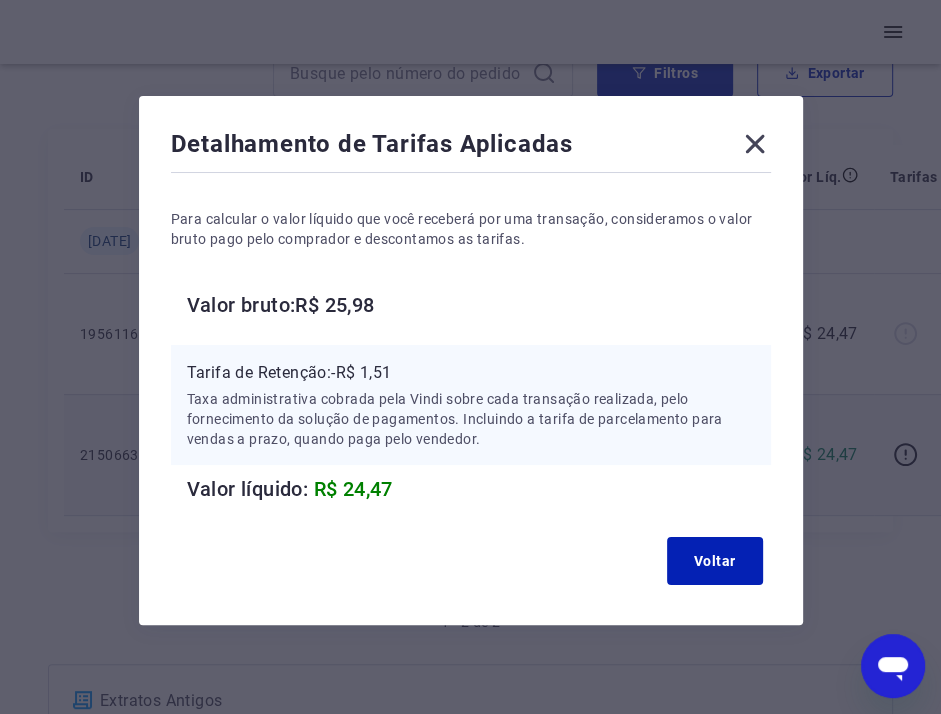 click 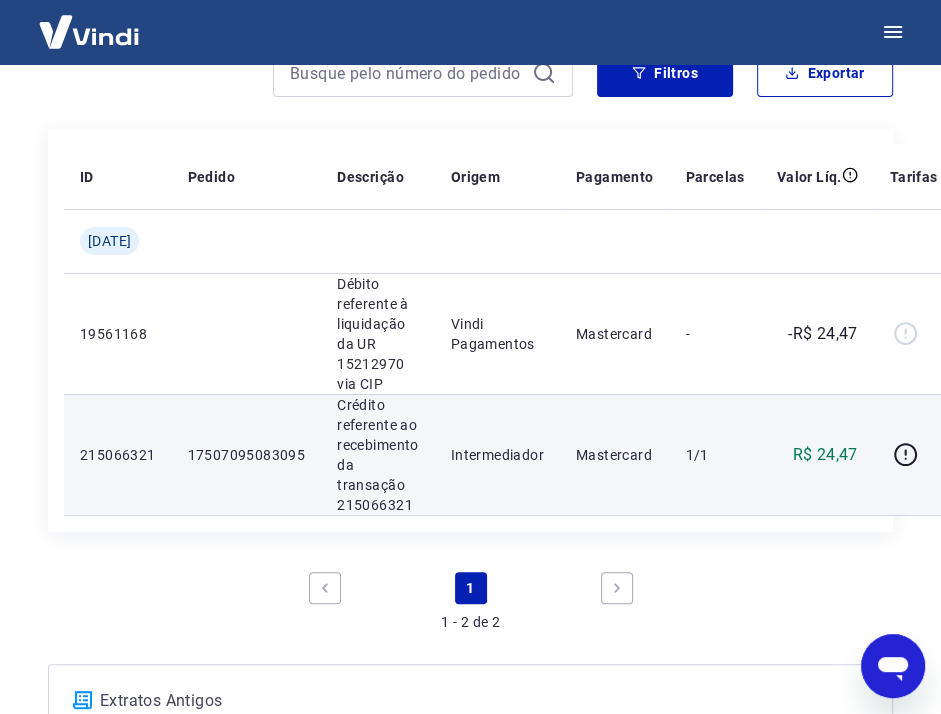 scroll, scrollTop: 200, scrollLeft: 13, axis: both 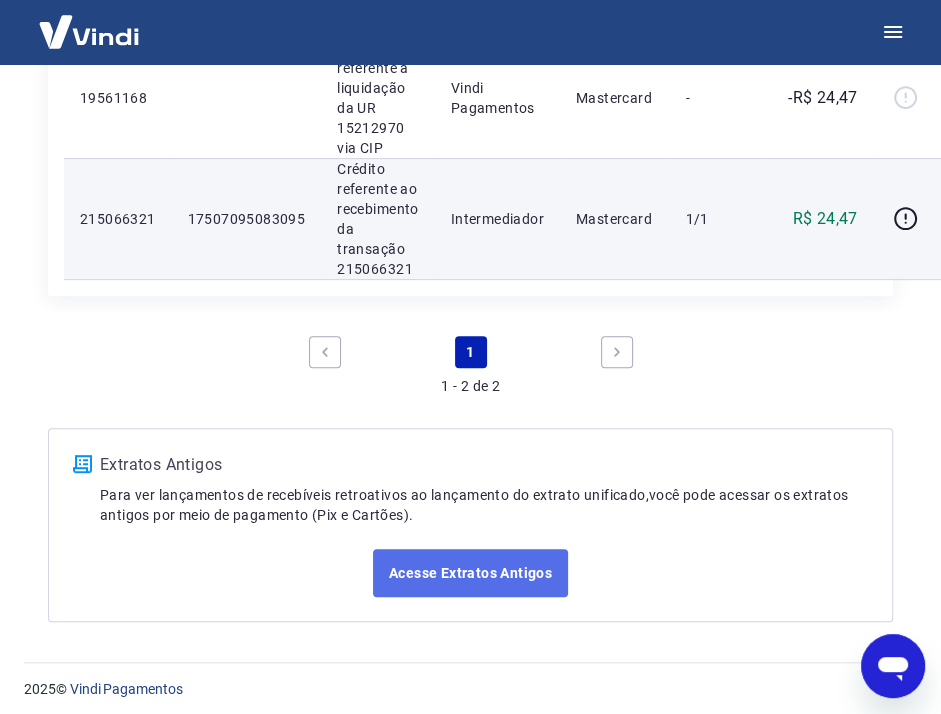 click on "Acesse Extratos Antigos" at bounding box center (470, 573) 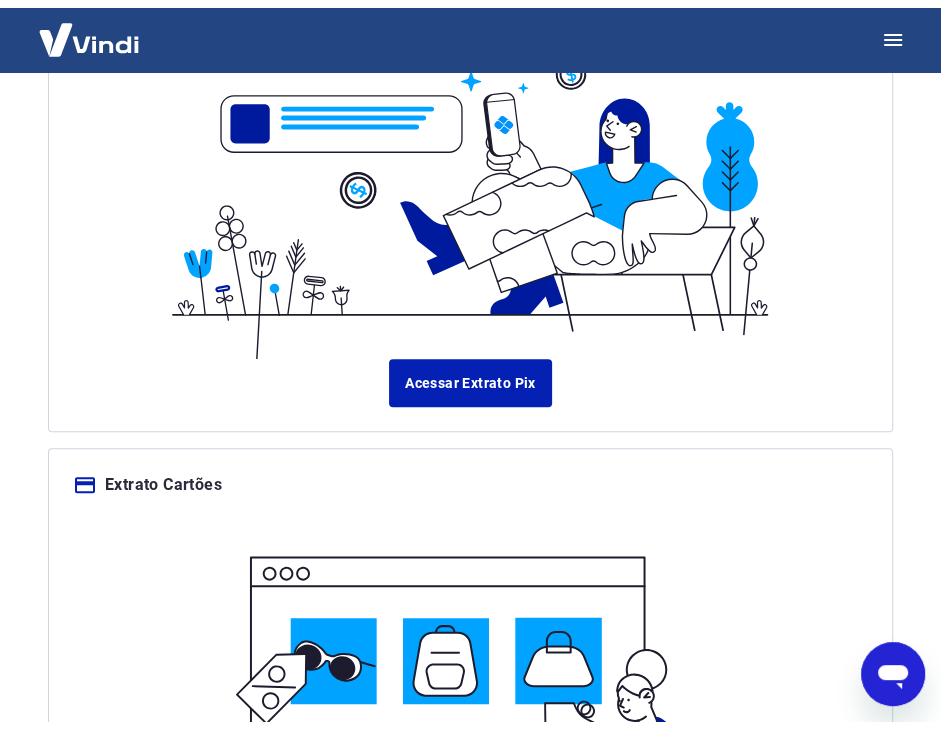 scroll, scrollTop: 800, scrollLeft: 0, axis: vertical 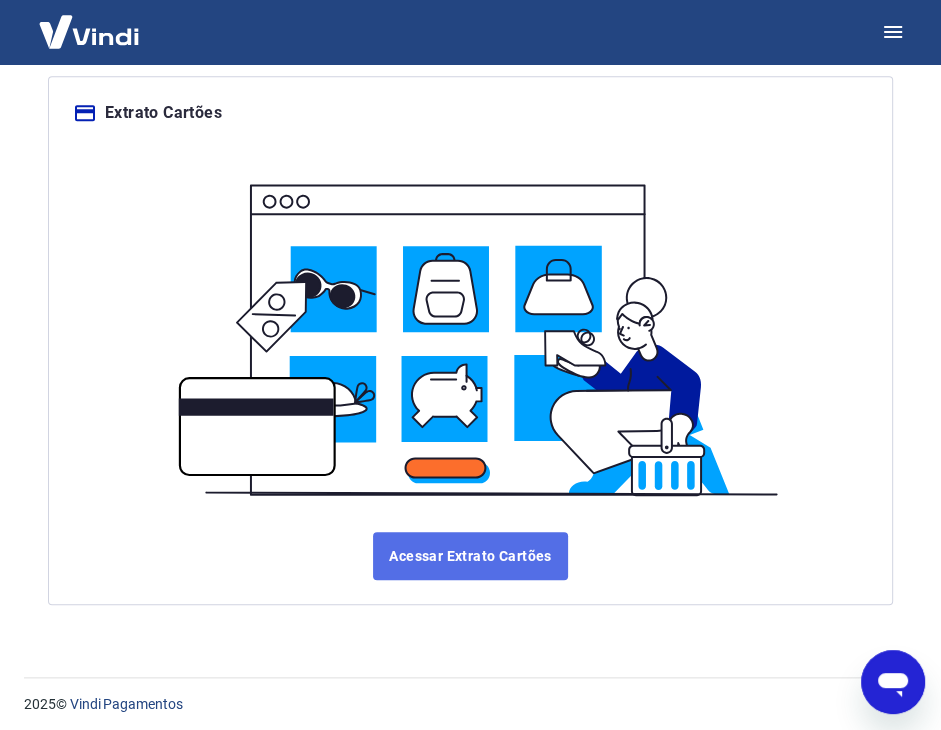 click on "Acessar Extrato Cartões" at bounding box center (470, 556) 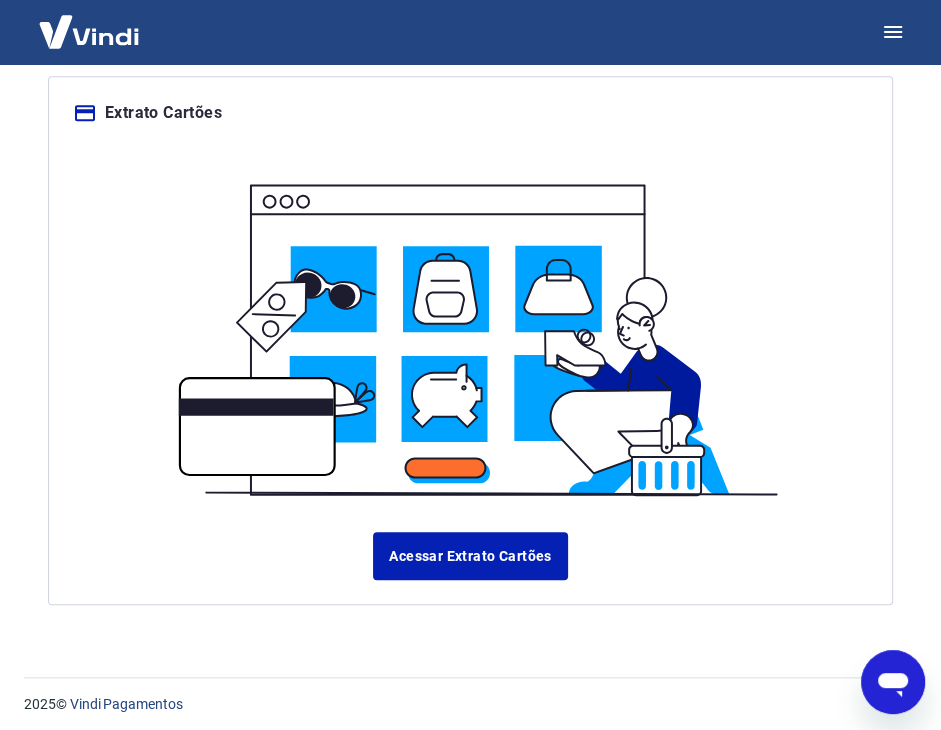 click at bounding box center (89, 31) 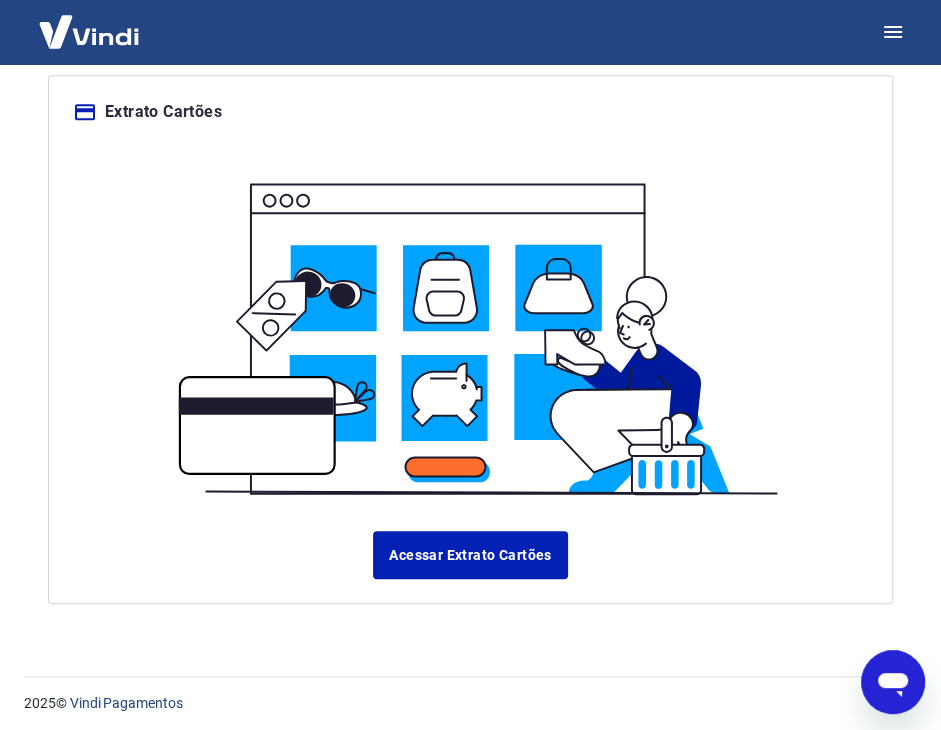 scroll, scrollTop: 1079, scrollLeft: 0, axis: vertical 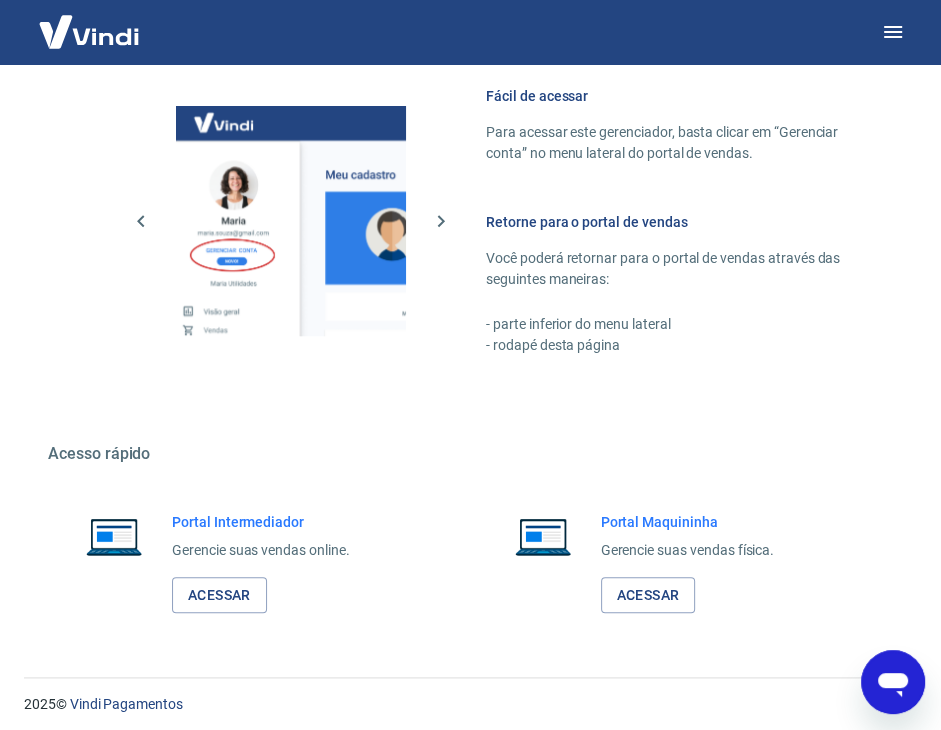 click at bounding box center [89, 31] 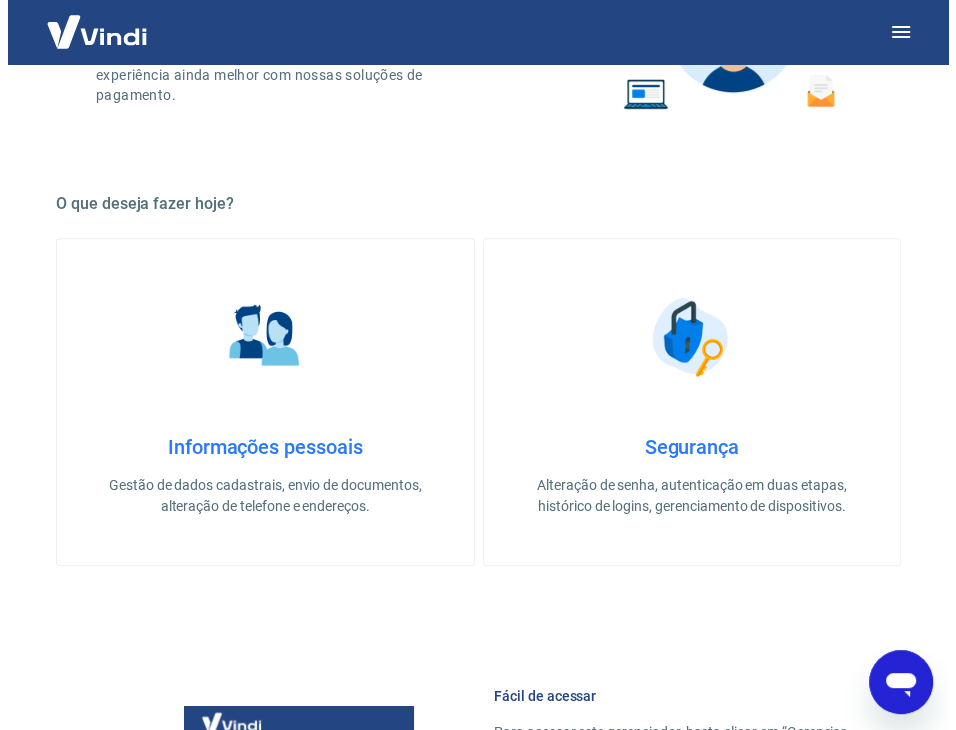 scroll, scrollTop: 0, scrollLeft: 0, axis: both 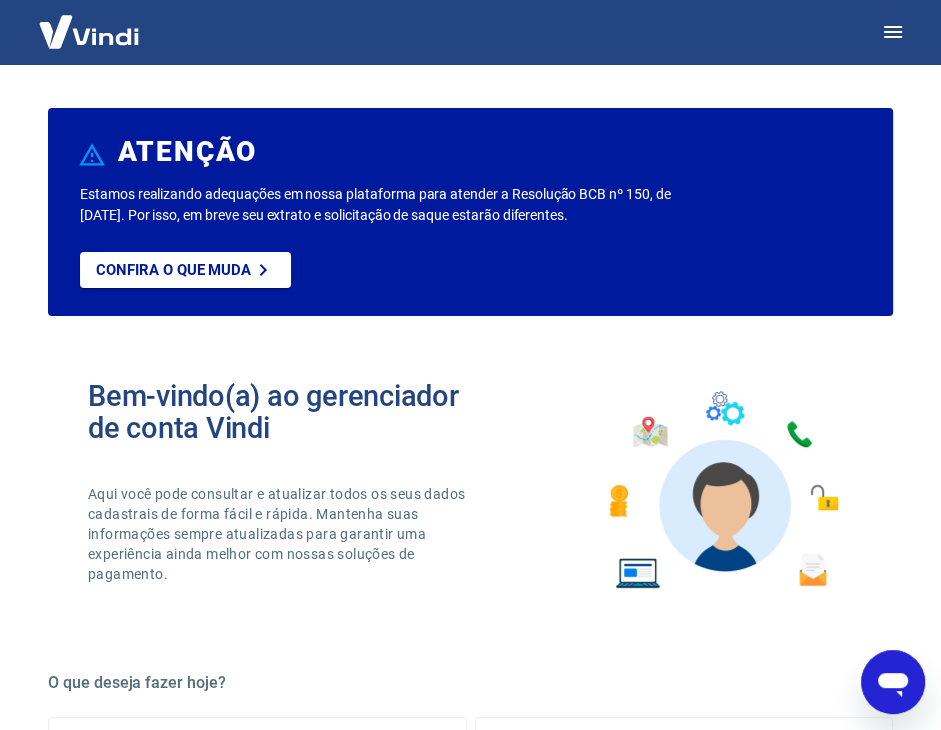 click at bounding box center (89, 31) 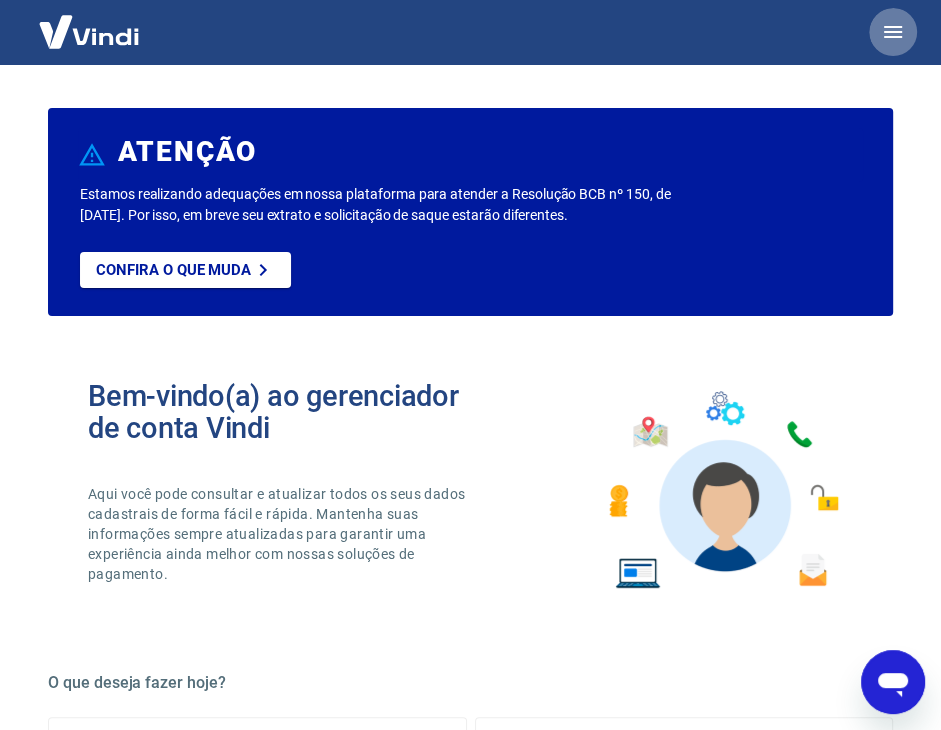 click 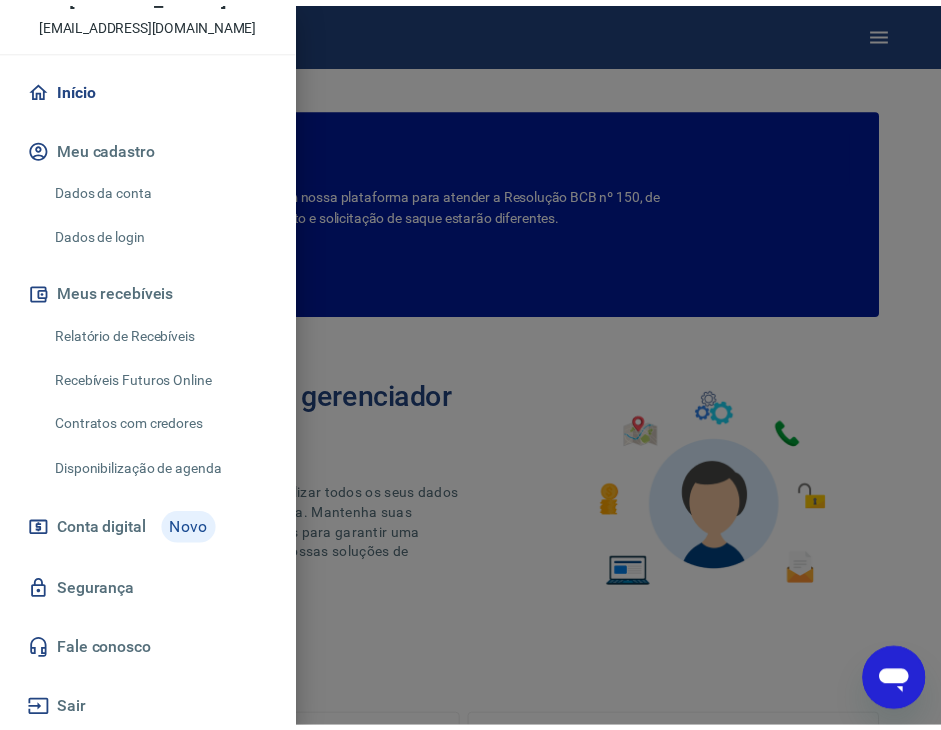scroll, scrollTop: 124, scrollLeft: 0, axis: vertical 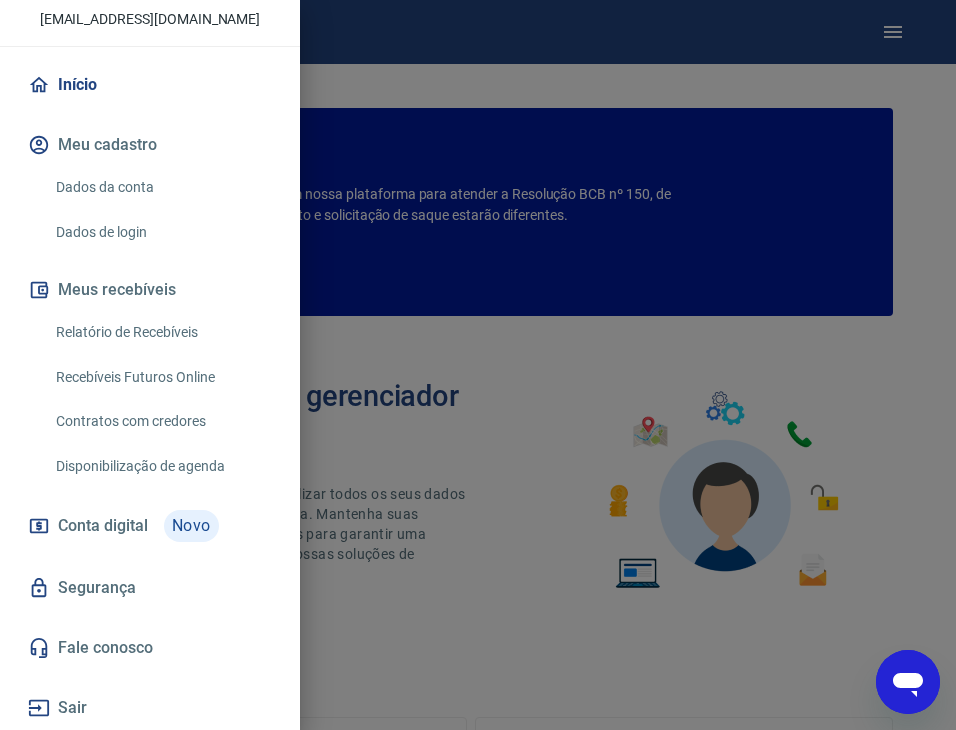 click on "Conta digital" at bounding box center [103, 526] 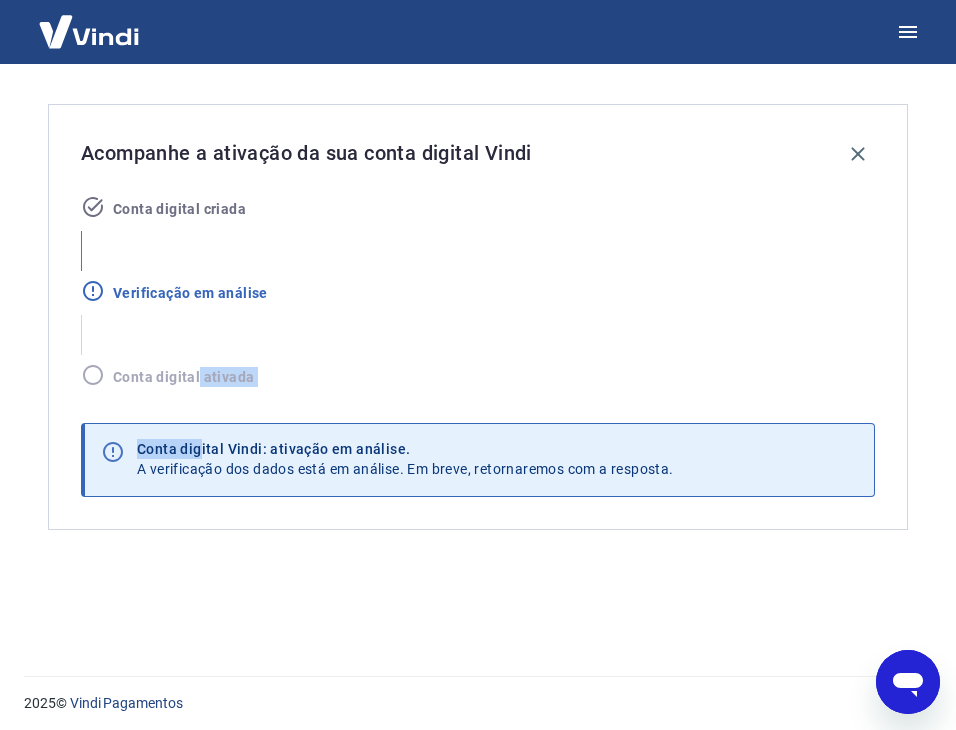 drag, startPoint x: 196, startPoint y: 371, endPoint x: 196, endPoint y: 395, distance: 24 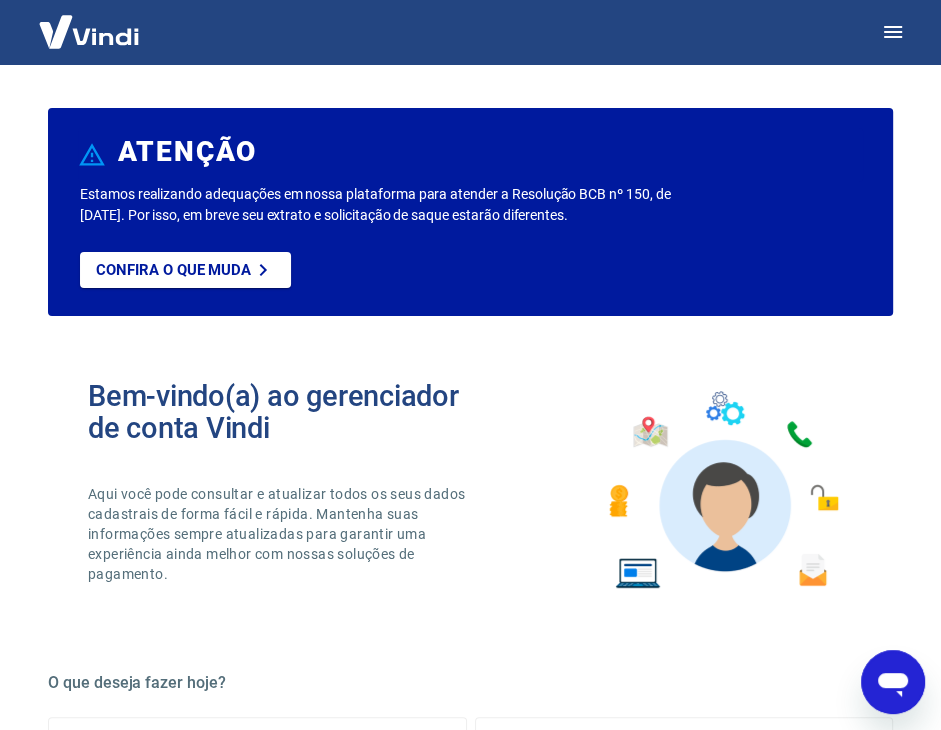 click at bounding box center (89, 31) 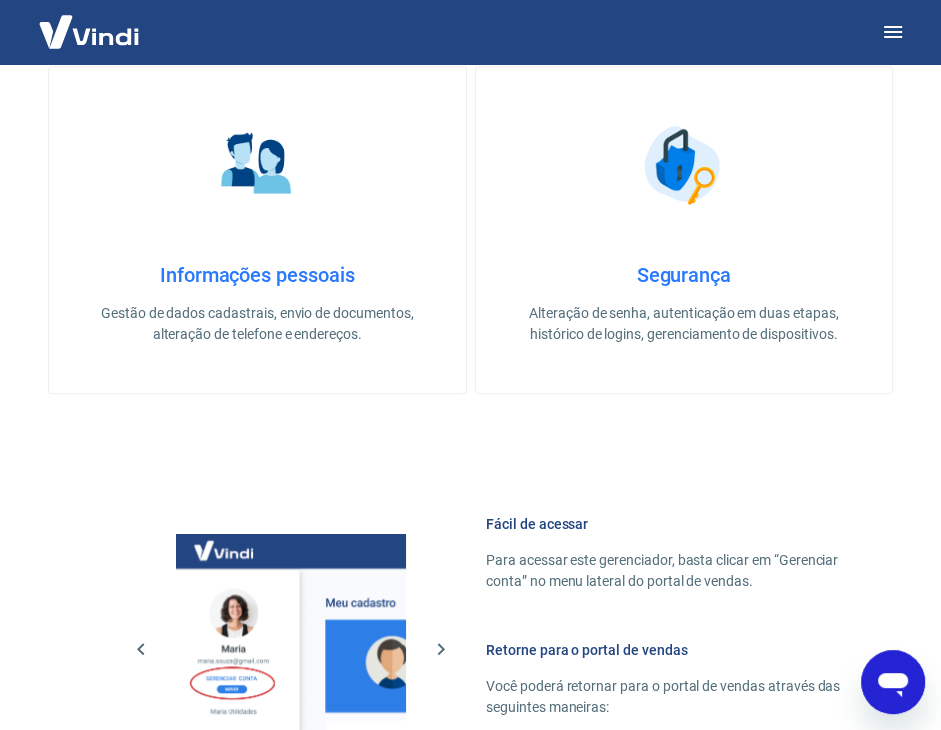 scroll, scrollTop: 700, scrollLeft: 0, axis: vertical 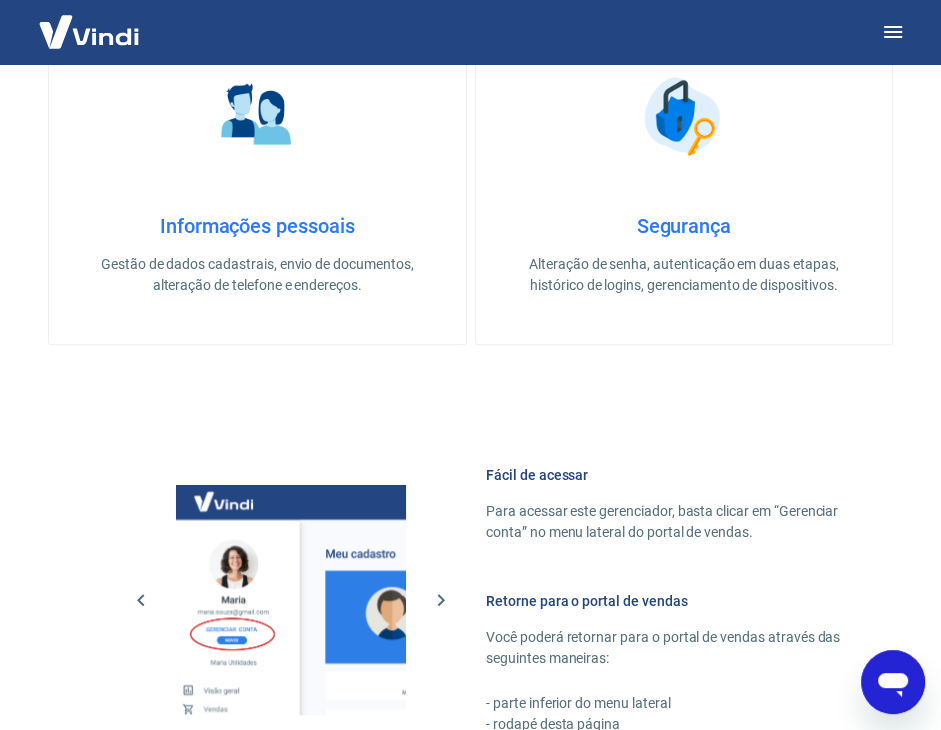 click on "Informações pessoais Gestão de dados cadastrais, envio de documentos, alteração de telefone e endereços." at bounding box center (257, 255) 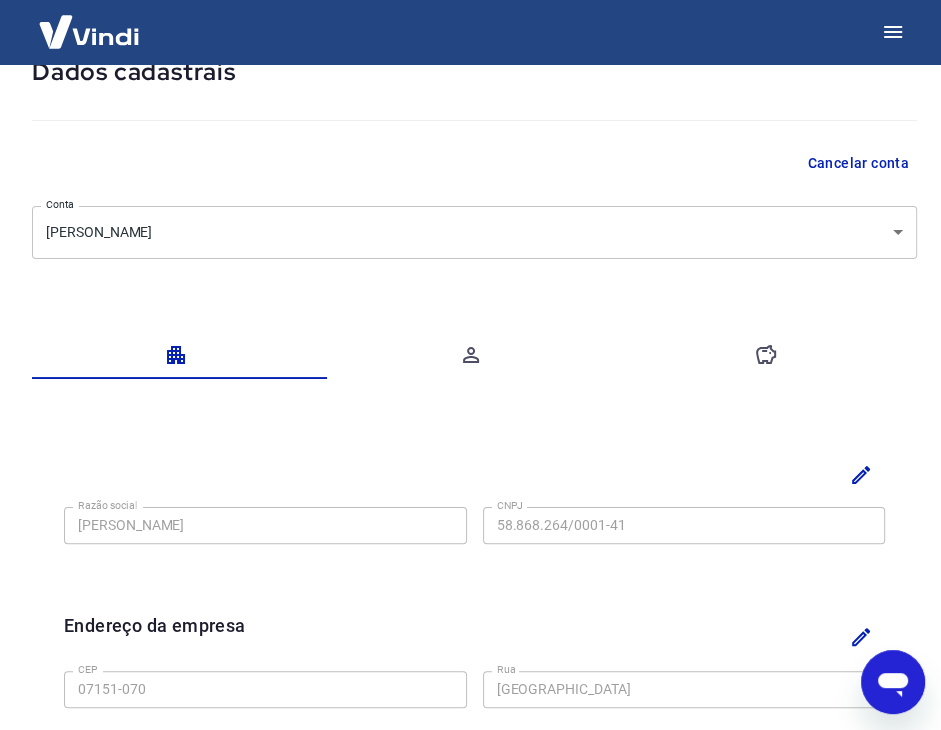 scroll, scrollTop: 0, scrollLeft: 0, axis: both 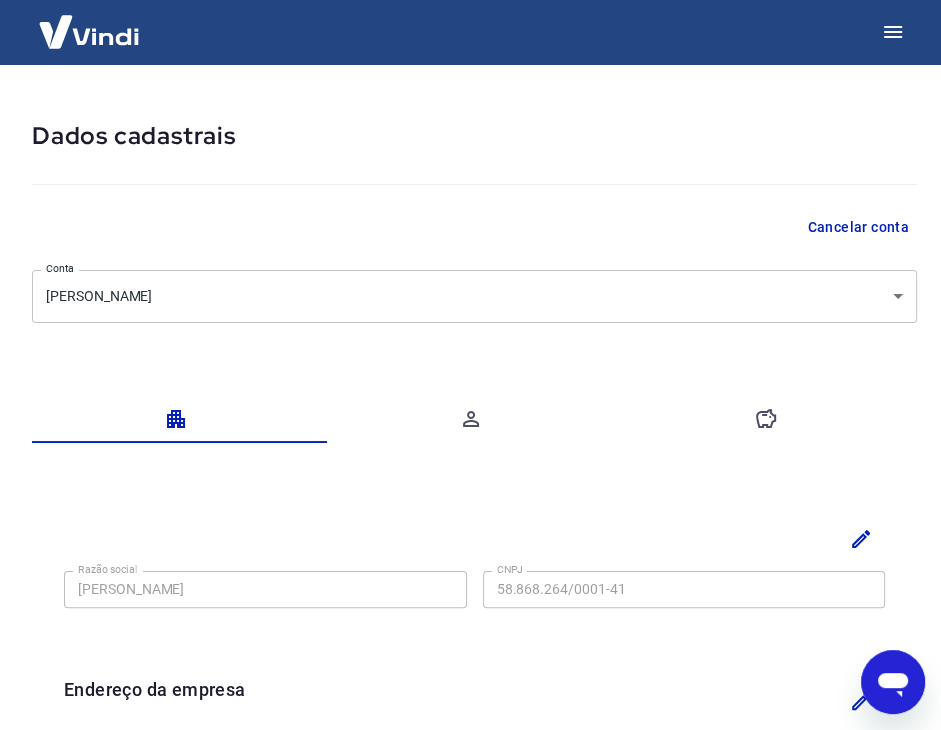 click on "Dados cadastrais Cancelar conta Conta Stephanie Batista Cardoso [object Object] Conta Razão social Stephanie Batista Cardoso Razão social CNPJ 58.868.264/0001-41 CNPJ Endereço da empresa CEP 07151-070 CEP Rua Rua dos Prados Rua Número 74 Número Complemento Complemento Bairro Jardim São João Bairro Cidade Guarulhos Cidade Estado Acre Alagoas Amapá Amazonas Bahia Ceará Distrito Federal Espírito Santo Goiás Maranhão Mato Grosso Mato Grosso do Sul Minas Gerais Pará Paraíba Paraná Pernambuco Piauí Rio de Janeiro Rio Grande do Norte Rio Grande do Sul Rondônia Roraima Santa Catarina São Paulo Sergipe Tocantins Estado Dados da empresa Nome fantasia Pretty Makeup Nome fantasia Data de abertura da empresa Data de abertura da empresa Tipo de telefone Residencial Comercial Tipo de telefone Telefone (11) 91324-7155 Telefone" at bounding box center [474, 683] 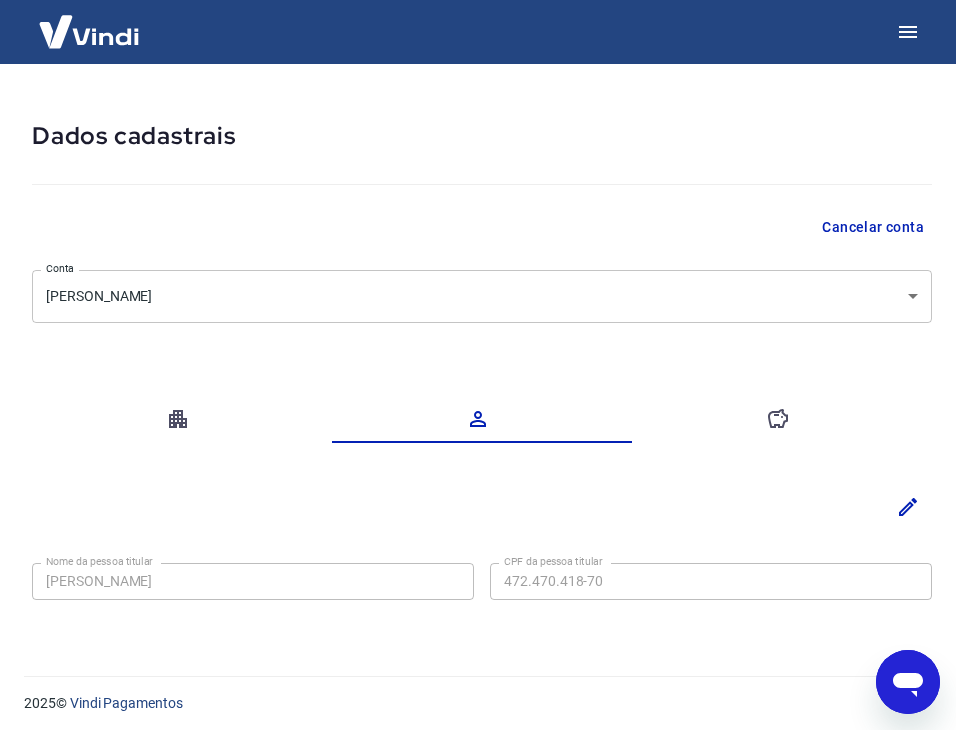 click 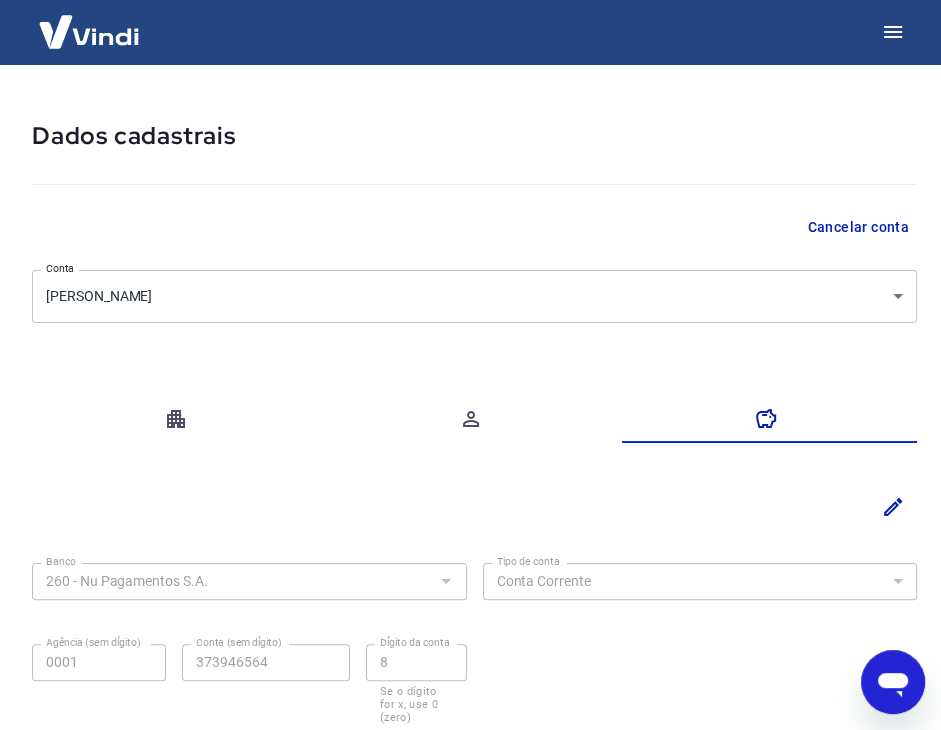 click at bounding box center (474, 419) 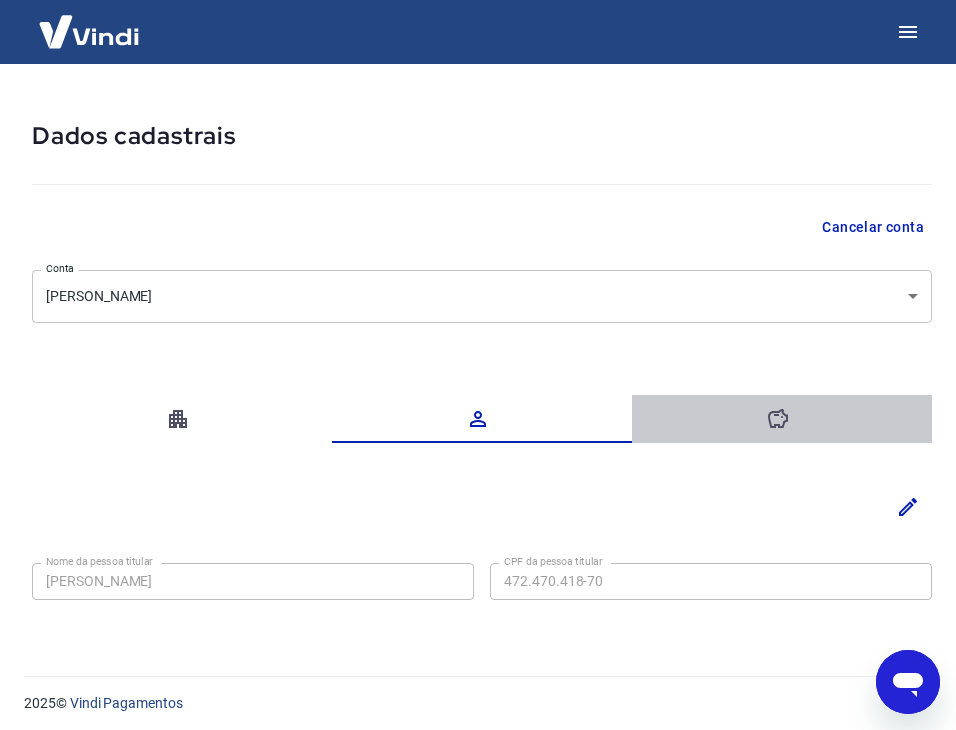 click 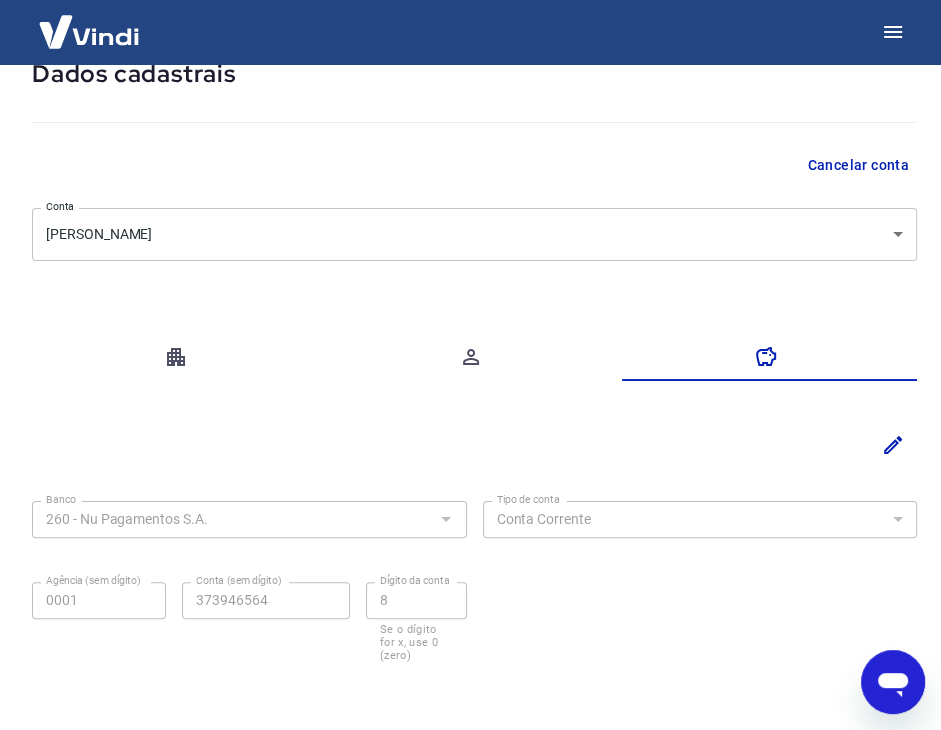 scroll, scrollTop: 124, scrollLeft: 0, axis: vertical 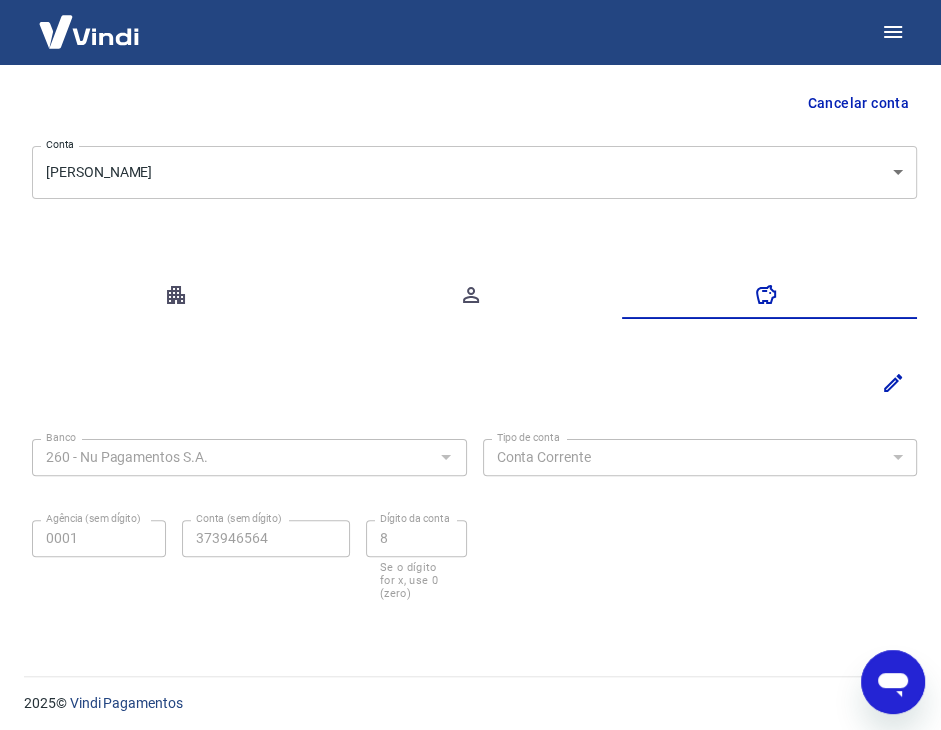 click on "Banco 260 - Nu Pagamentos S.A. Banco Tipo de conta Conta Corrente Conta Poupança Tipo de conta Agência (sem dígito) 0001 Agência (sem dígito) Conta (sem dígito) 373946564 Conta (sem dígito) Dígito da conta 8 Dígito da conta Se o dígito for x, use 0 (zero) Atenção Ao cadastrar uma nova conta bancária, faremos um crédito de valor simbólico na conta bancária informada. Este crédito é apenas para verificação de segurança e será feito automaticamente após a alteração da conta. Salvar Cancelar" at bounding box center [474, 477] 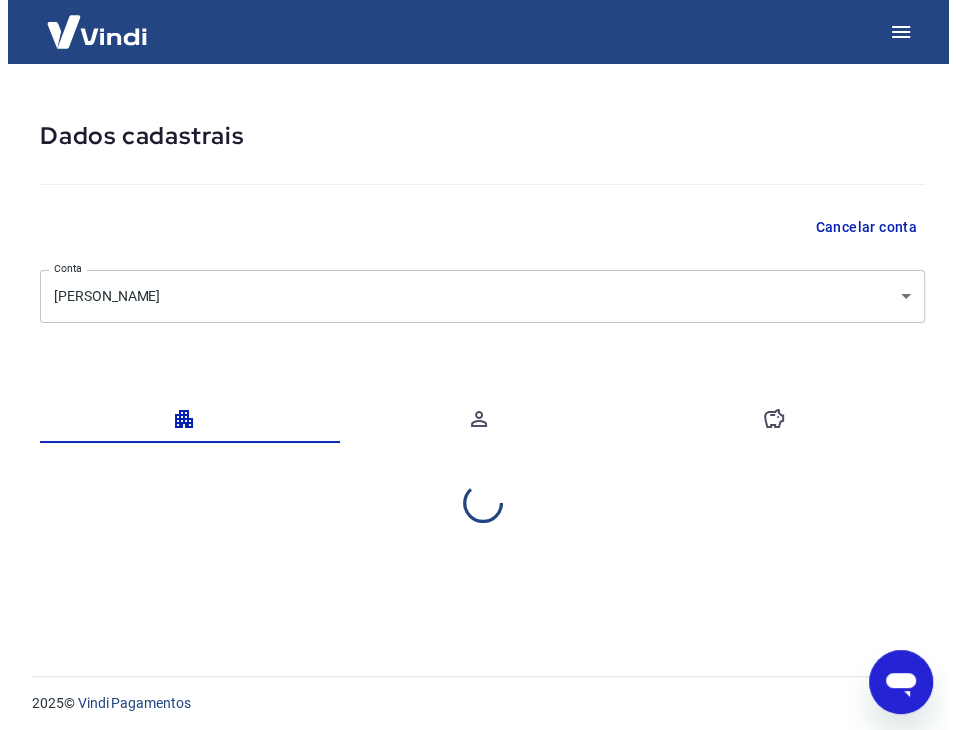 scroll, scrollTop: 0, scrollLeft: 0, axis: both 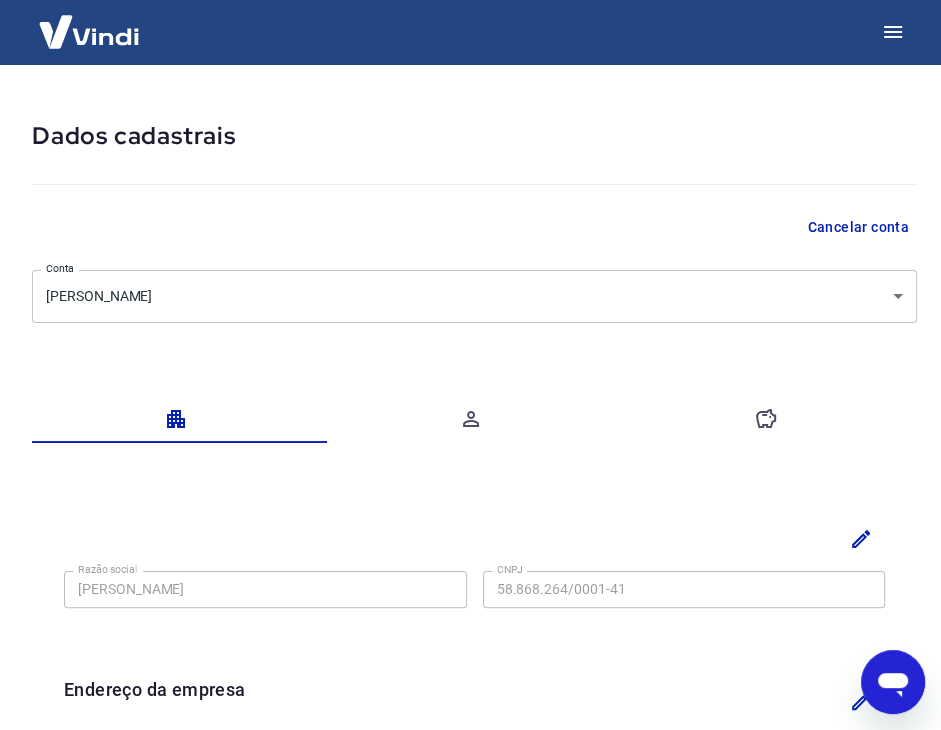 click at bounding box center (474, 419) 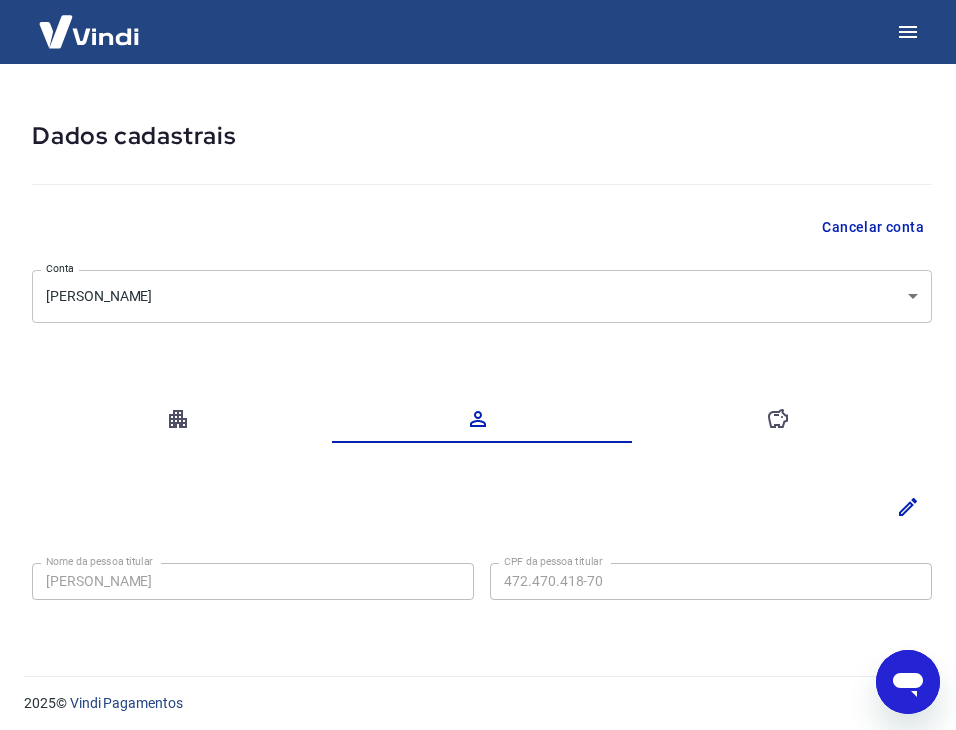 click at bounding box center (482, 180) 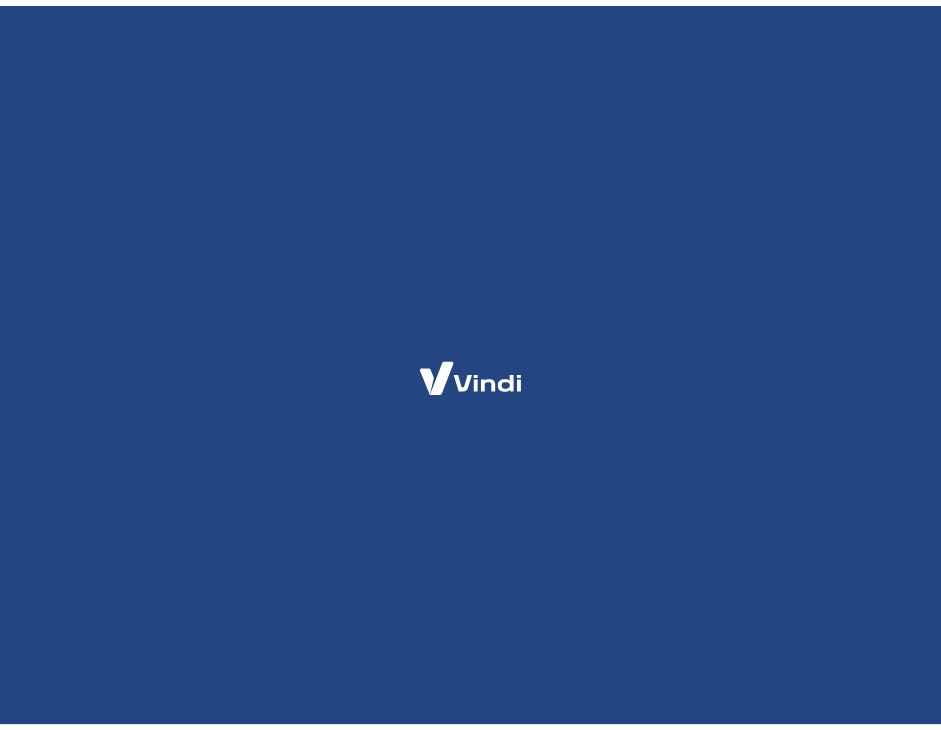 scroll, scrollTop: 0, scrollLeft: 0, axis: both 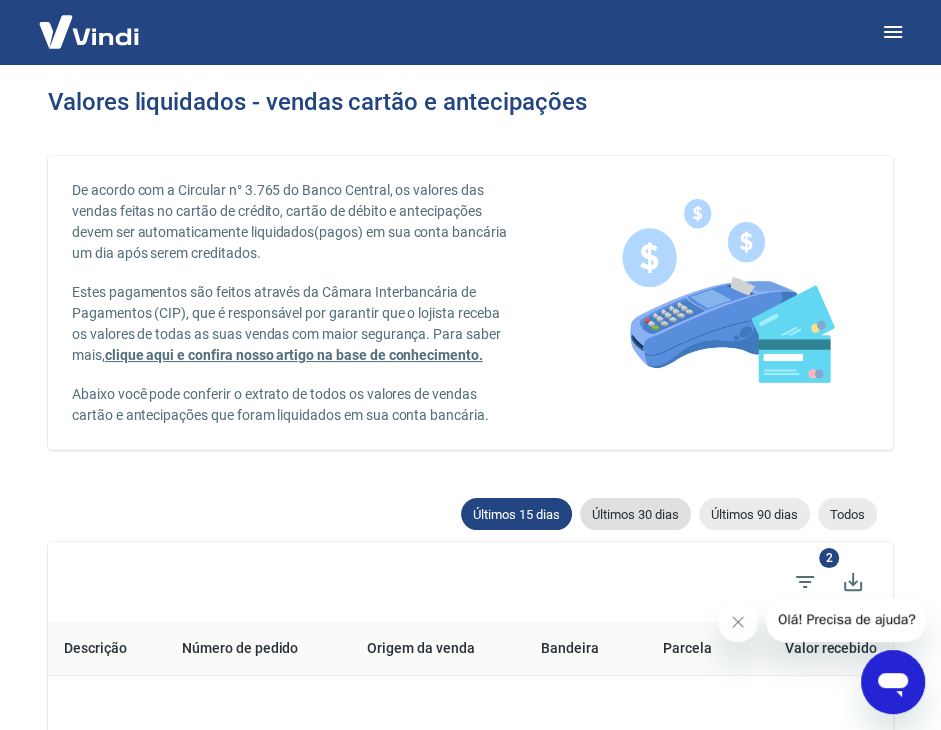 click on "Últimos 30 dias" at bounding box center (635, 514) 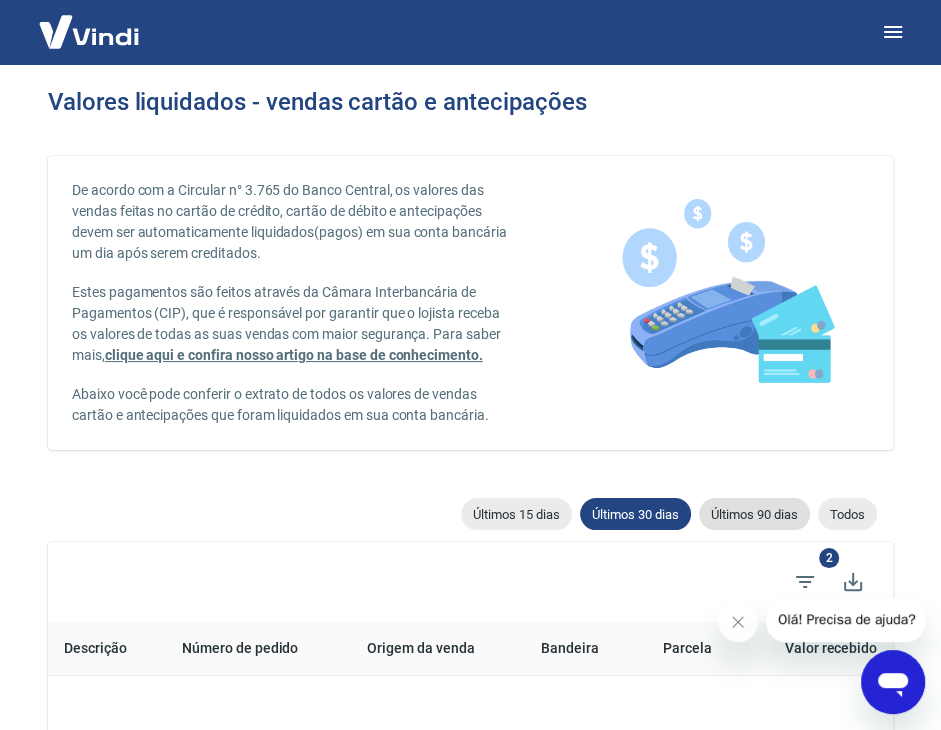 click on "Últimos 90 dias" at bounding box center (754, 514) 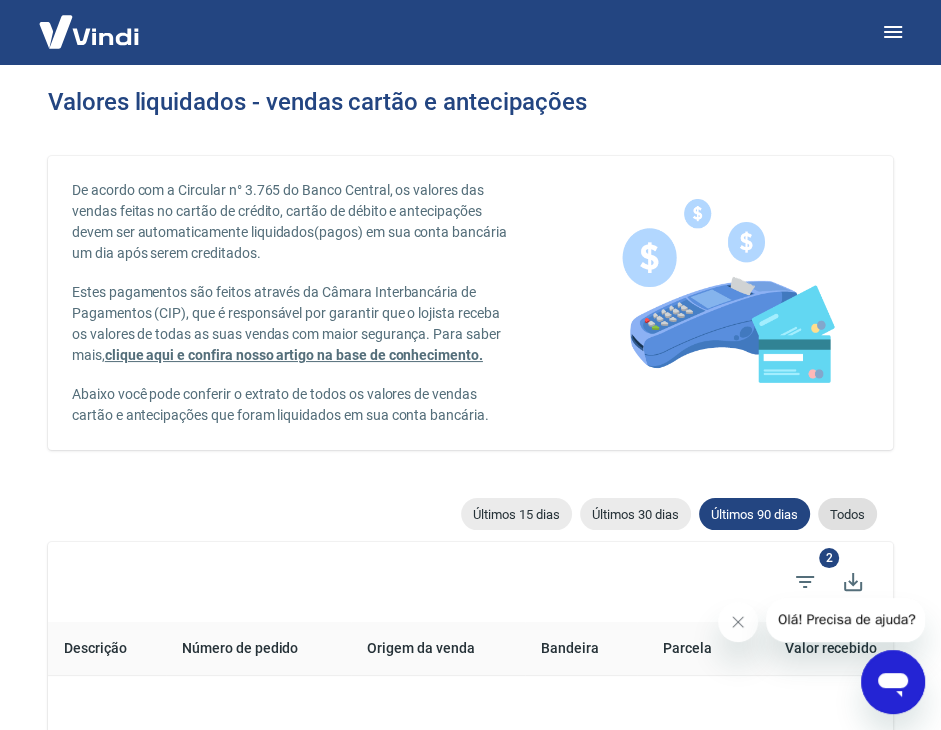 click on "Todos" at bounding box center [847, 514] 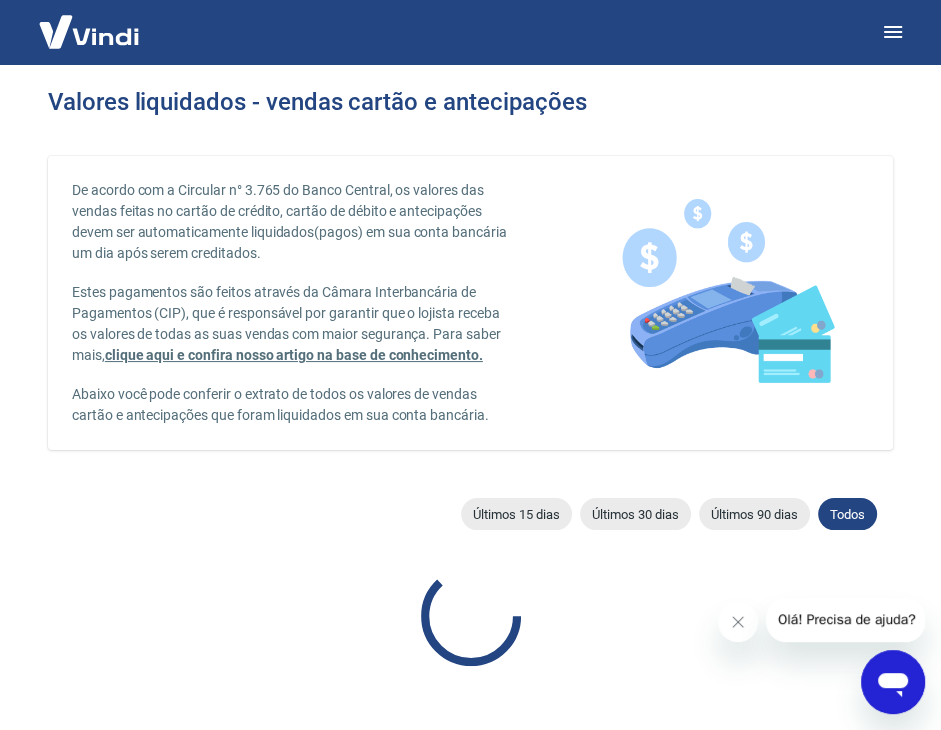 scroll, scrollTop: 0, scrollLeft: 0, axis: both 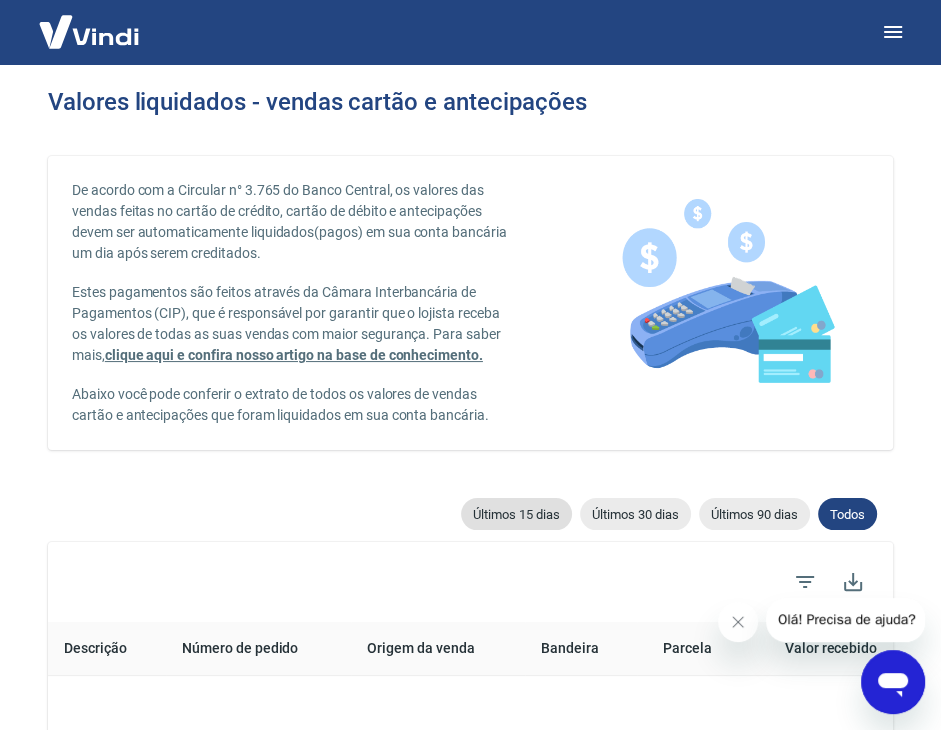 click on "Últimos 15 dias" at bounding box center [516, 514] 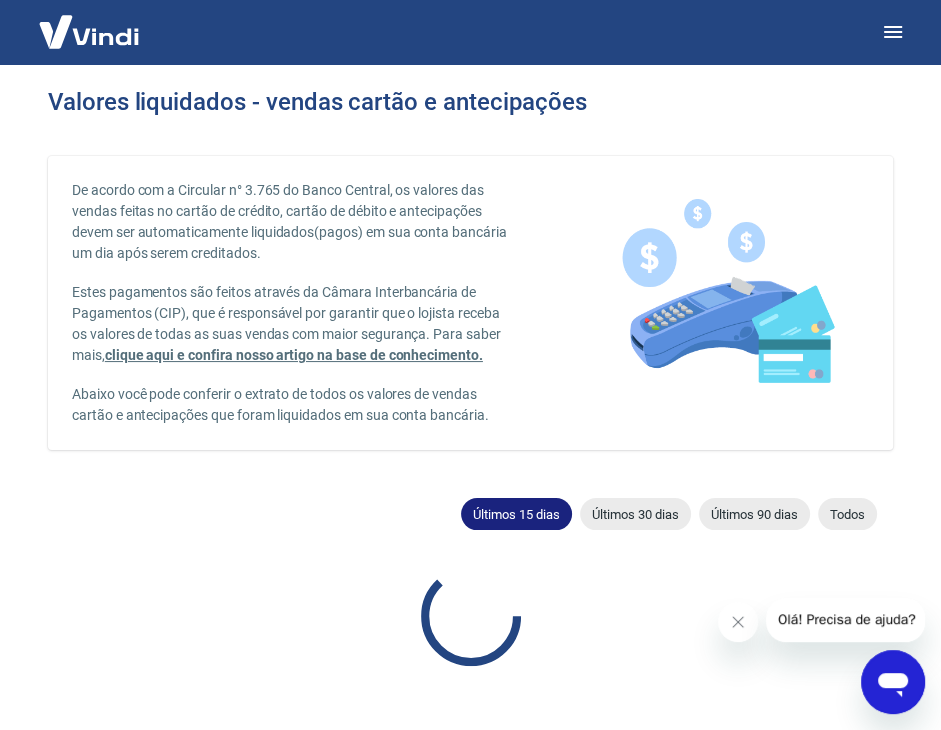 type on "[DATE]" 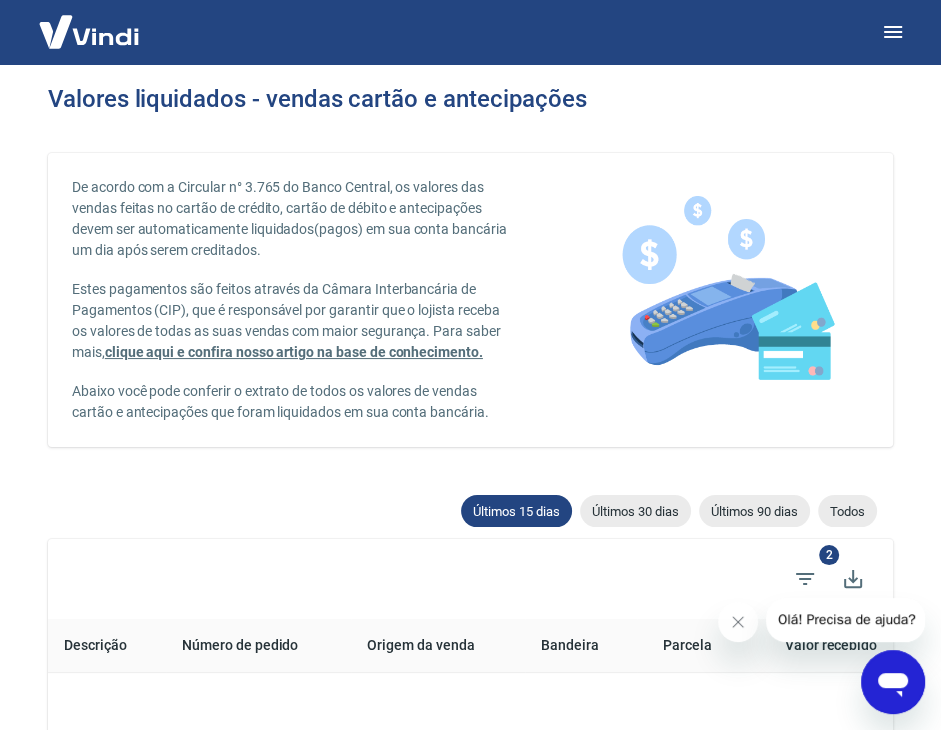 scroll, scrollTop: 0, scrollLeft: 0, axis: both 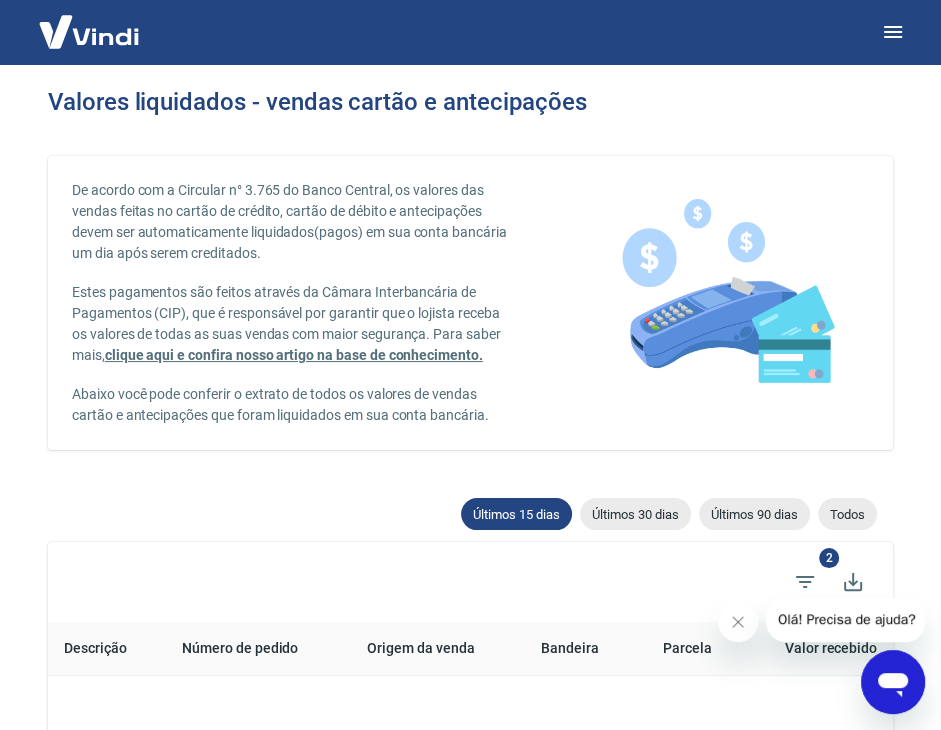 click on "Valores liquidados - vendas cartão e antecipações" at bounding box center [317, 102] 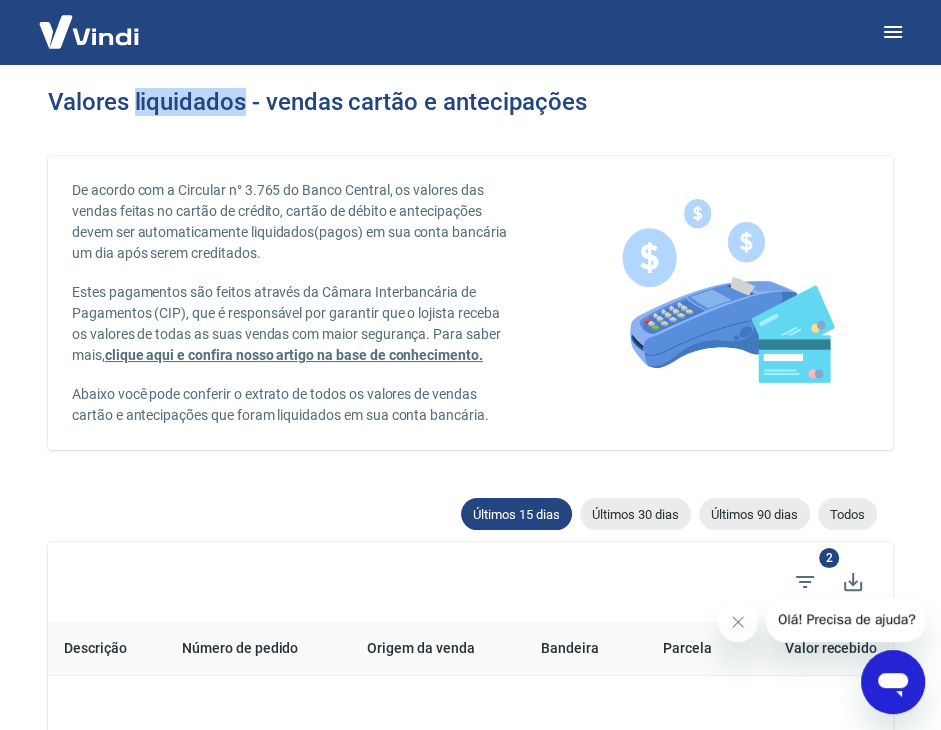 click on "Valores liquidados - vendas cartão e antecipações" at bounding box center [317, 102] 